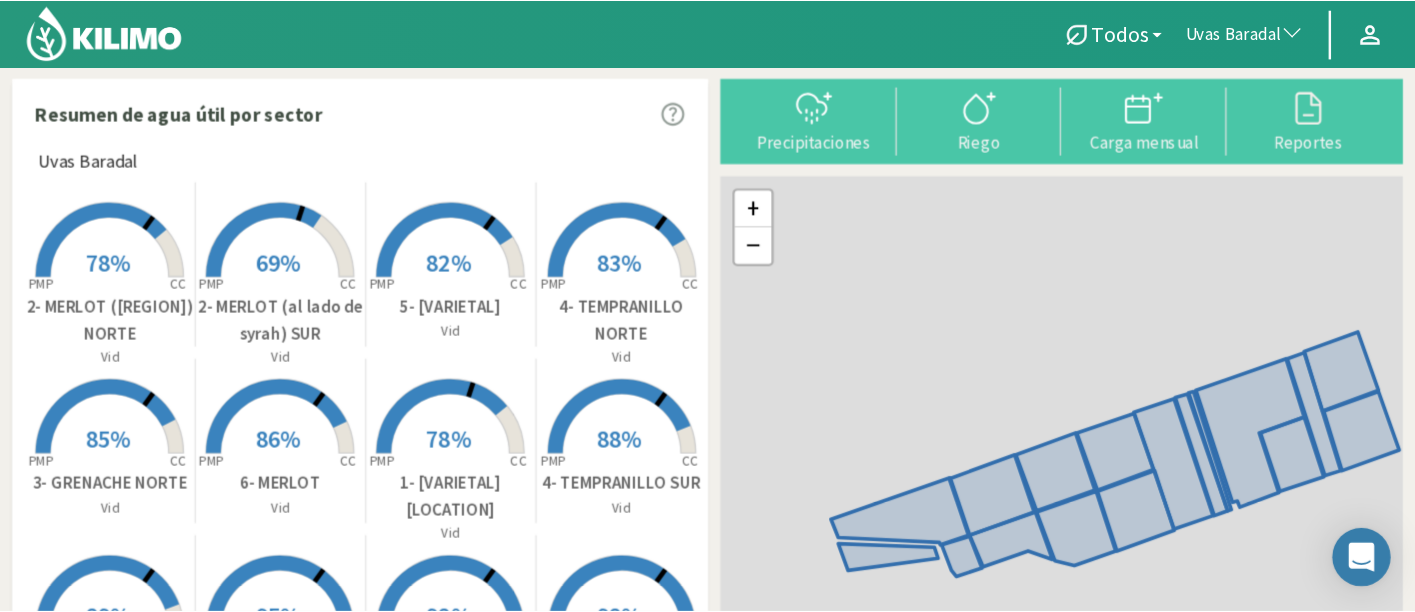 scroll, scrollTop: 0, scrollLeft: 0, axis: both 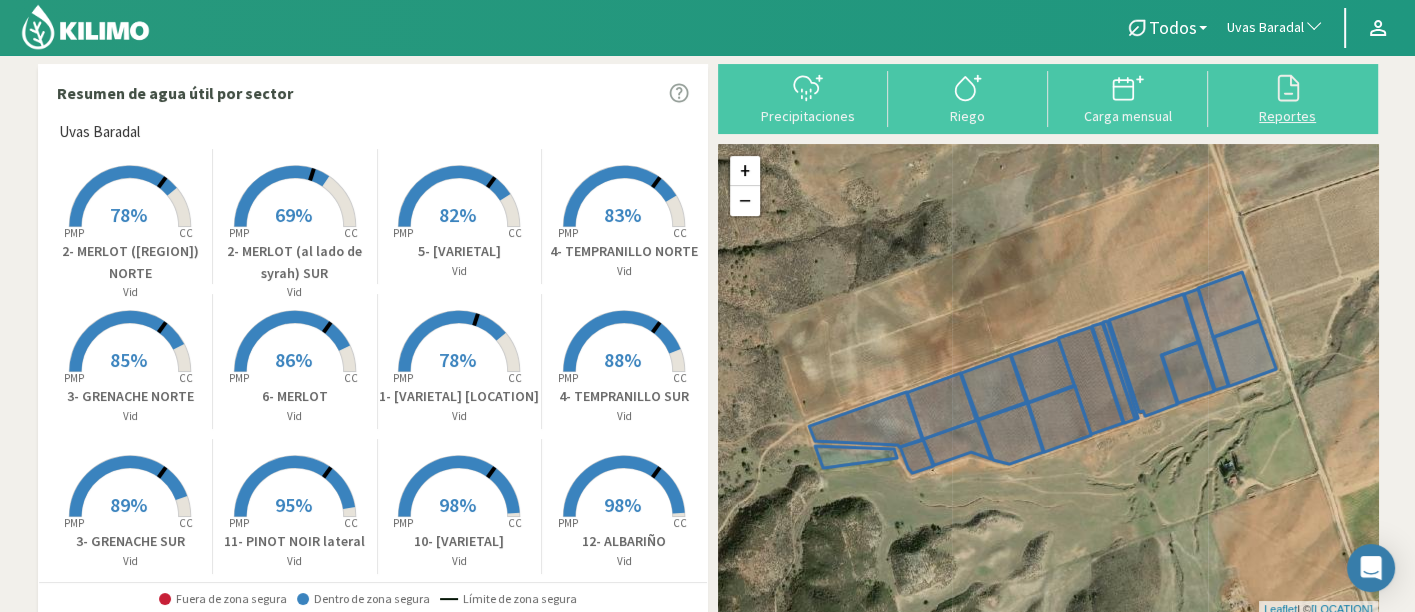 click at bounding box center [1288, 88] 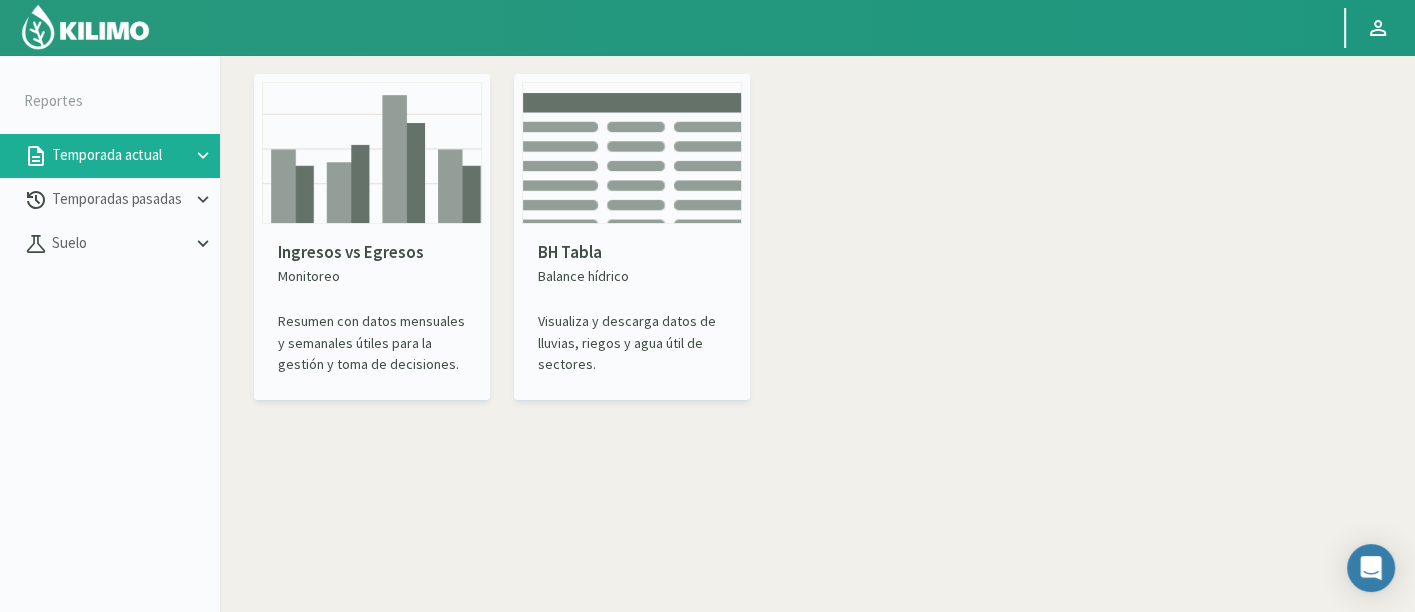 click on "Temporada actual" at bounding box center [120, 155] 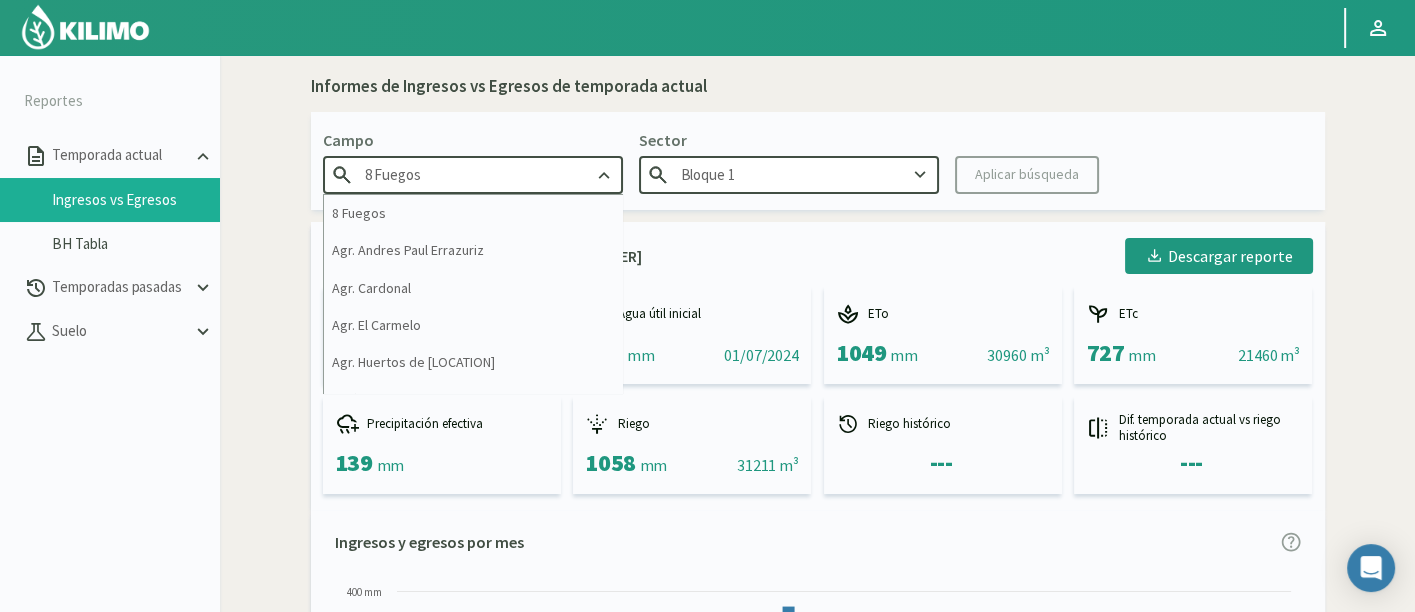 click on "8 Fuegos" at bounding box center (473, 174) 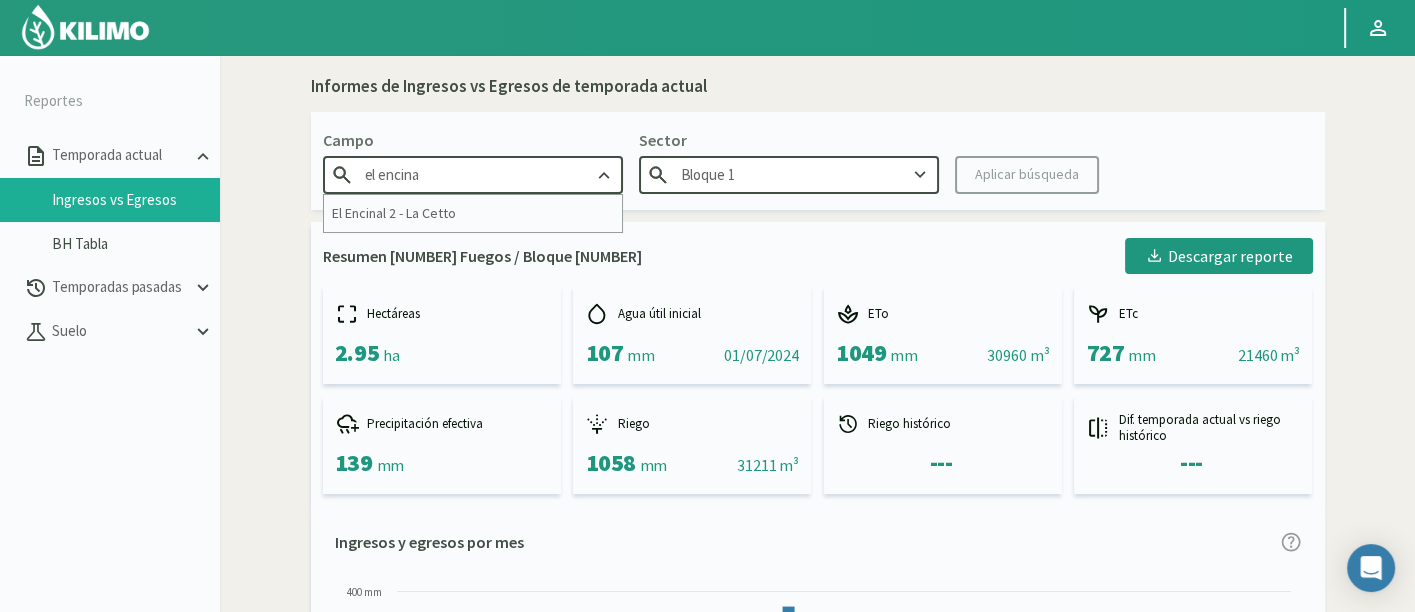 click on "el encina" at bounding box center [473, 174] 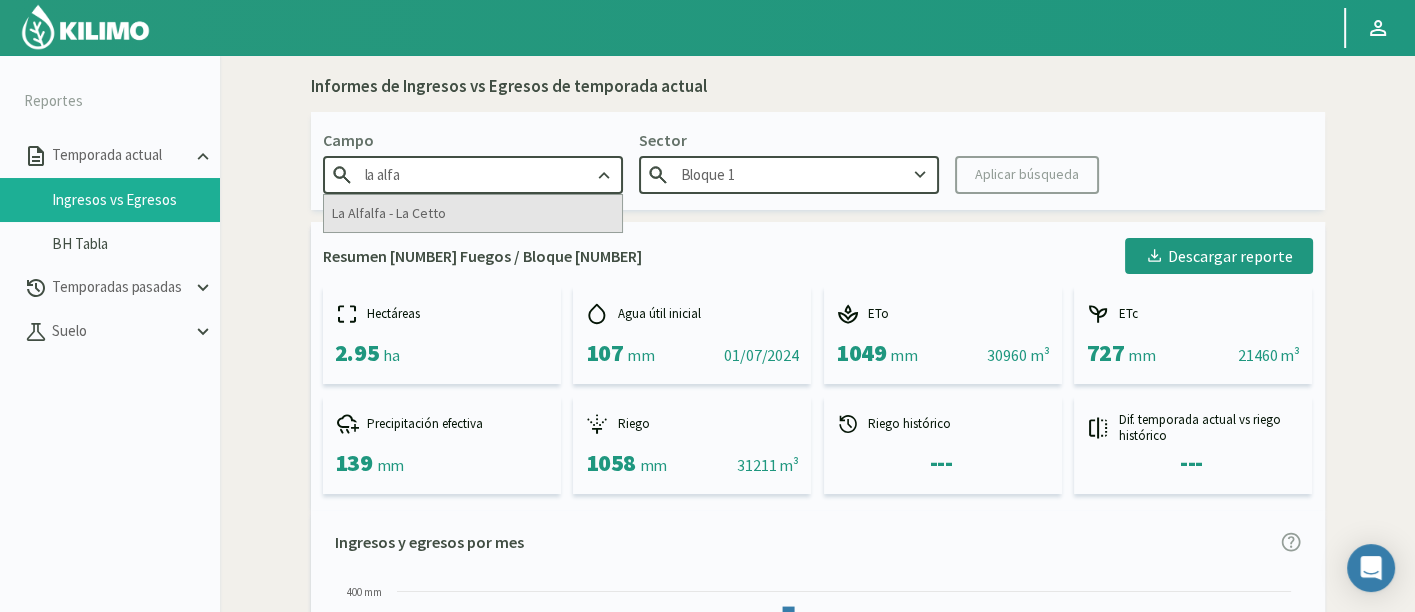 type on "la alfa" 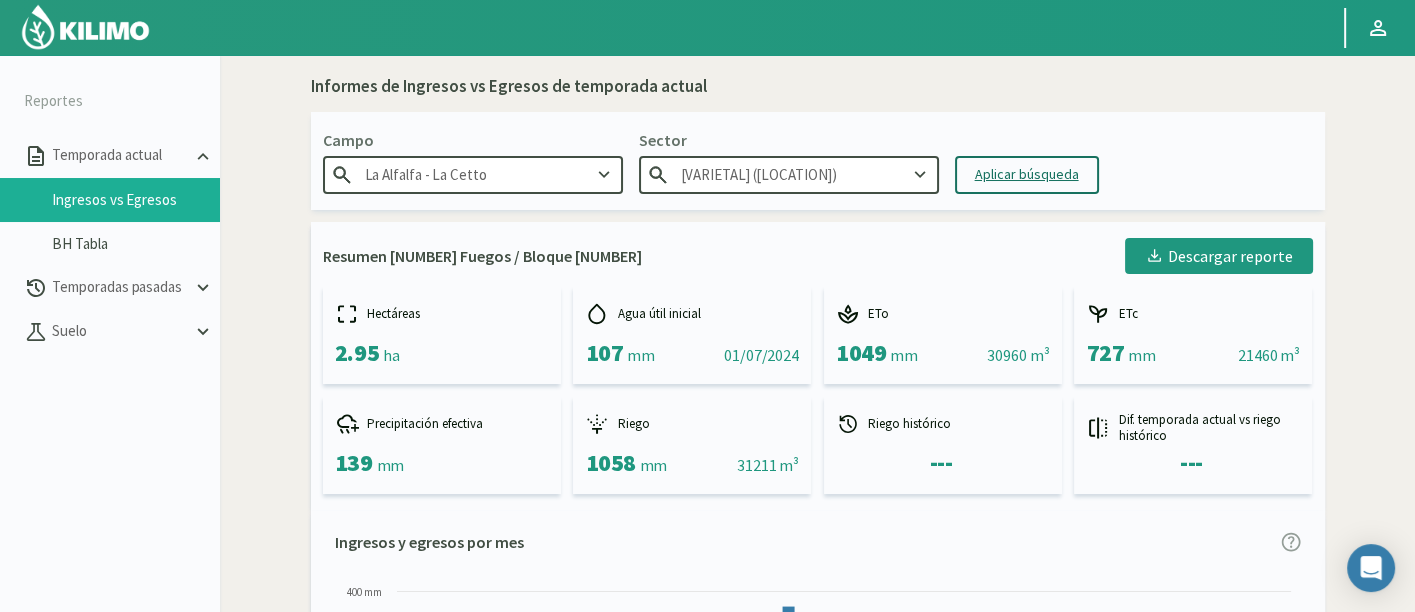 click on "Aplicar búsqueda" at bounding box center (1027, 174) 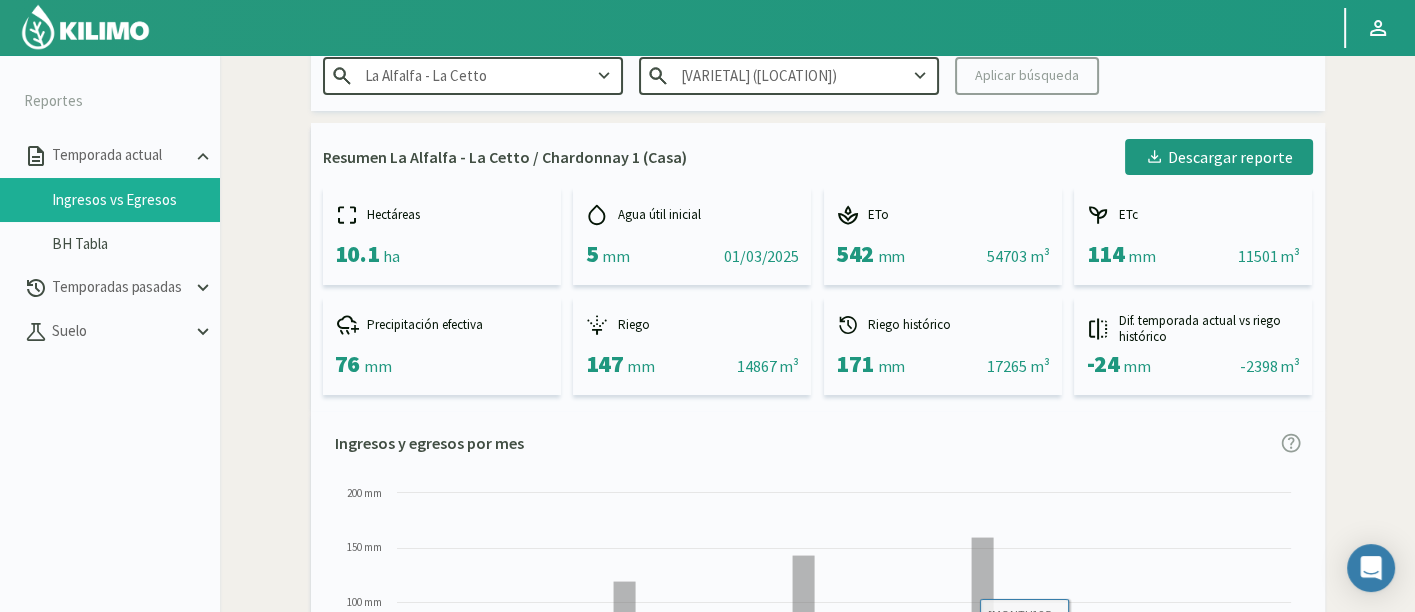 scroll, scrollTop: 0, scrollLeft: 0, axis: both 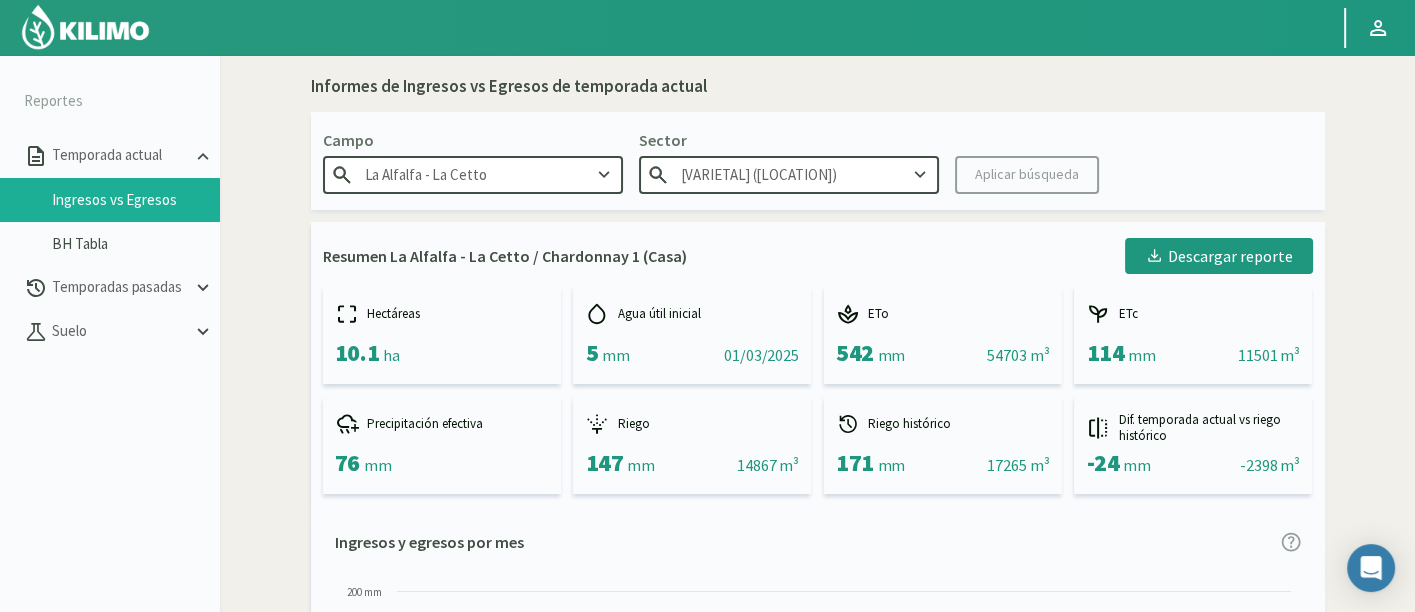click on "[VARIETAL] ([LOCATION])" at bounding box center (473, 174) 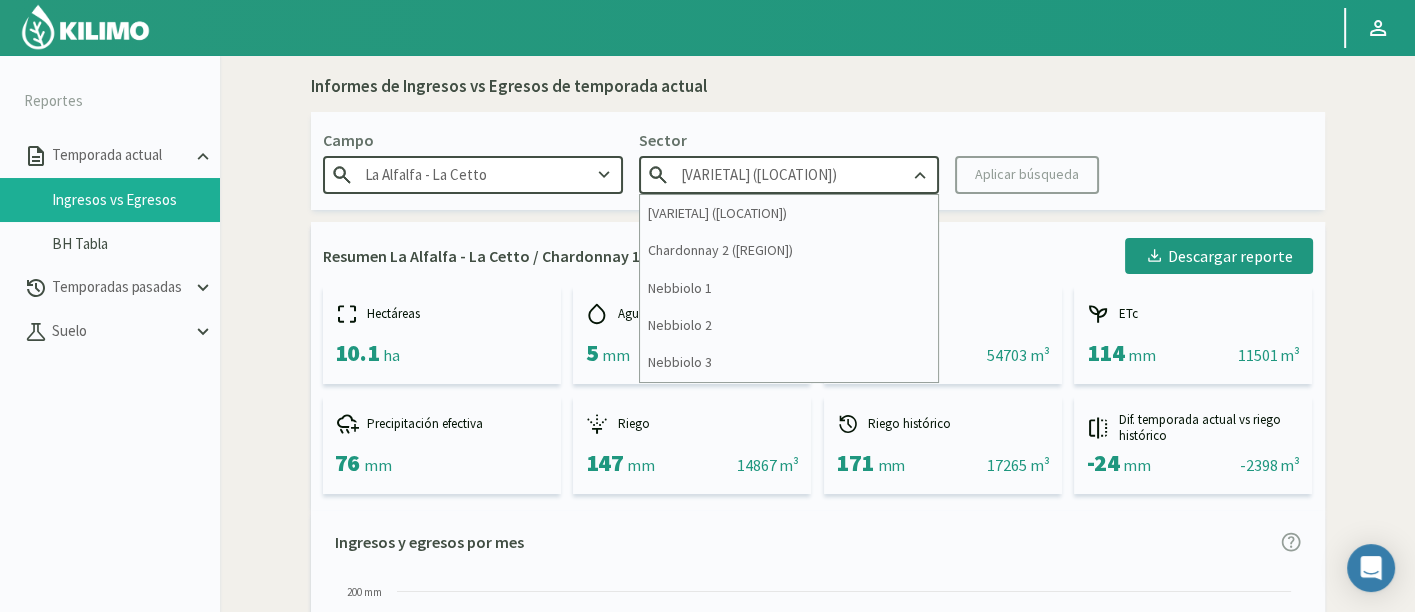click on "Aplicar búsqueda" at bounding box center (1027, 175) 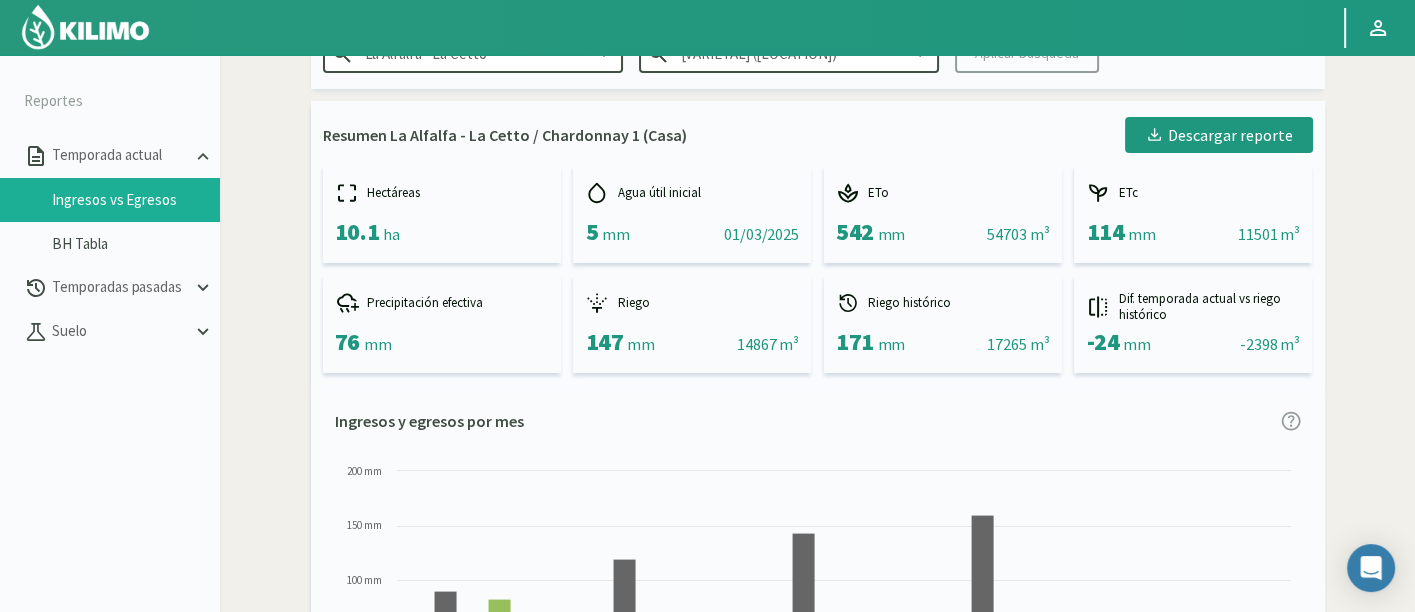 scroll, scrollTop: 0, scrollLeft: 0, axis: both 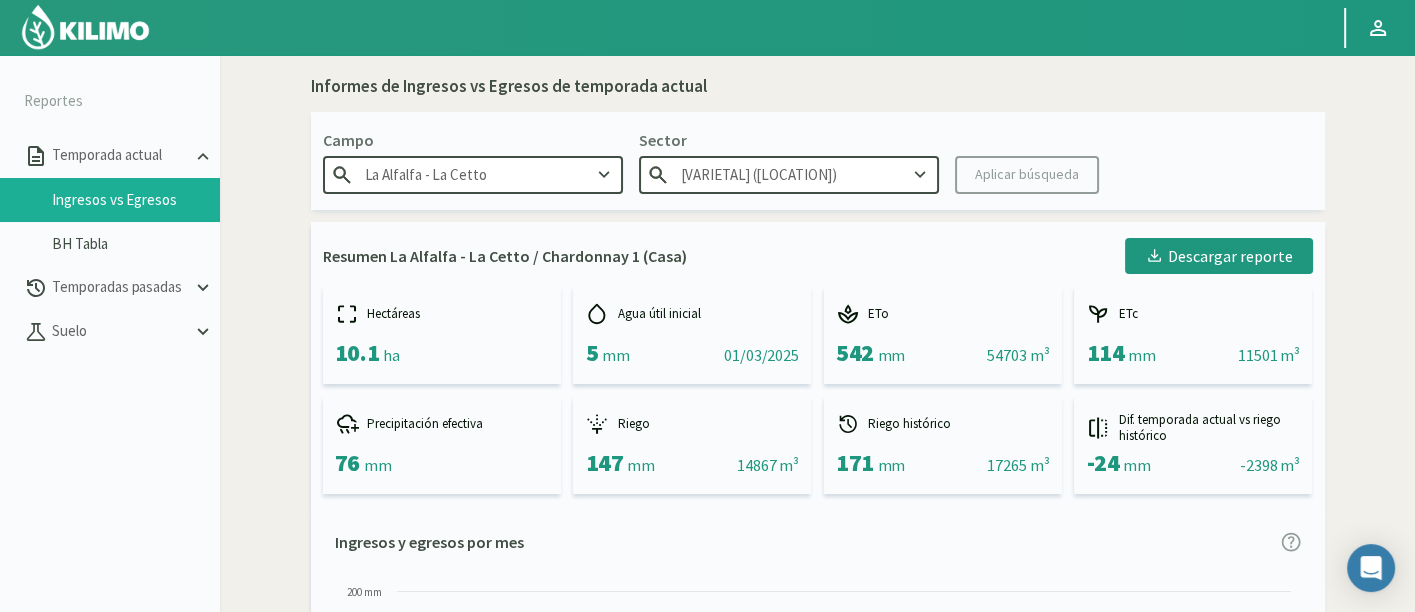 click on "[VARIETAL] ([LOCATION])" at bounding box center (789, 174) 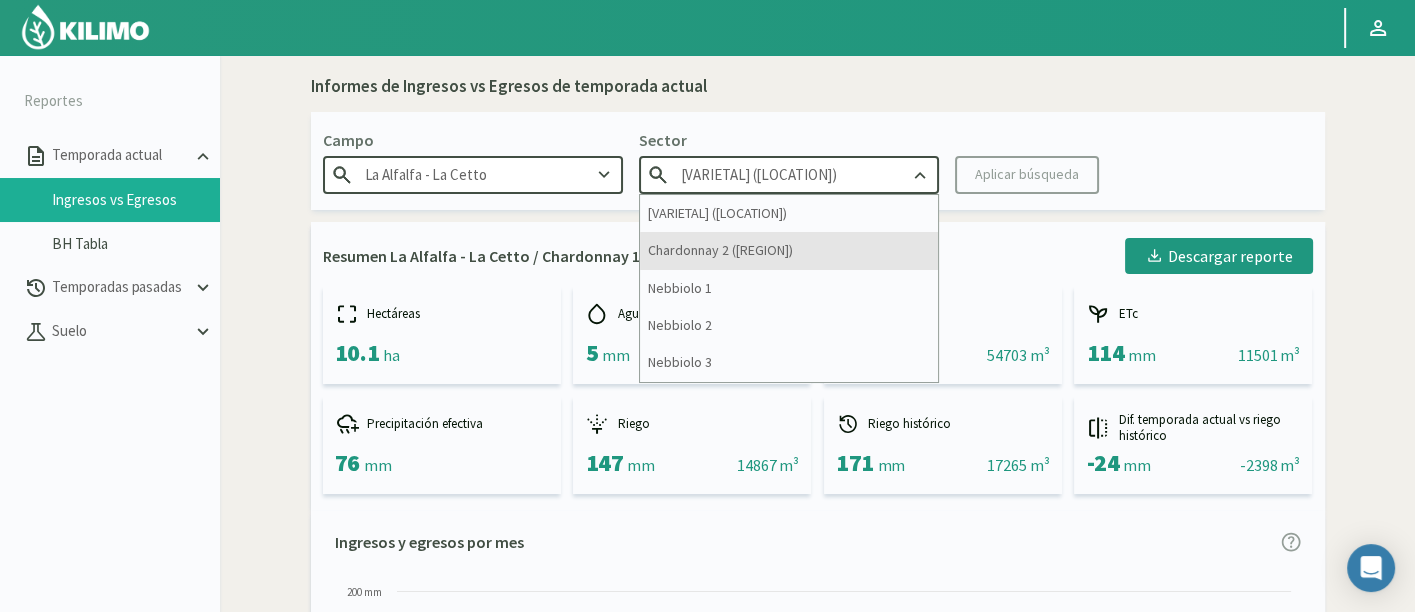 click on "Chardonnay 2 ([REGION])" at bounding box center [789, 250] 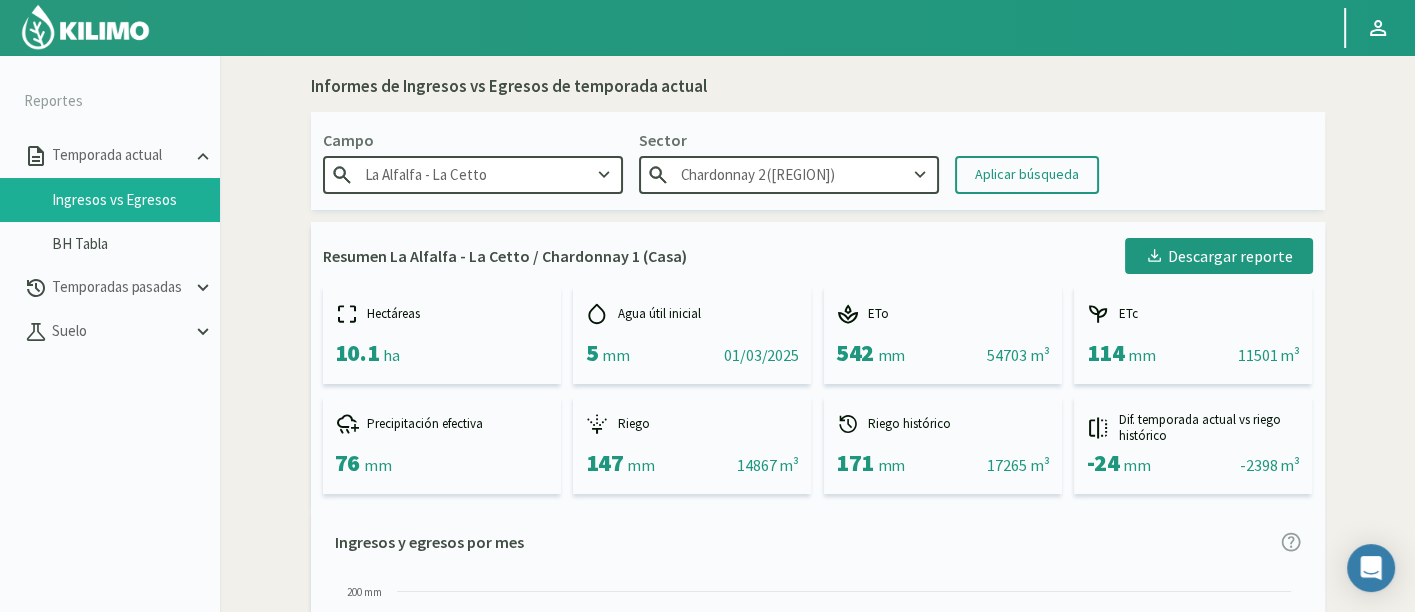 click on "Campo
[LOCATION] - [LOCATION]
Sector
[VARIETAL]
Aplicar búsqueda" at bounding box center (818, 161) 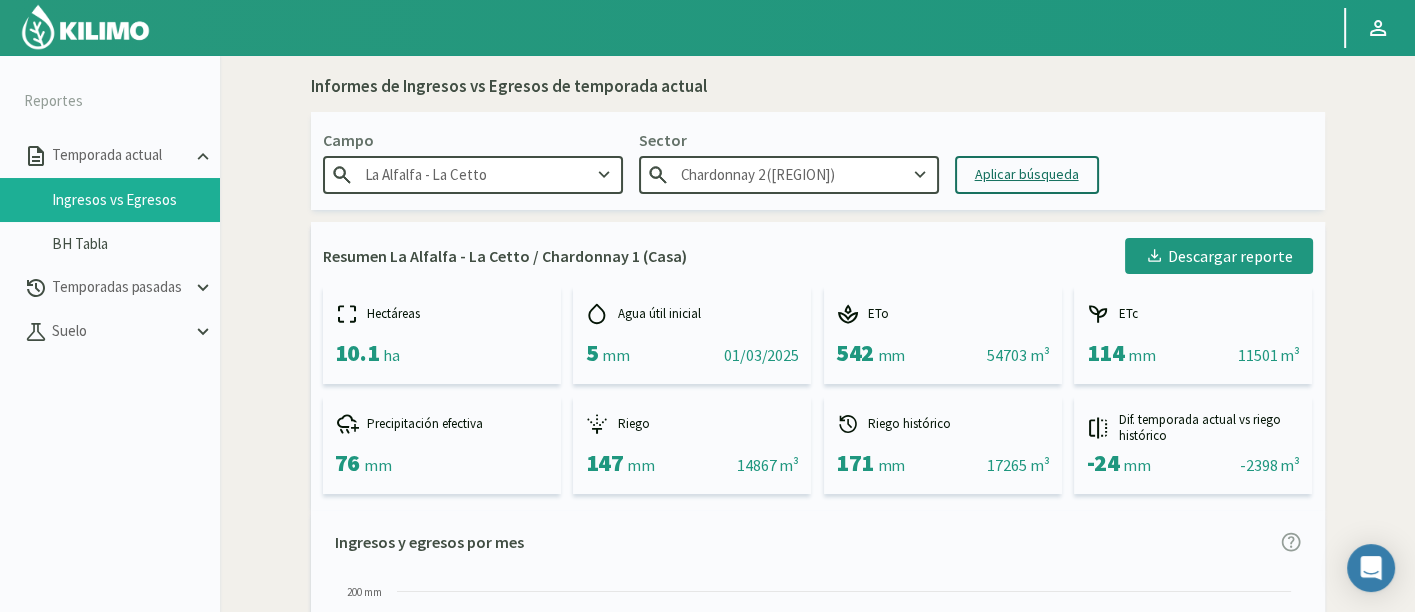 click on "Aplicar búsqueda" at bounding box center [1027, 174] 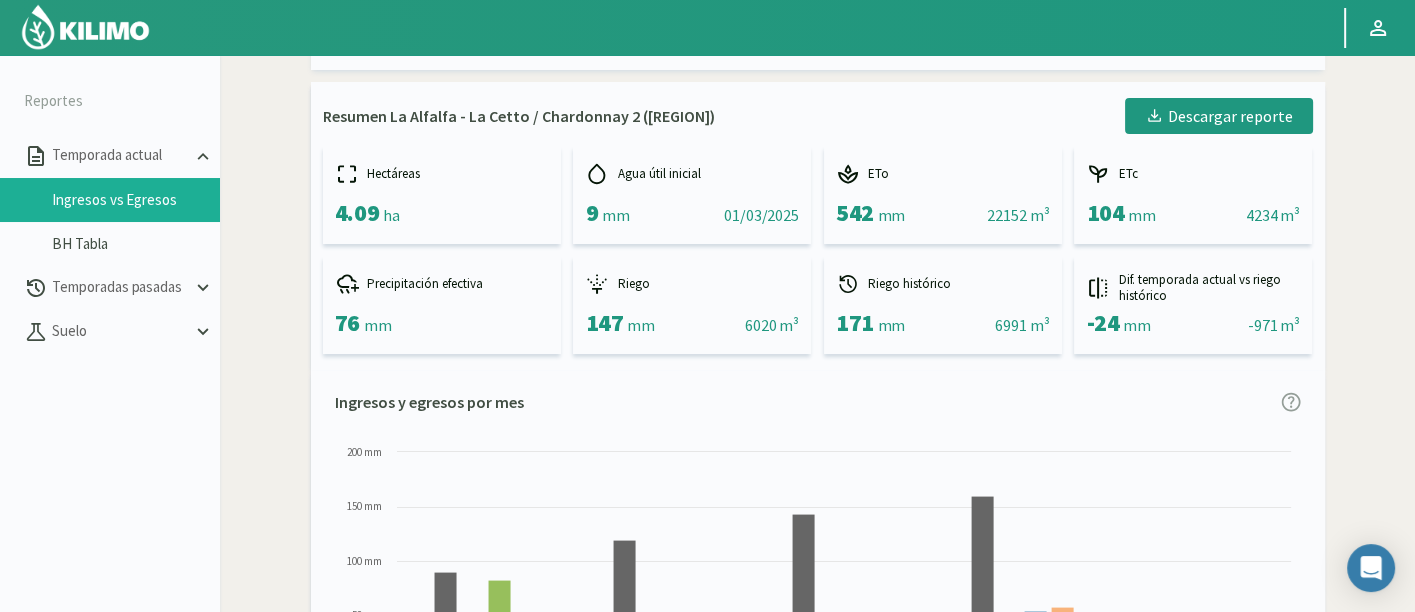 scroll, scrollTop: 333, scrollLeft: 0, axis: vertical 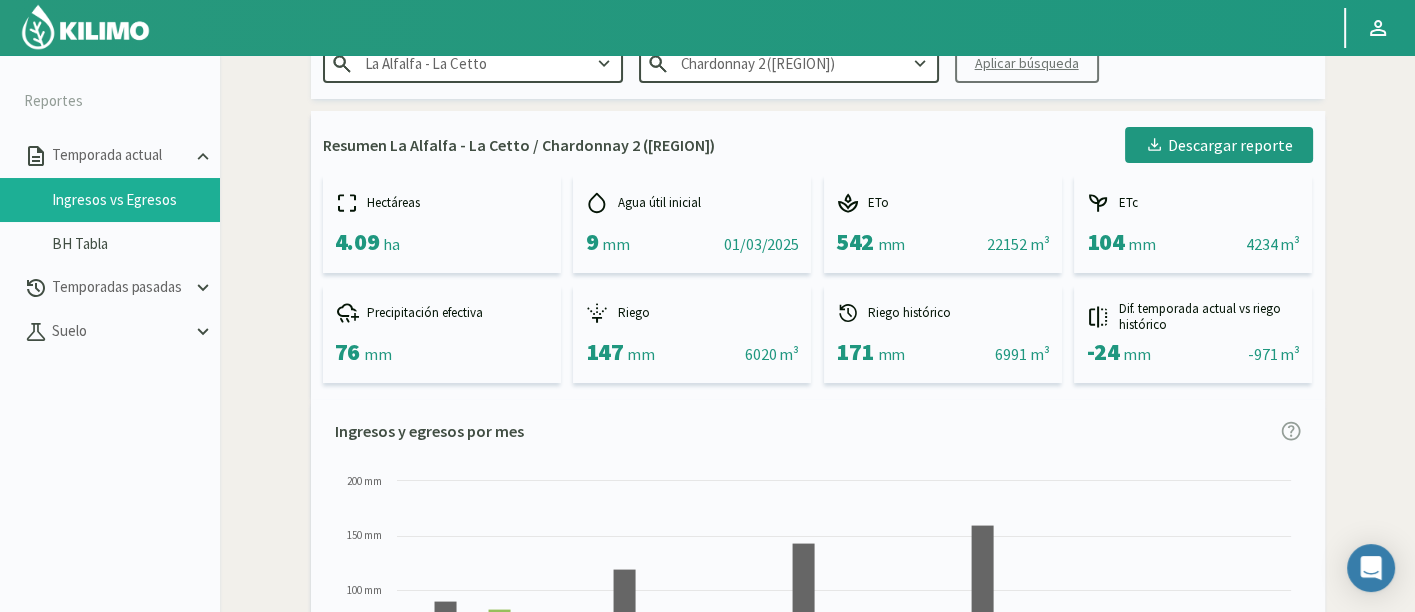 click on "Campo
[LOCATION] - [LOCATION]
Sector
[VARIETAL]
Aplicar búsqueda" at bounding box center [818, 50] 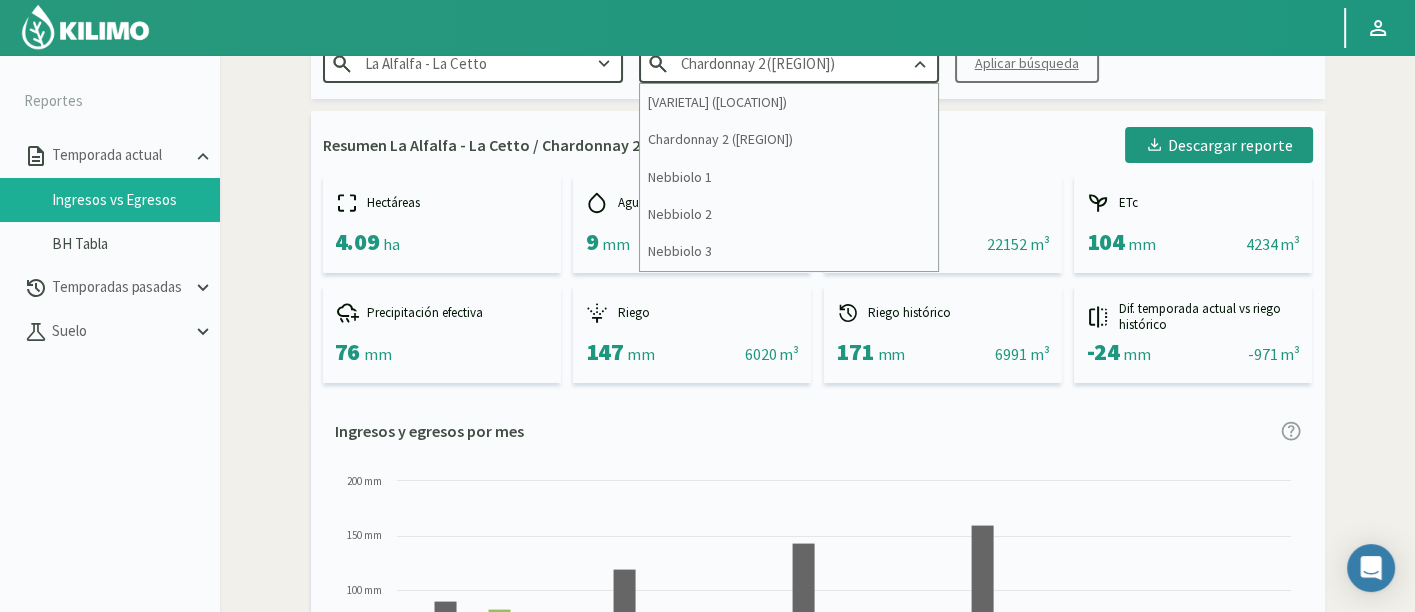 click on "Chardonnay 2 ([REGION])" at bounding box center [789, 63] 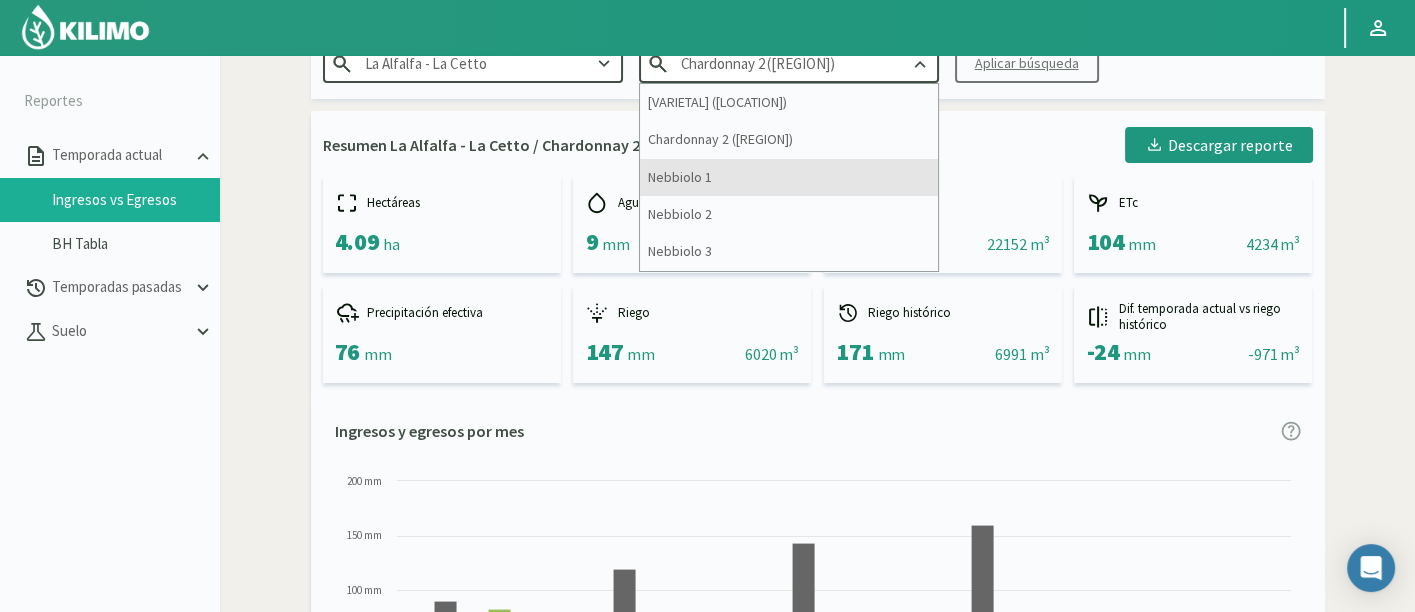 click on "Nebbiolo 1" at bounding box center (789, 177) 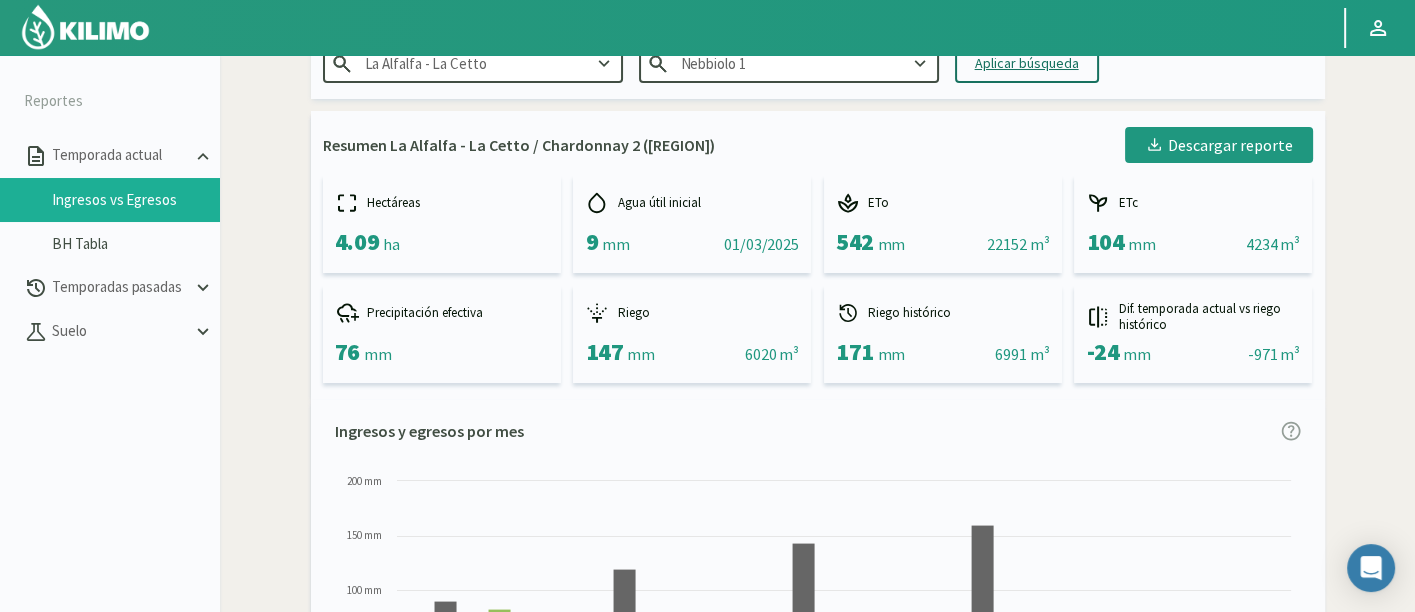 click on "Aplicar búsqueda" at bounding box center [1027, 64] 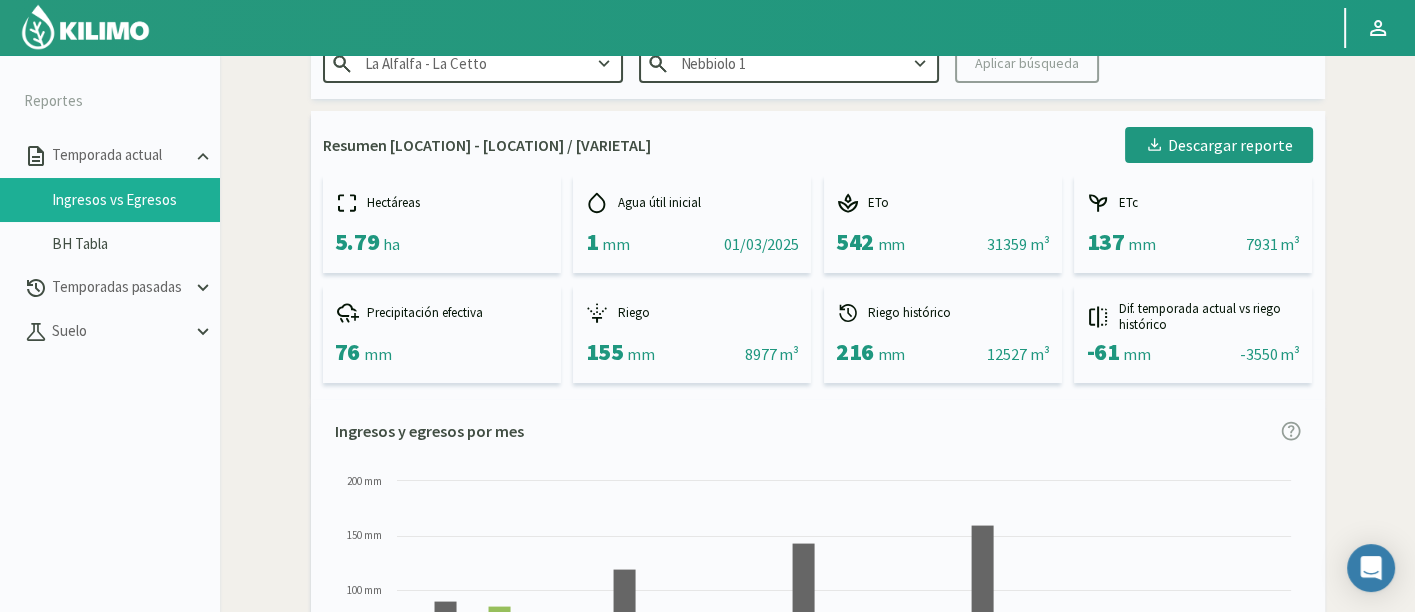 scroll, scrollTop: 333, scrollLeft: 0, axis: vertical 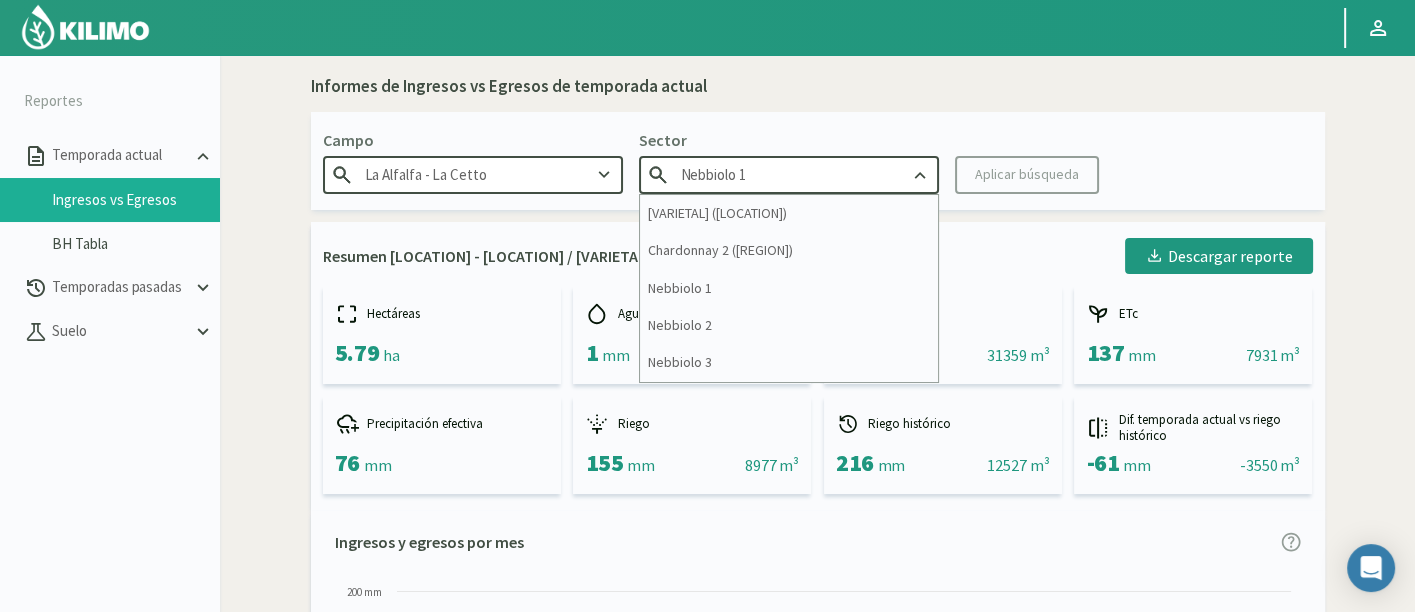 click on "Nebbiolo 1" at bounding box center [789, 174] 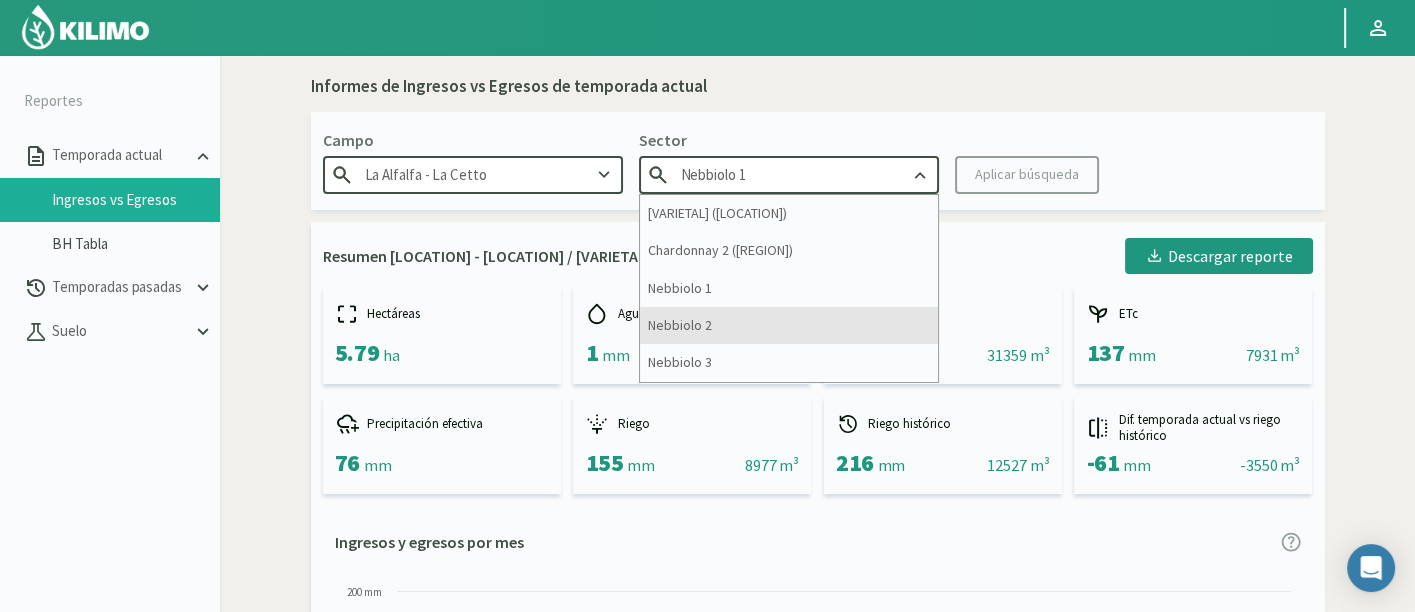 click on "Nebbiolo 2" at bounding box center [789, 325] 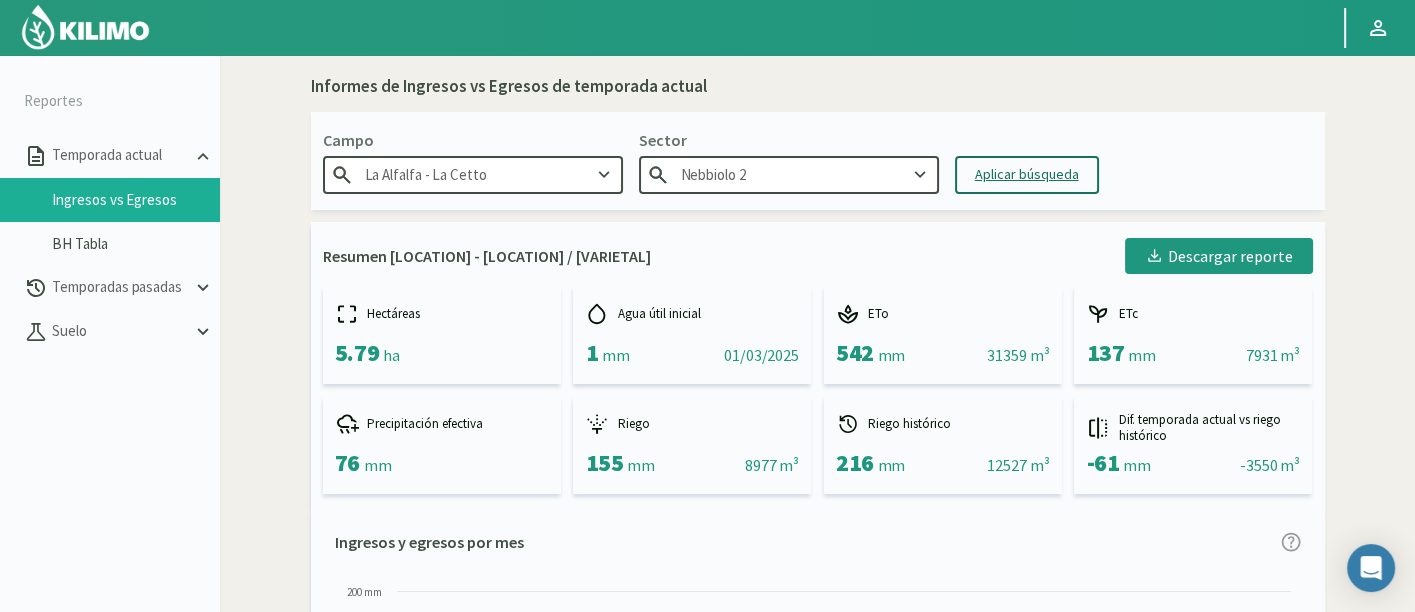 click on "Aplicar búsqueda" at bounding box center [1027, 174] 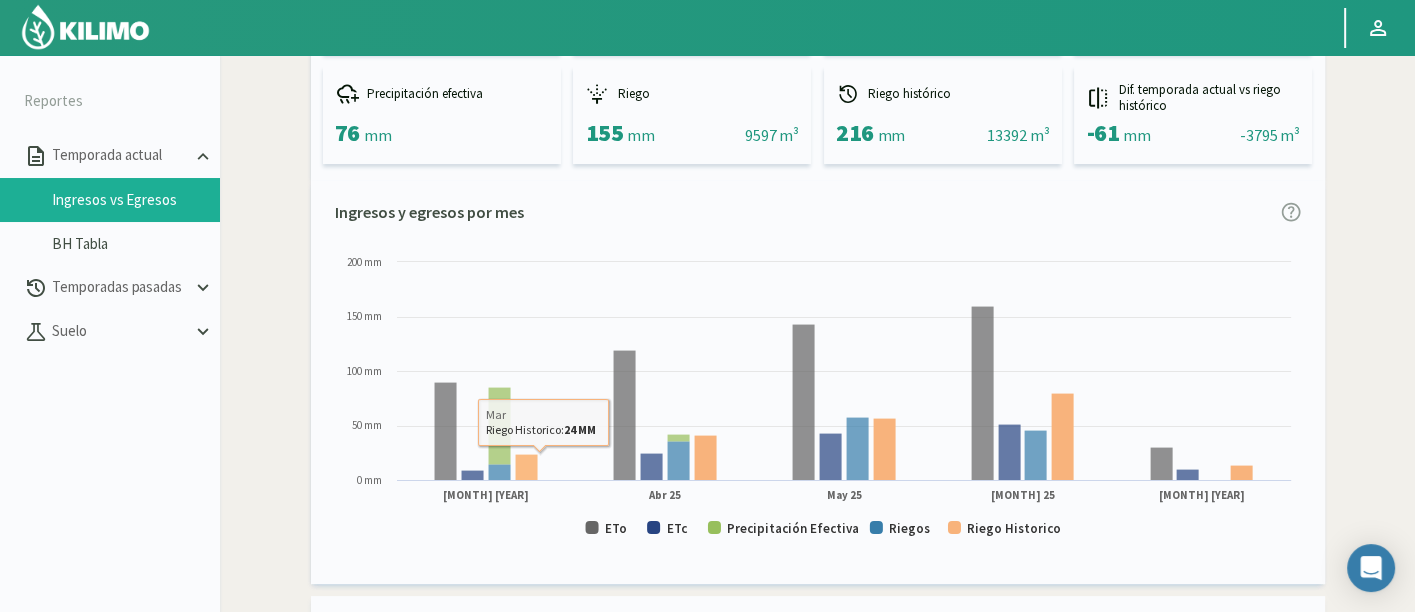 scroll, scrollTop: 333, scrollLeft: 0, axis: vertical 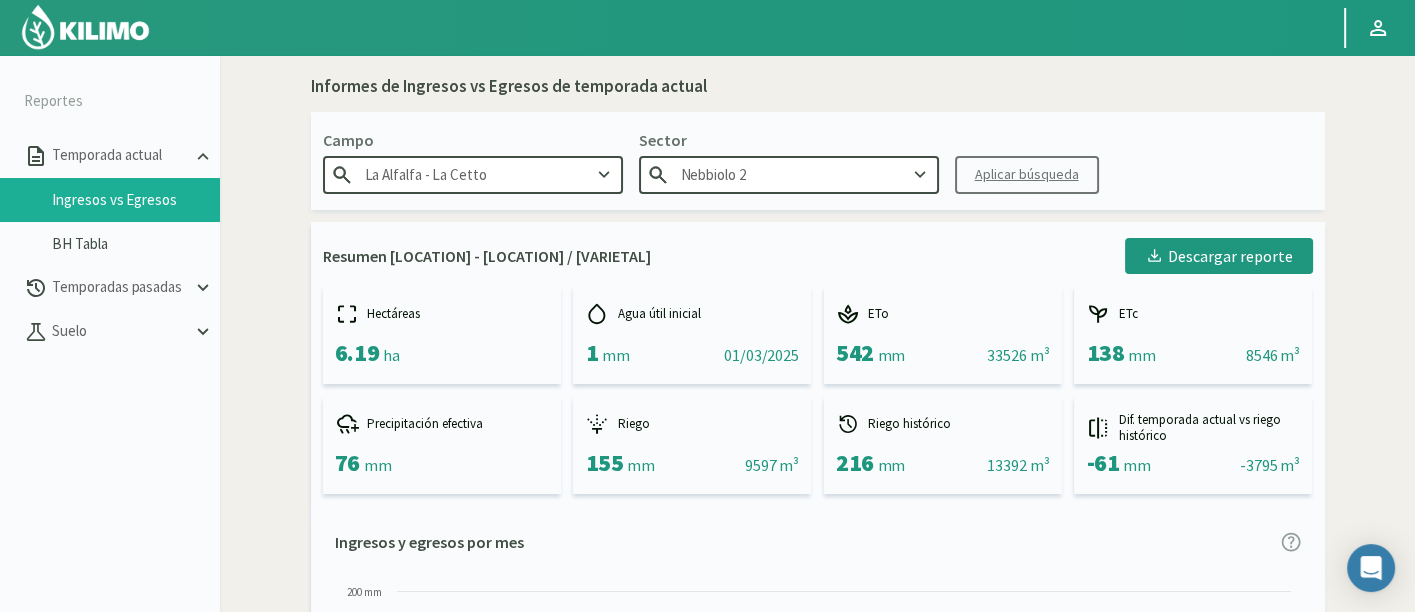 click on "Sector" at bounding box center [473, 140] 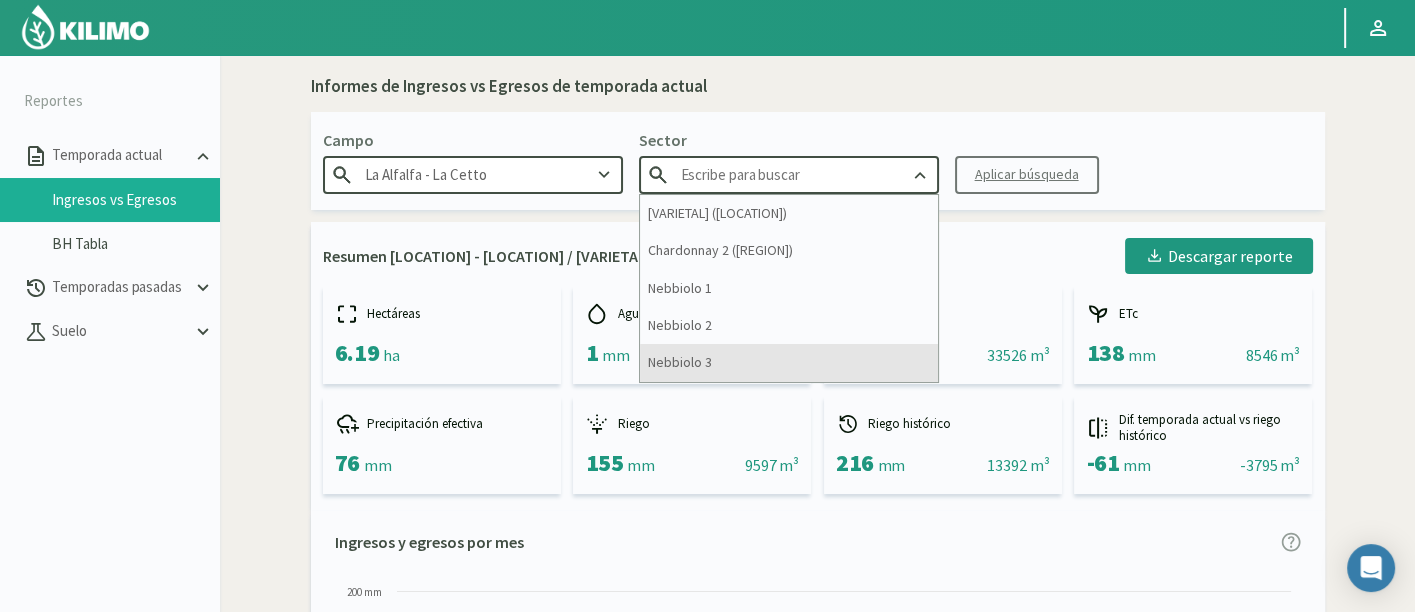 click on "Nebbiolo 3" at bounding box center (789, 362) 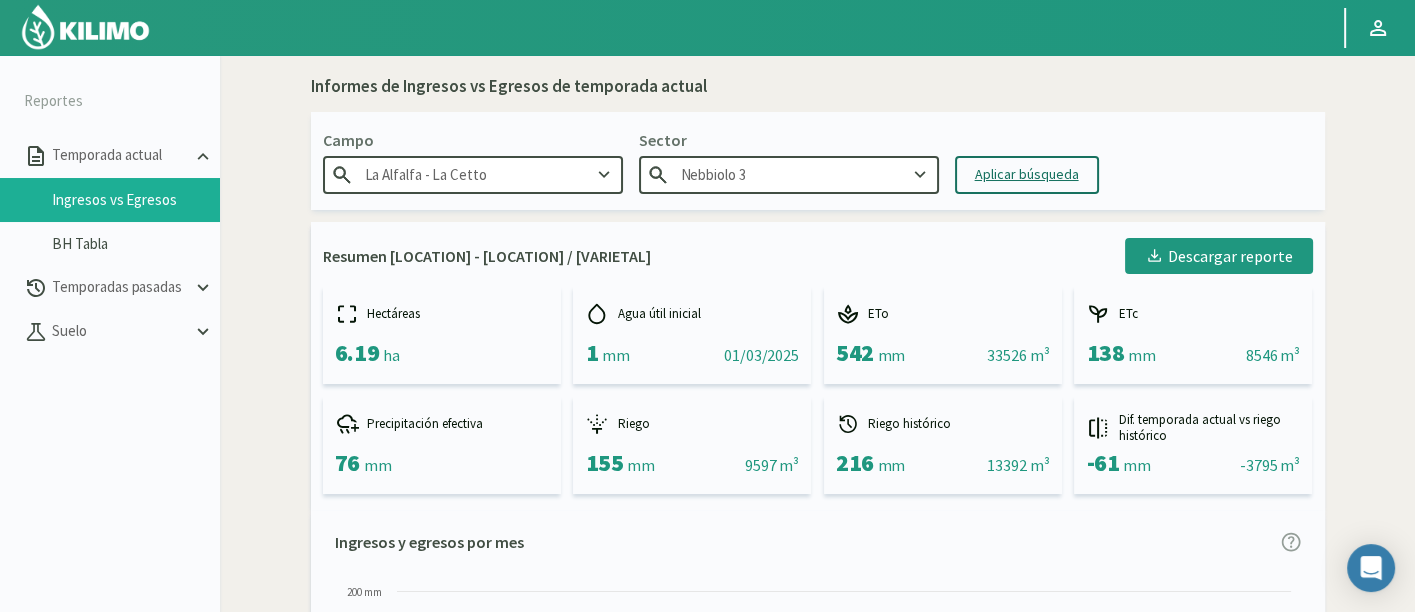 click on "Aplicar búsqueda" at bounding box center (1027, 175) 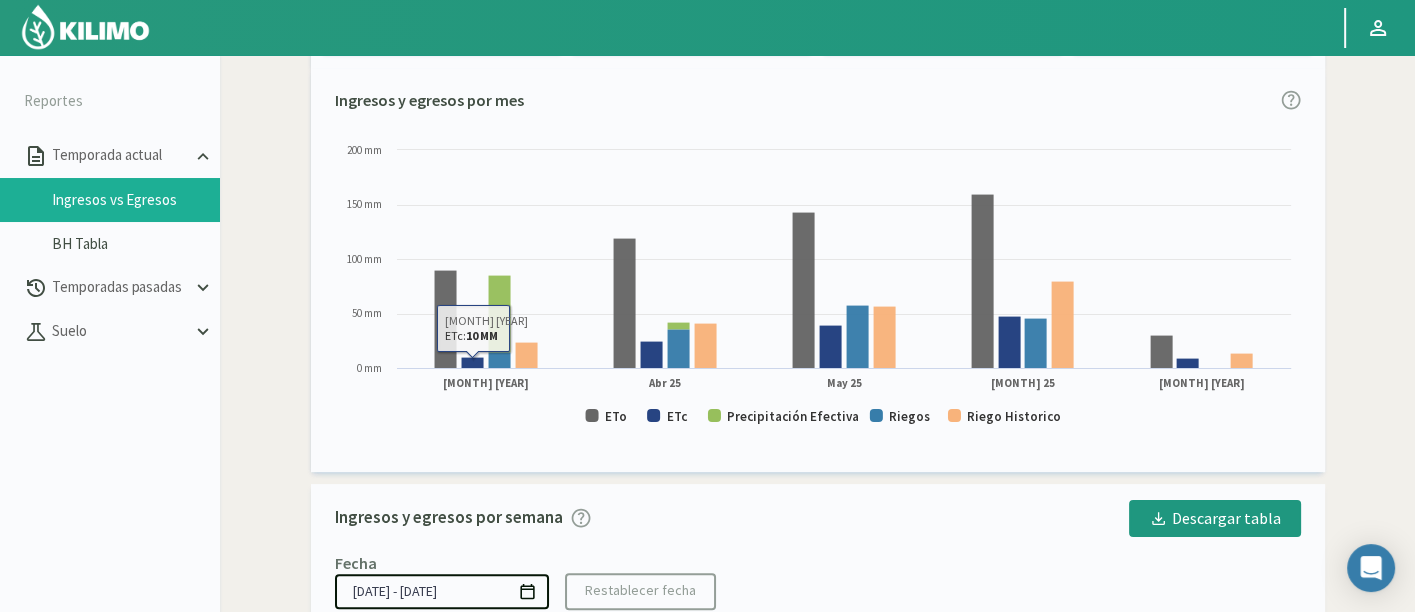 scroll, scrollTop: 444, scrollLeft: 0, axis: vertical 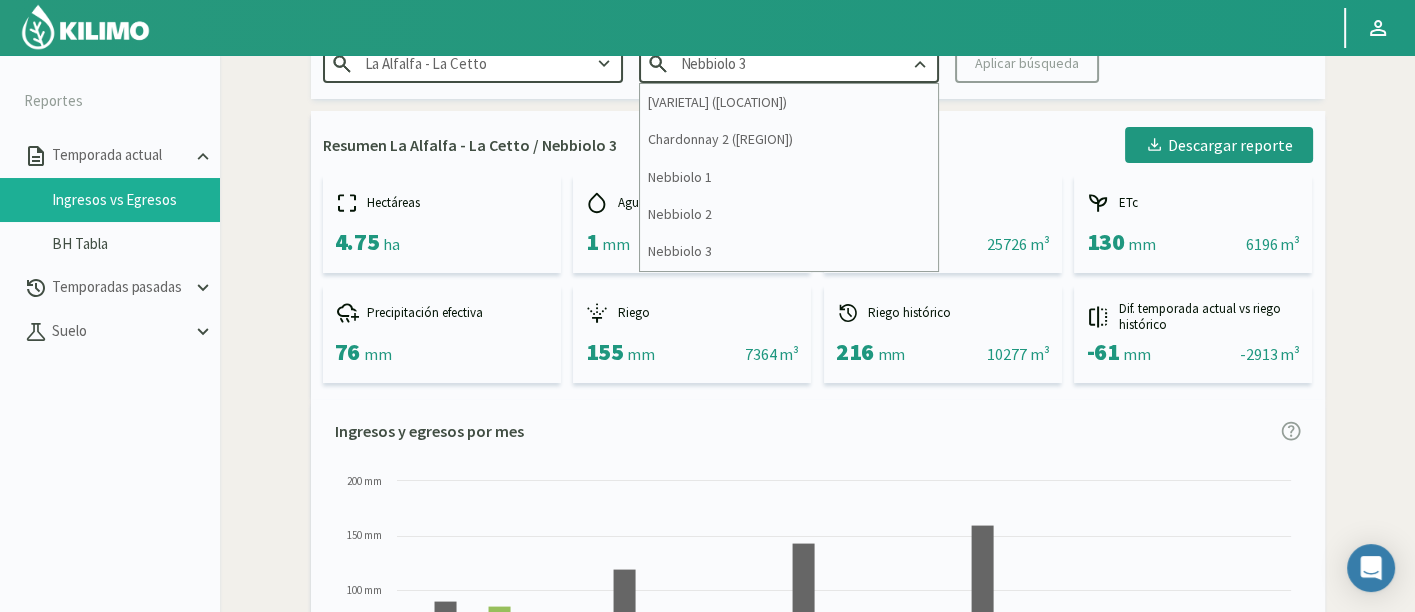 click on "Nebbiolo 3
Chardonnay 1 (Casa)   Chardonnay 2 (Cuchilla)   Nebbiolo 1   Nebbiolo 2   Nebbiolo 3" at bounding box center (473, 63) 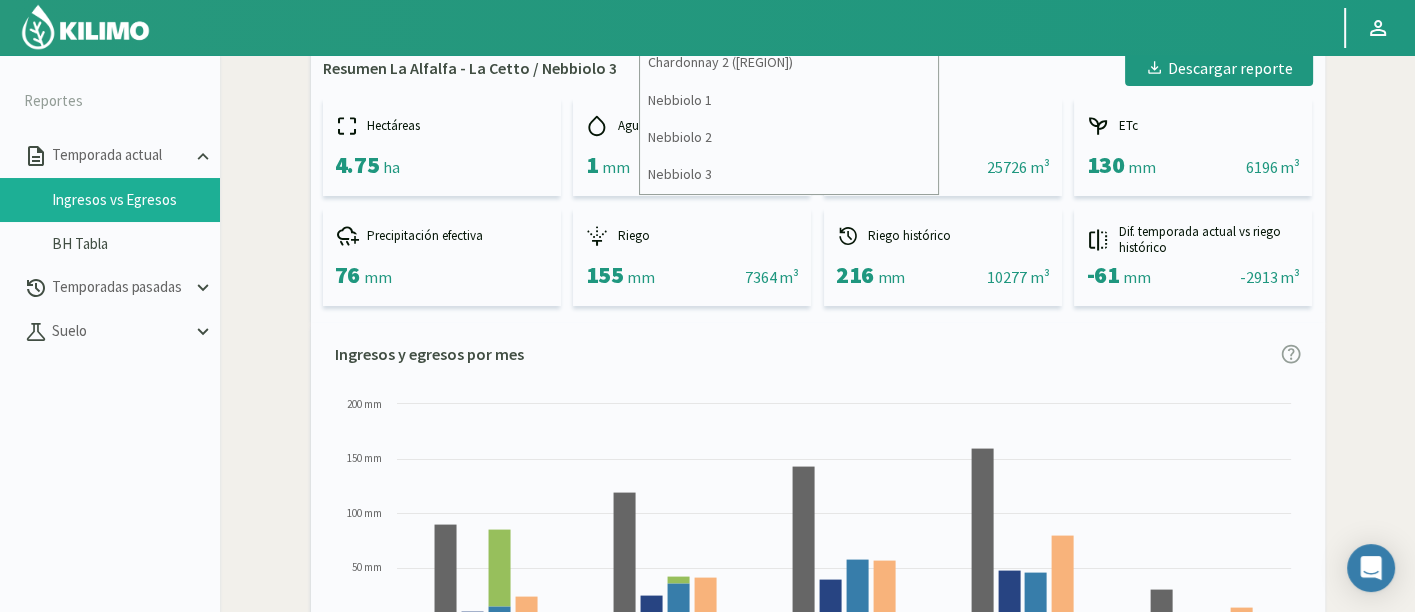 scroll, scrollTop: 222, scrollLeft: 0, axis: vertical 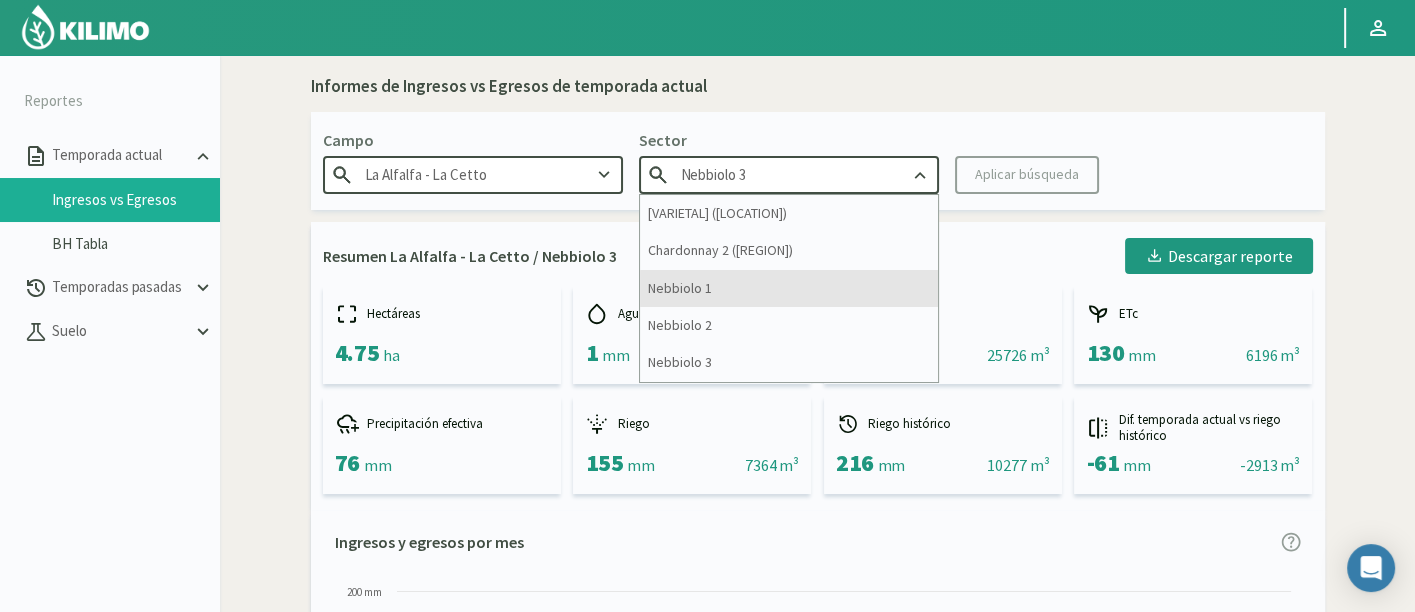 click on "[VARIETAL] [NUMBER]" at bounding box center [789, 288] 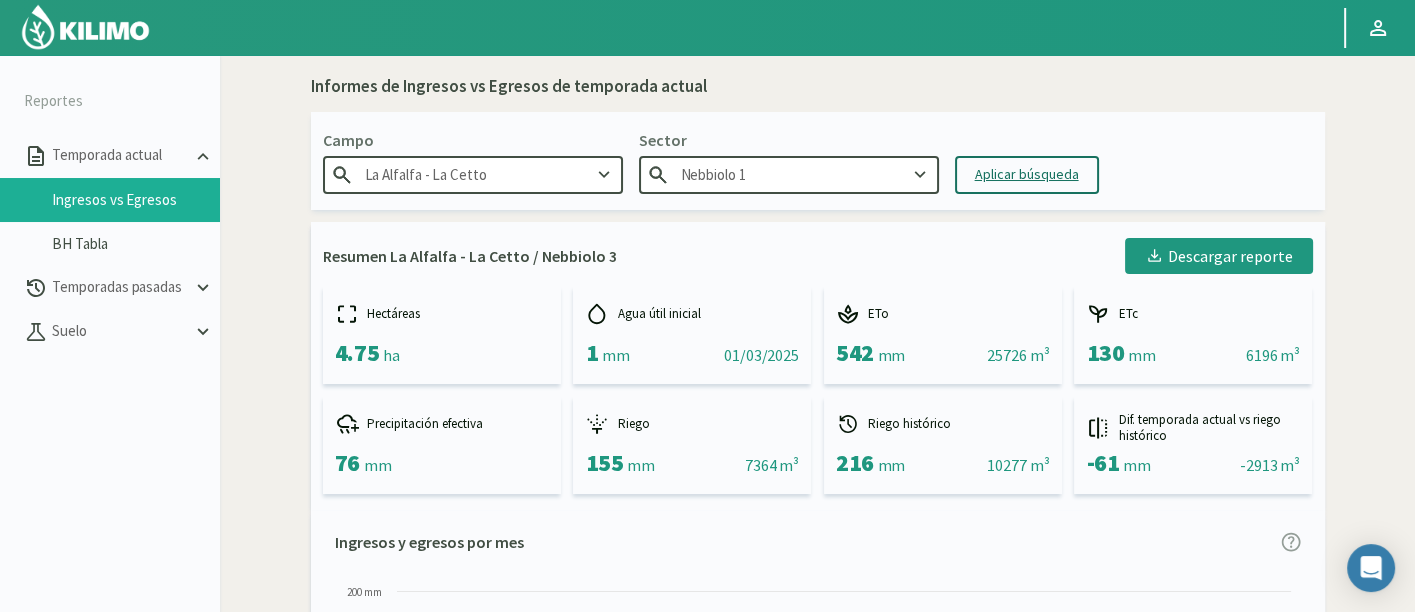 click on "Aplicar búsqueda" at bounding box center [1027, 174] 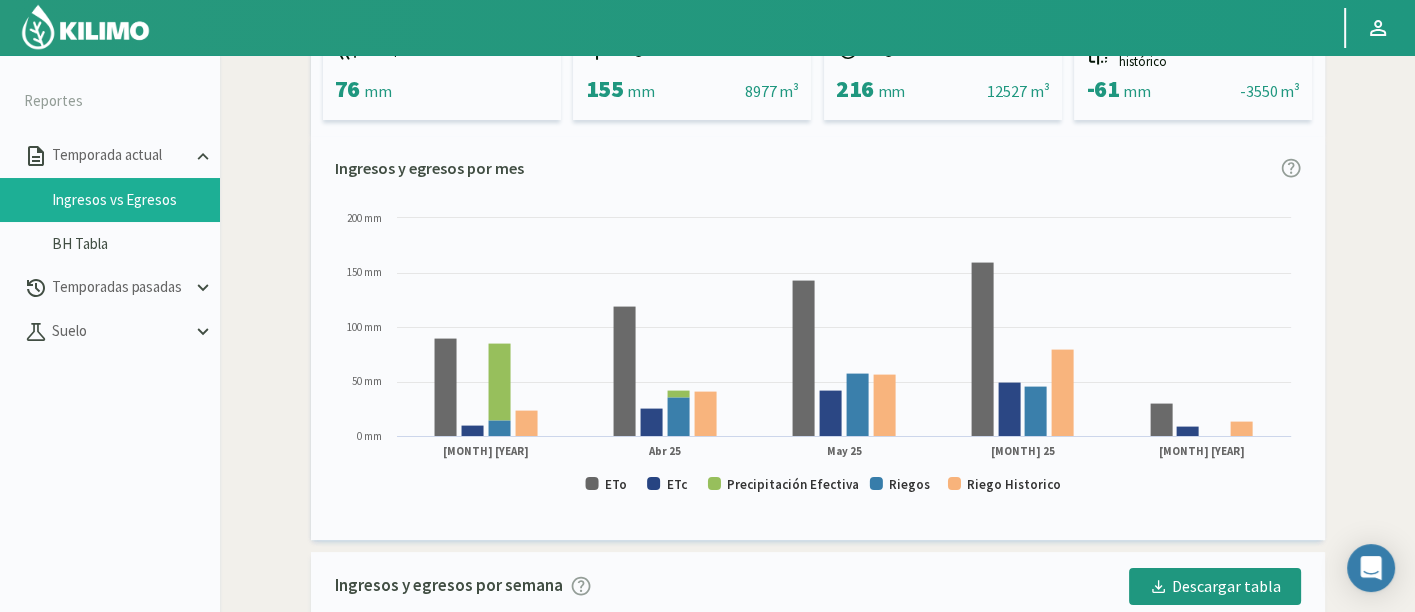 scroll, scrollTop: 461, scrollLeft: 0, axis: vertical 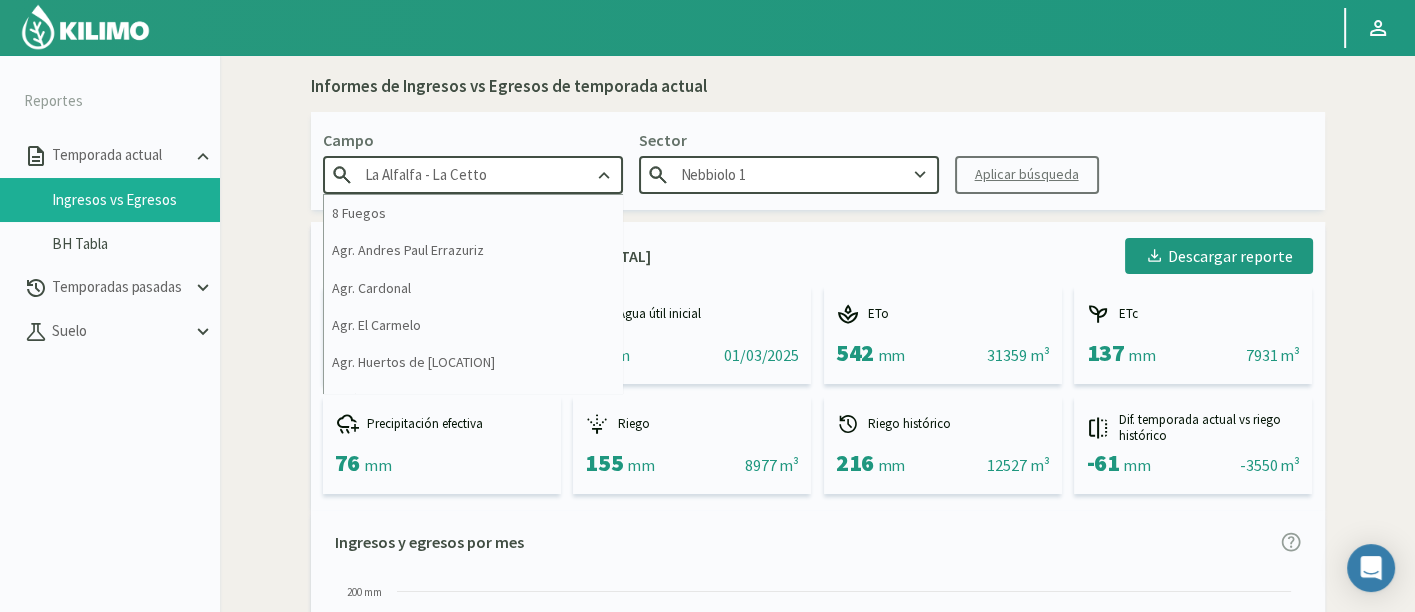 click on "[LOCATION] - [COMPANY_NAME]" at bounding box center [473, 174] 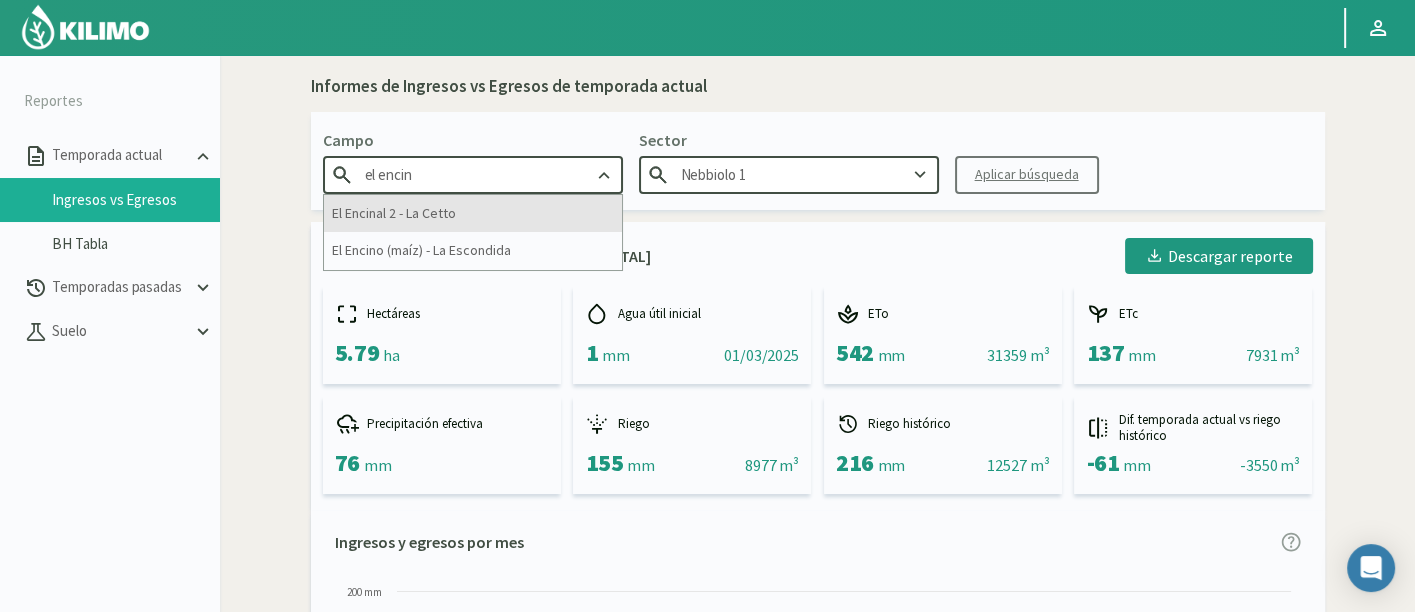 type on "[PLACE]" 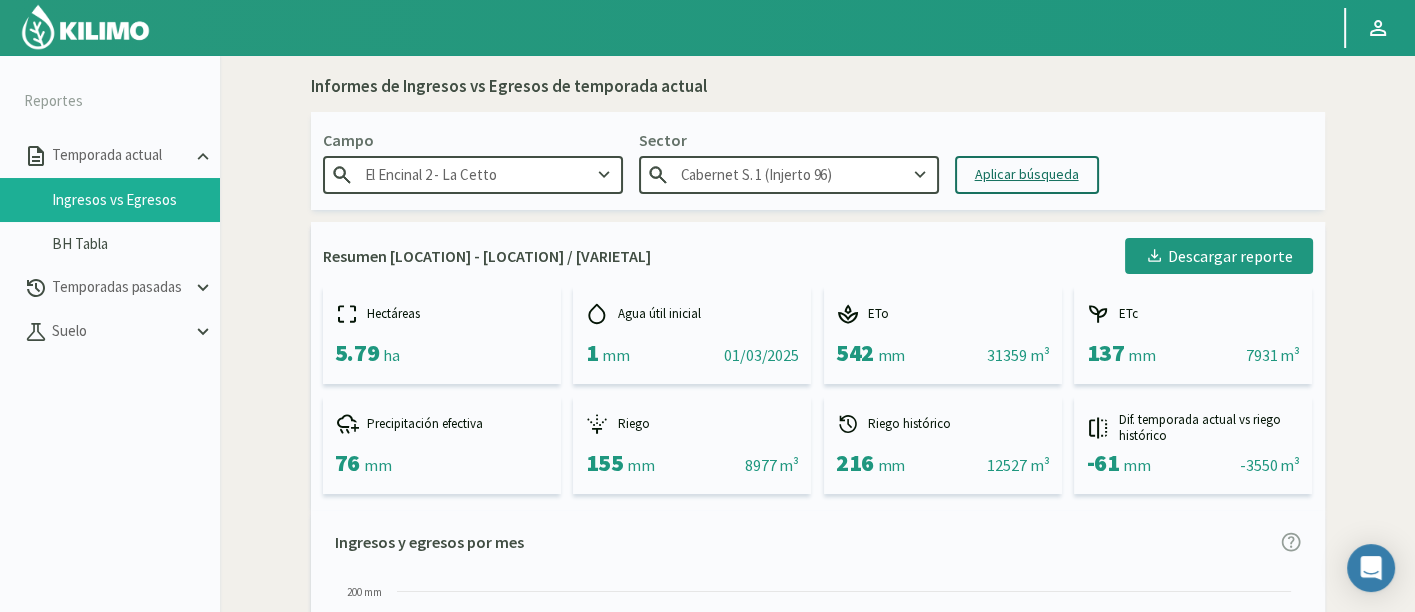 click on "Aplicar búsqueda" at bounding box center [1027, 174] 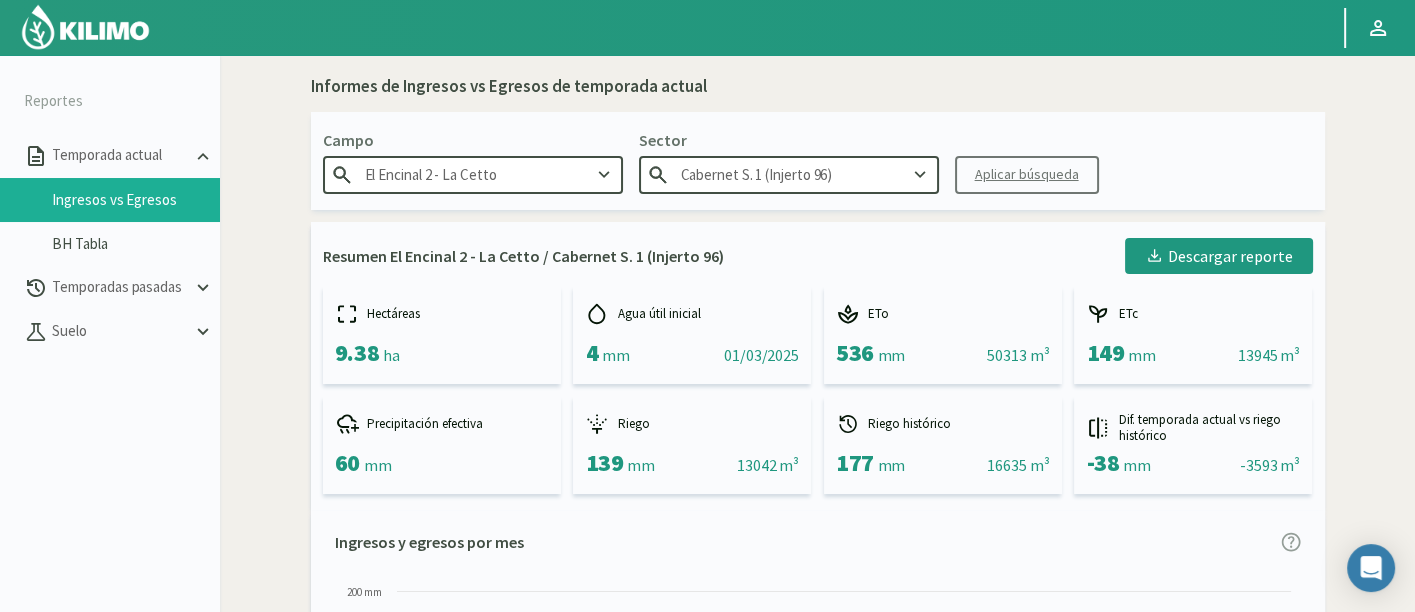 click on "Campo
El Encinal 2 - La Cetto
Sector
Cabernet S. 1 (Injerto 96)
Aplicar búsqueda" at bounding box center [818, 161] 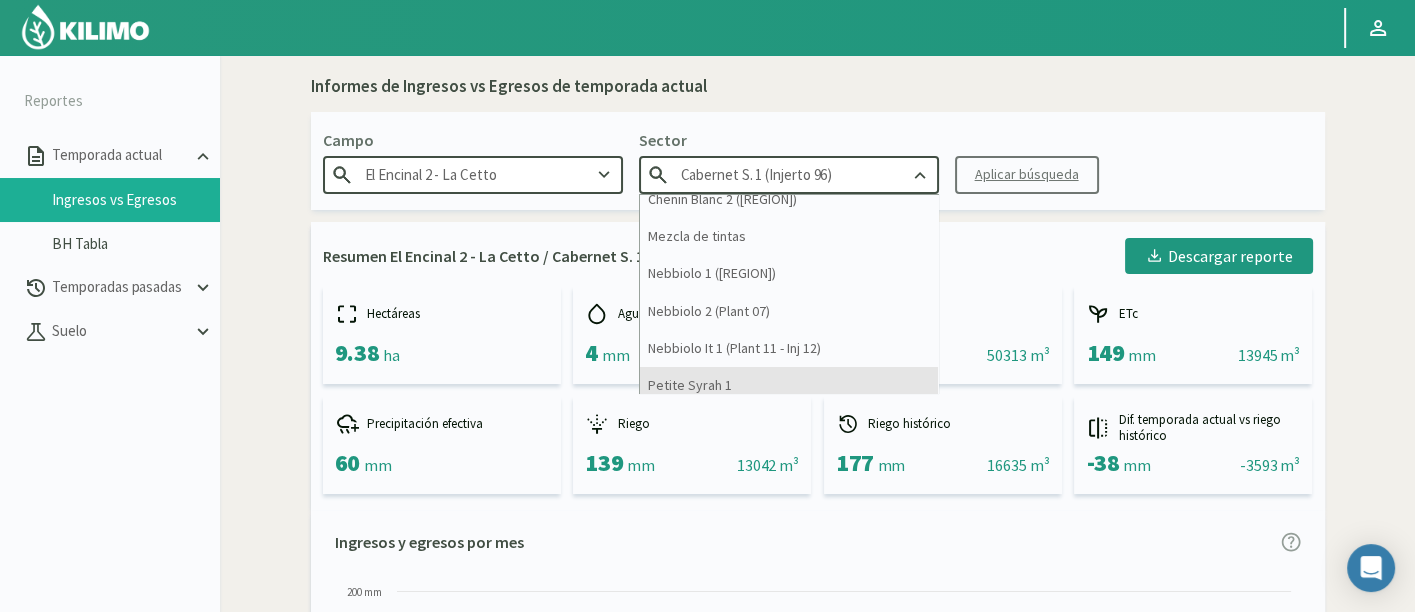 scroll, scrollTop: 175, scrollLeft: 0, axis: vertical 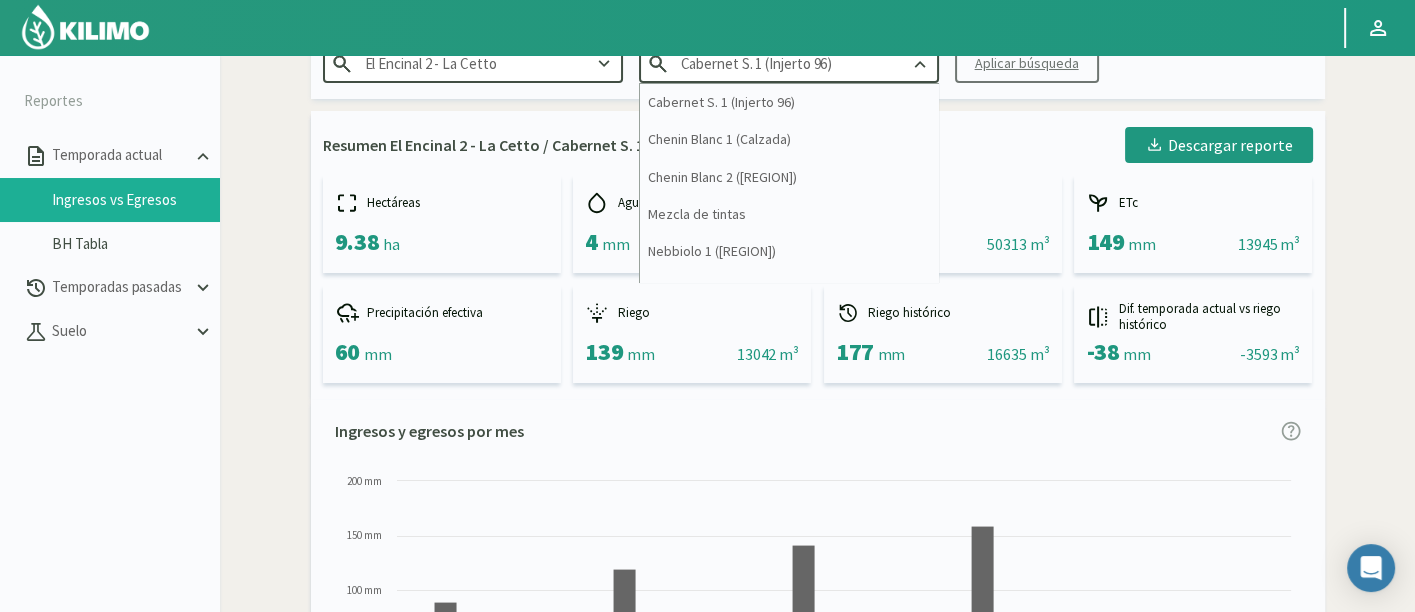 click on "Informes de Ingresos vs Egresos de temporada actual   Campo
El Encinal 2 - La Cetto
Sector
Cabernet S. 1 (Injerto 96)
Cabernet S. 1 (Injerto 96)   Chenin Blanc 1 (Calzada)   Chenin Blanc 2 (Del Cuatro)   Mezcla de tintas   Nebbiolo 1 (Plant 07)   Nebbiolo 2 (Plant 07)   Nebbiolo It 1 (Plant 11 - Inj 12)   Petite Syrah 1   Petite Syrah 2   Petite Syrah 3   Aplicar búsqueda  Resumen El Encinal 2 - La Cetto / Cabernet S. 1 (Injerto 96)
Descargar reporte
Hectáreas   9.38   ha
Agua útil inicial   4   mm    ||    01/03/2025
ETo   536   mm    ||    50313 m³
ETc   149   mm    ||    13945 m³
Precipitación efectiva   60   mm
Riego   139   mm    ||    13042 m³
Riego histórico   177   mm    ||    16635 m³
Dif. temporada actual vs riego histórico   -38   mm    ||    -3593 m³  Ingresos y egresos por mes
Created with Highcharts 9.2.2 ETo ETc Precipitación Efectiva Riegos Mar 25" at bounding box center [818, 658] 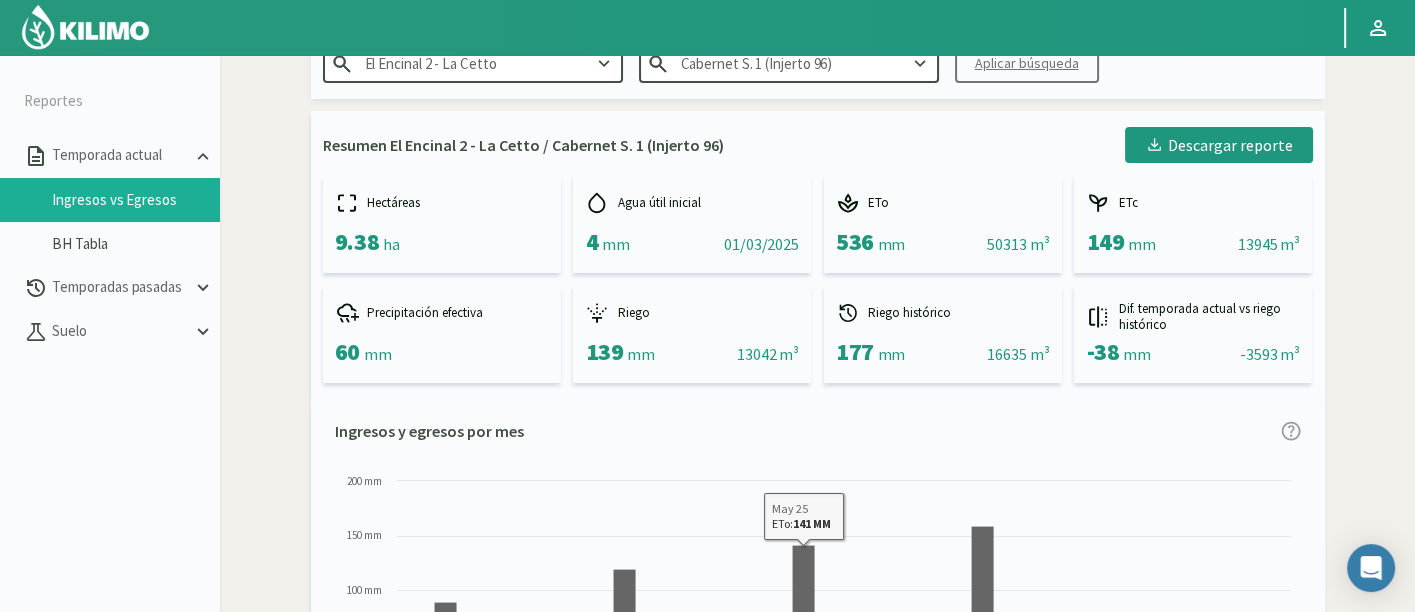 click on "Cabernet S. 1 (Injerto 96)" at bounding box center [789, 63] 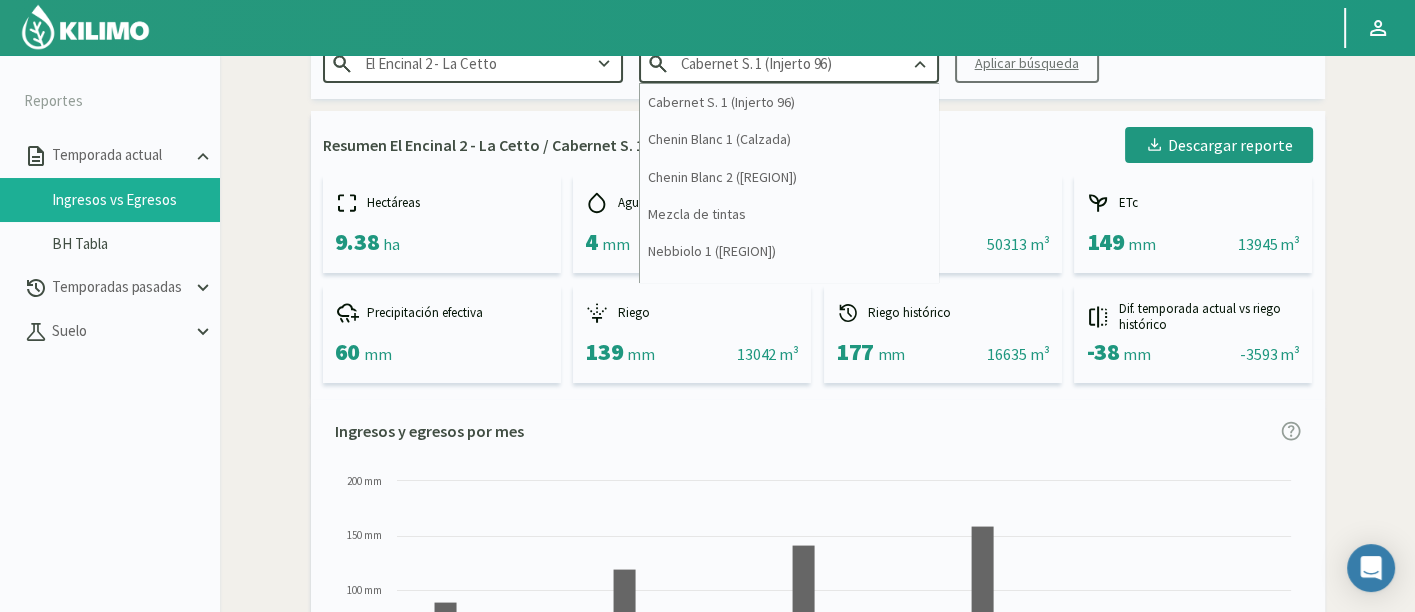 scroll, scrollTop: 0, scrollLeft: 0, axis: both 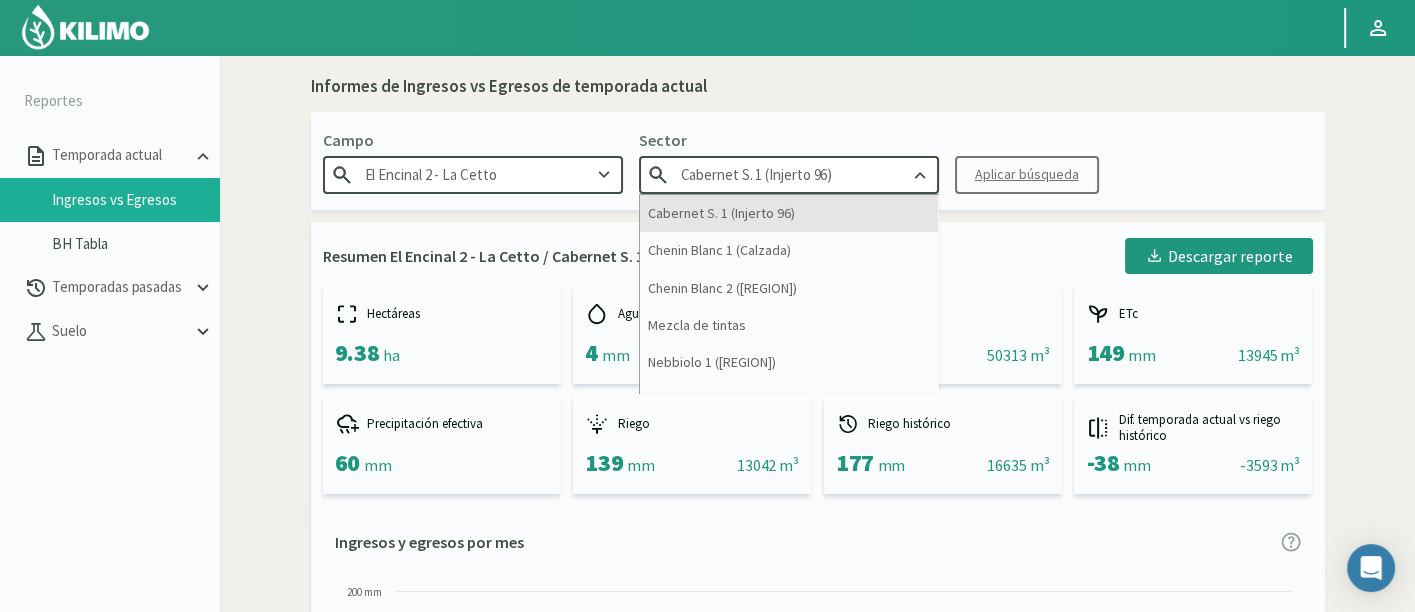 click on "Cabernet S. 1 (Injerto 96)" at bounding box center (789, 213) 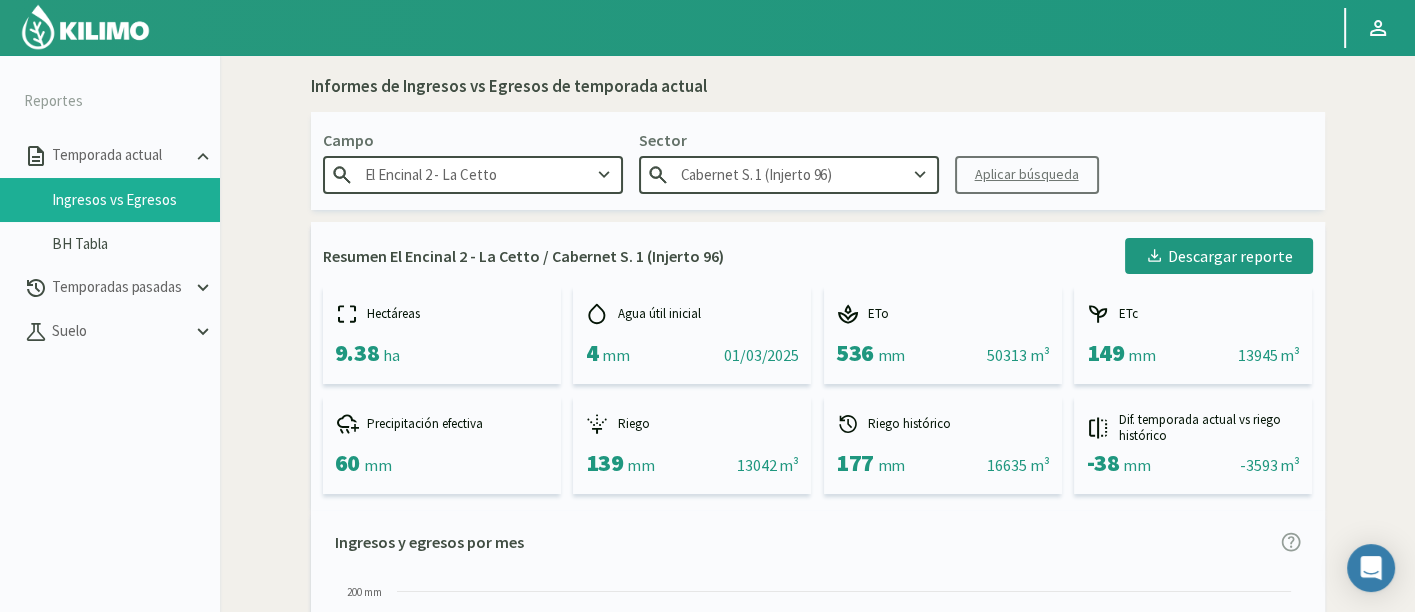 click on "Aplicar búsqueda" at bounding box center [1027, 175] 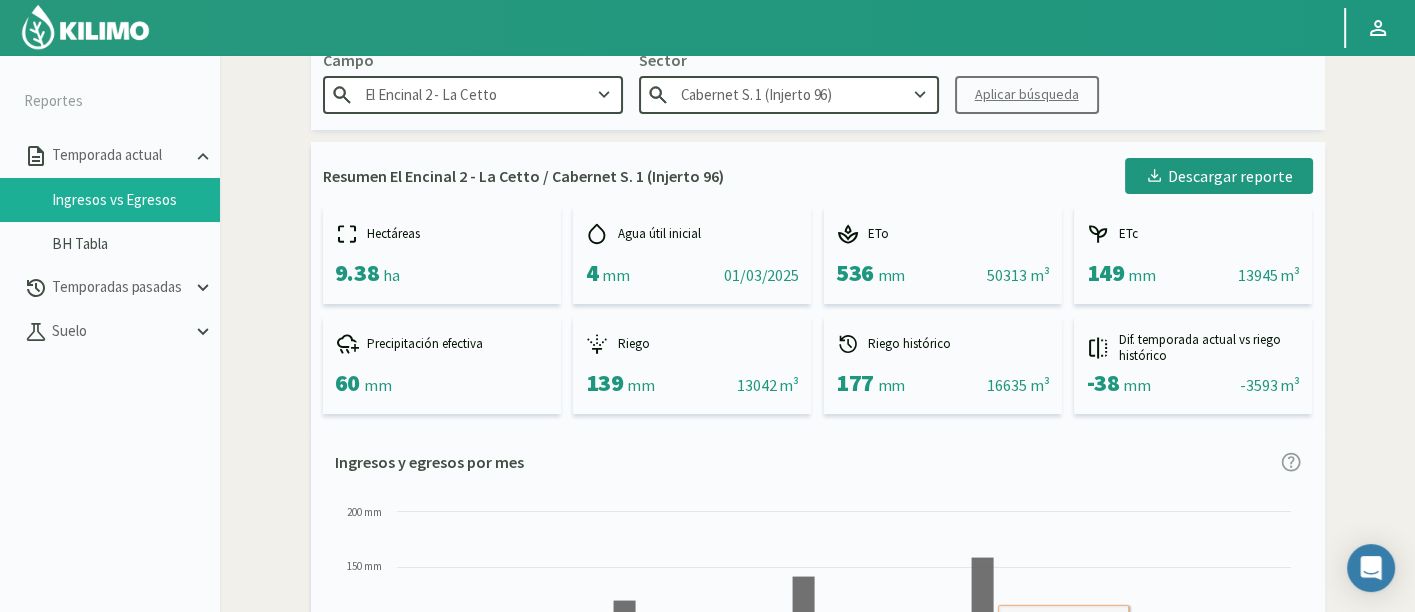 scroll, scrollTop: 0, scrollLeft: 0, axis: both 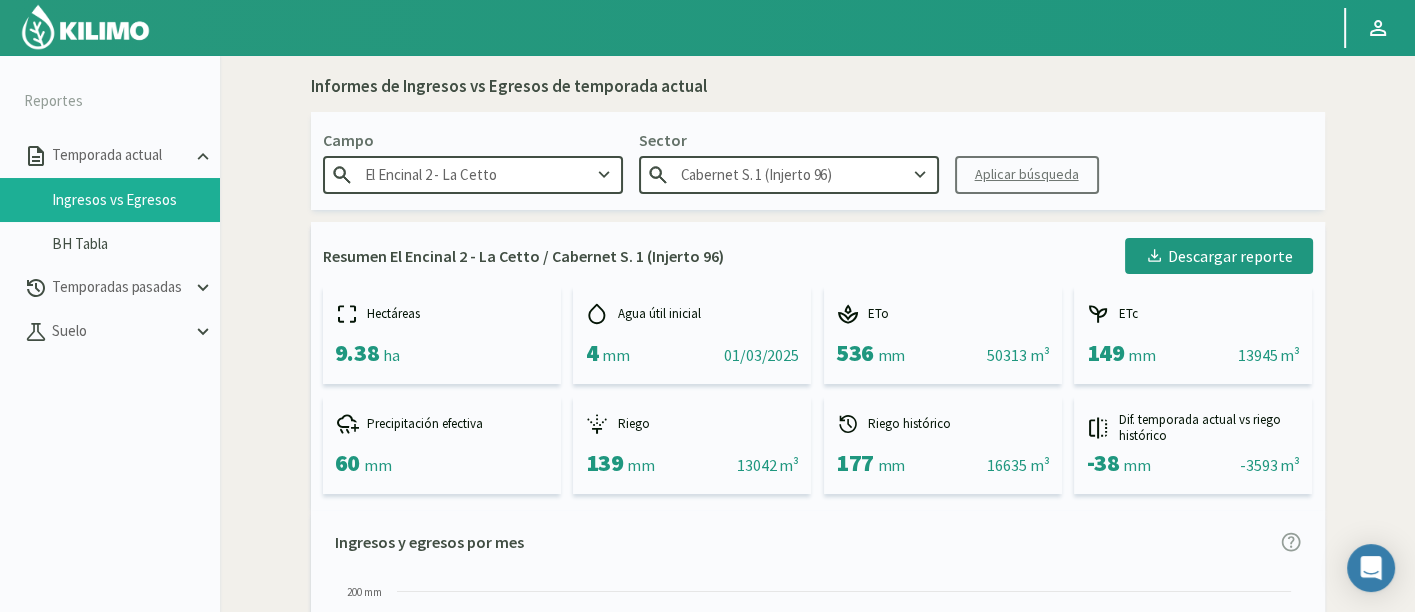 click on "Cabernet S. 1 (Injerto 96)" at bounding box center [789, 174] 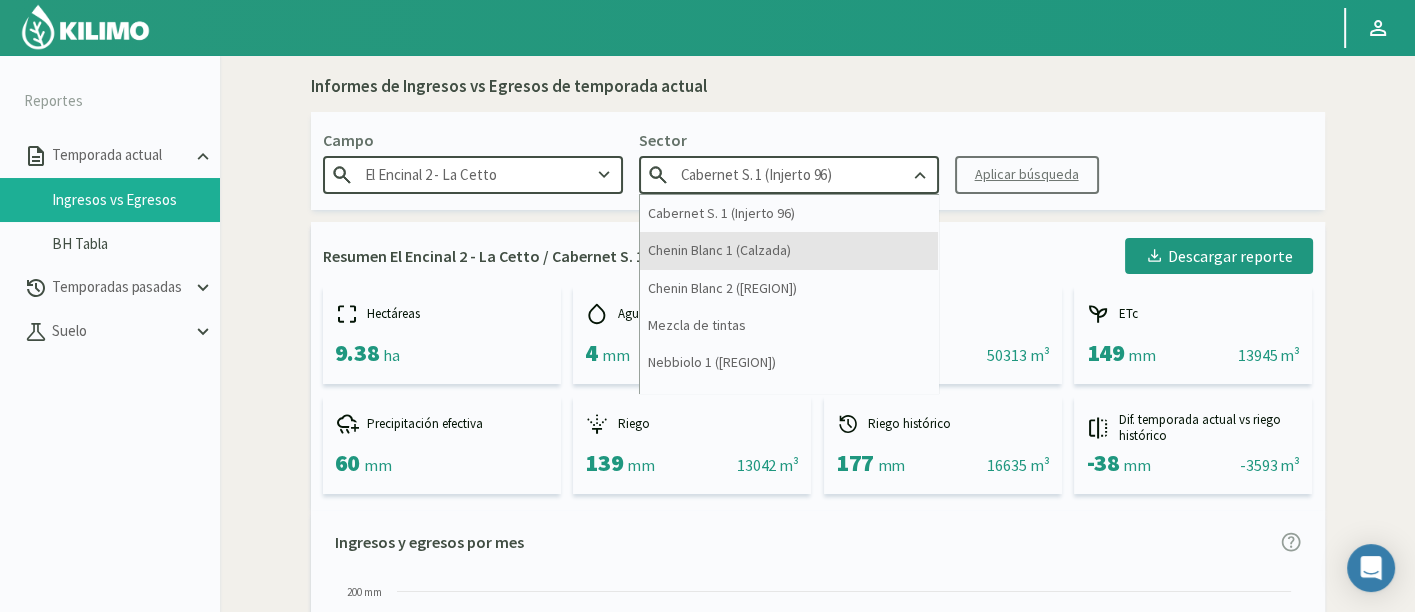 click on "[VARIETAL] ([LOCATION])" at bounding box center [789, 250] 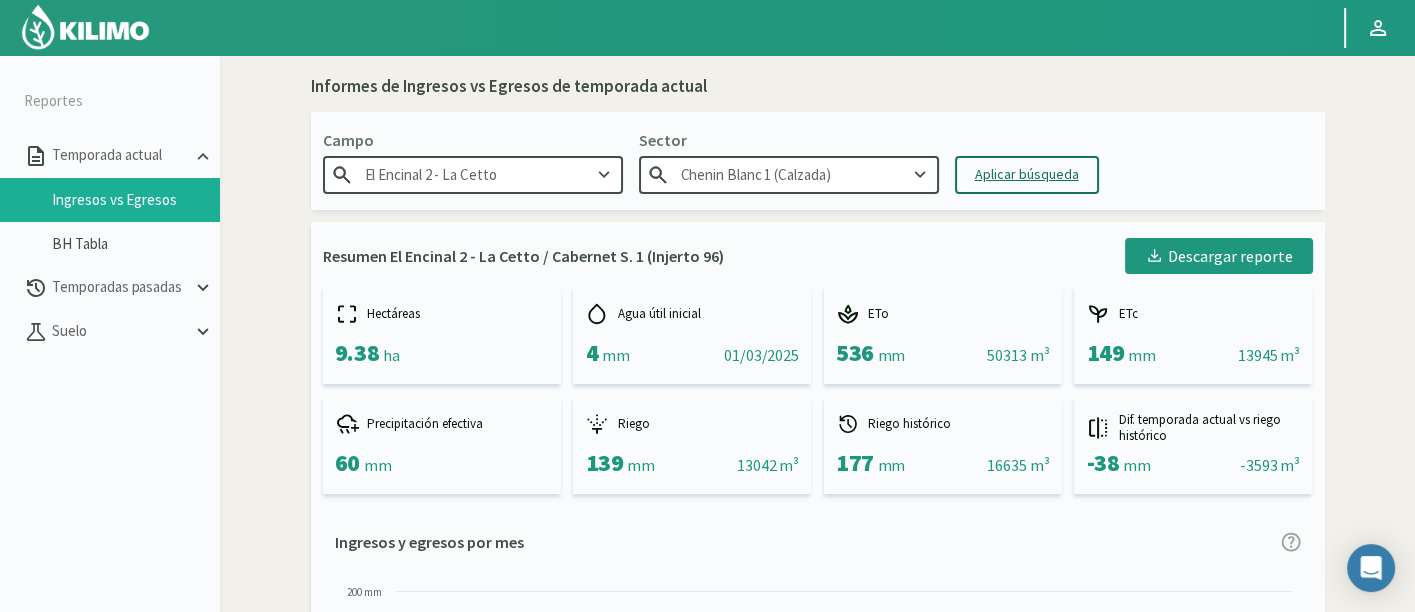 click on "Aplicar búsqueda" at bounding box center [1027, 174] 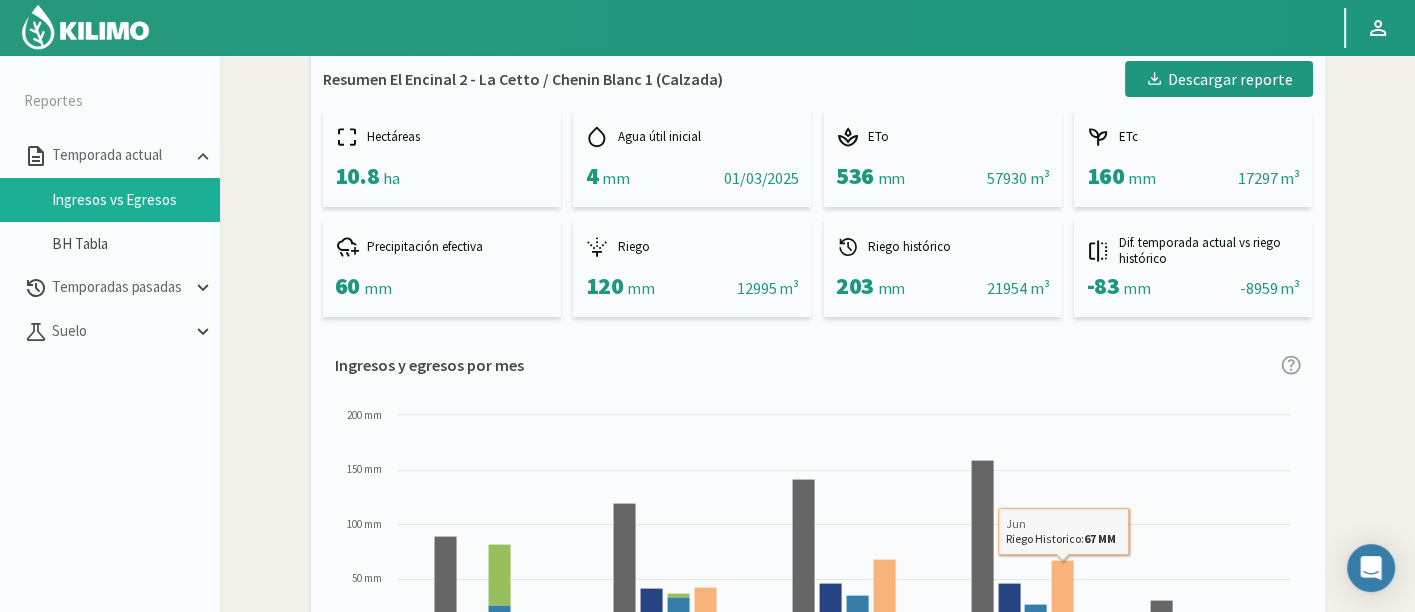 scroll, scrollTop: 27, scrollLeft: 0, axis: vertical 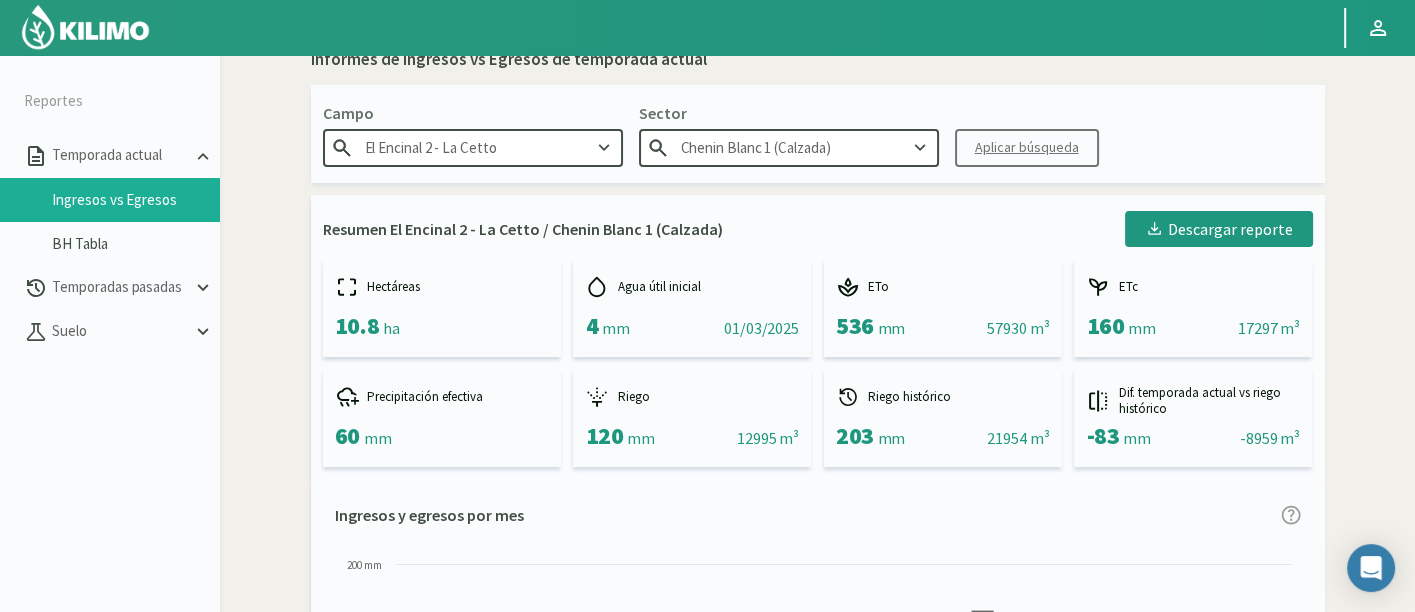 click on "[VARIETAL] ([LOCATION])" at bounding box center (789, 147) 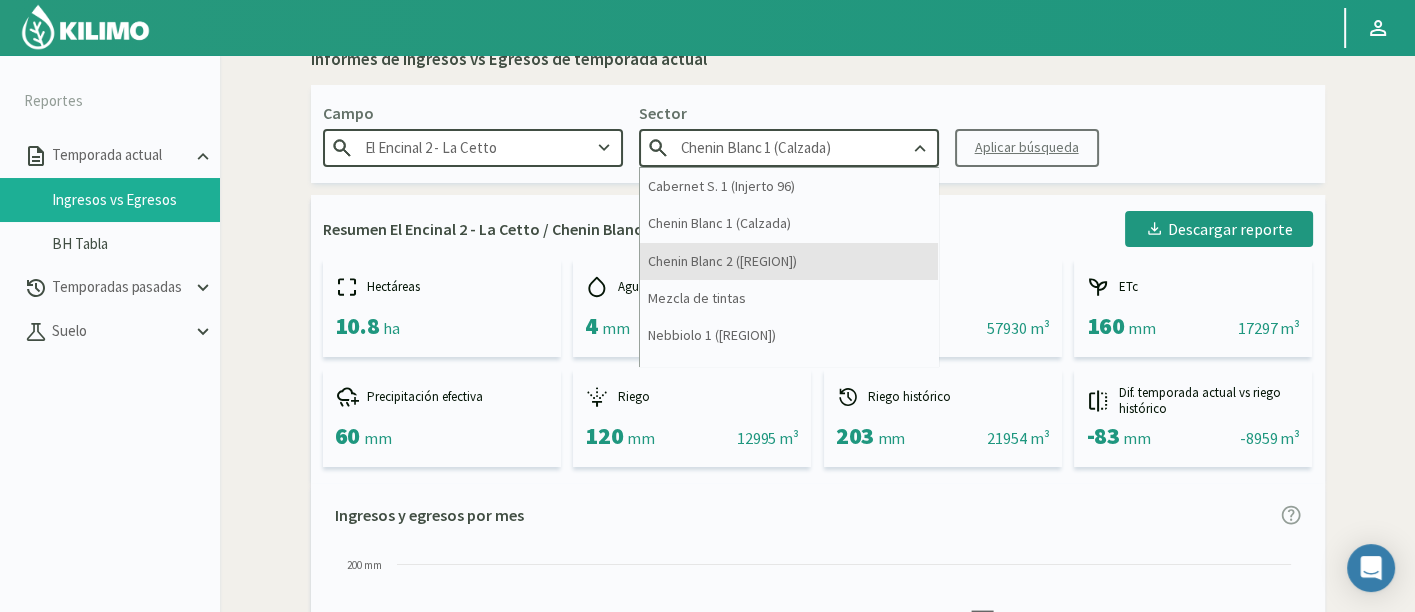 click on "[VARIETAL] ([LOCATION])" at bounding box center (789, 261) 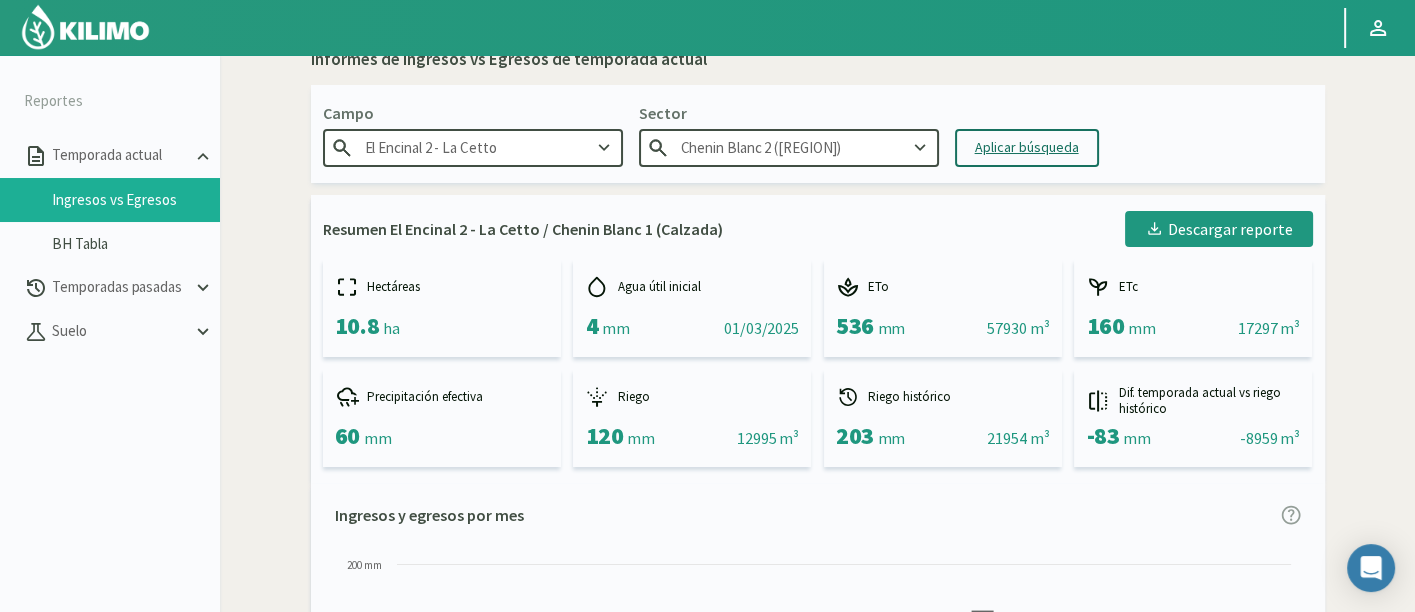 click on "Campo
El Encinal 2 - La Cetto
Sector
Chenin Blanc 2 (Del Cuatro)
Aplicar búsqueda" at bounding box center (818, 134) 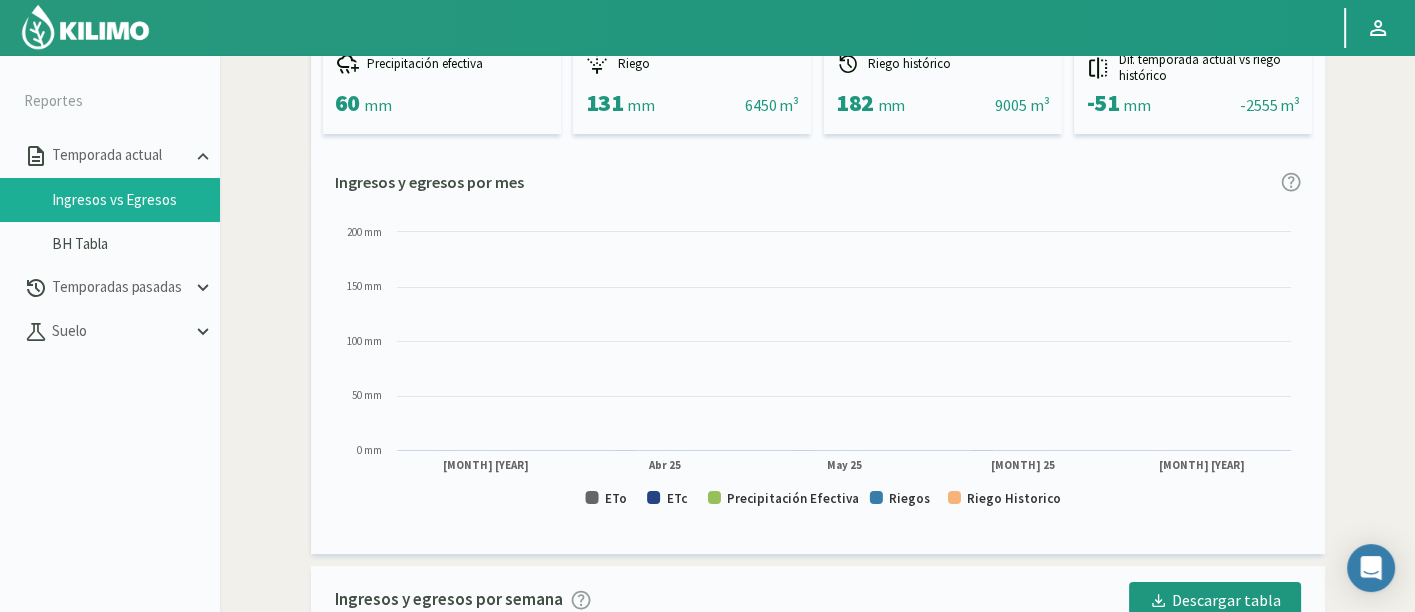 scroll, scrollTop: 803, scrollLeft: 0, axis: vertical 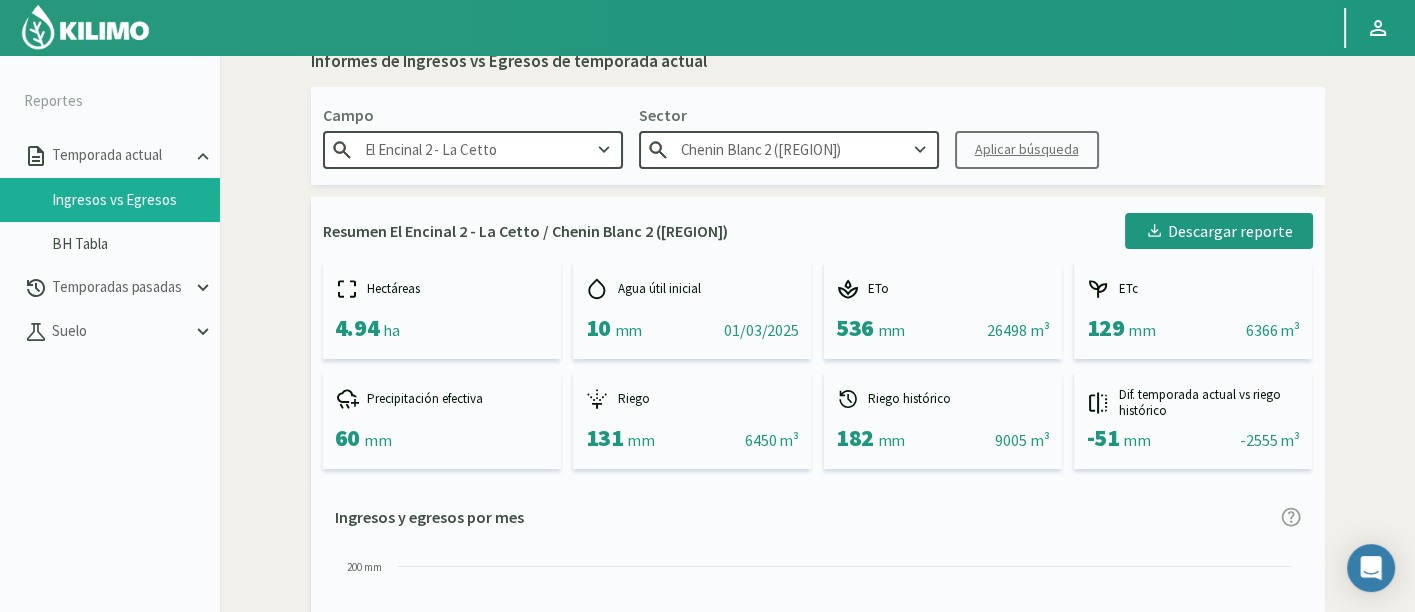 click on "[VARIETAL] ([LOCATION])" at bounding box center (789, 149) 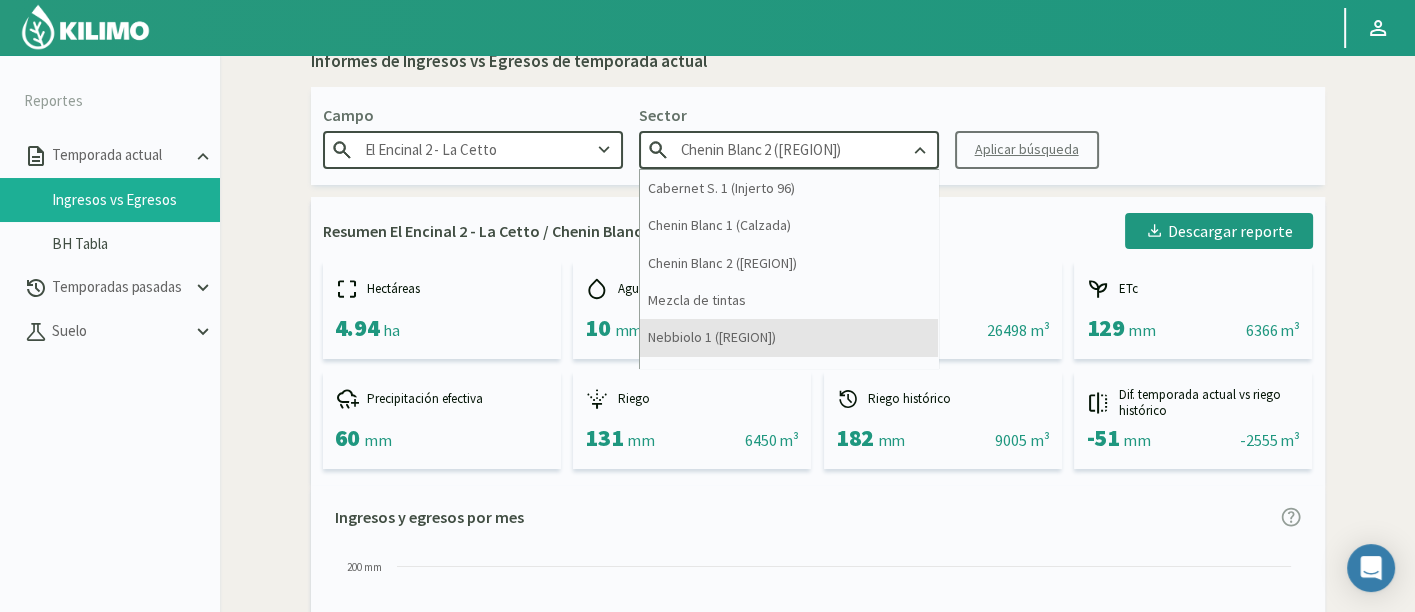 click on "Nebbiolo 1 (Plant 07)" at bounding box center (789, 337) 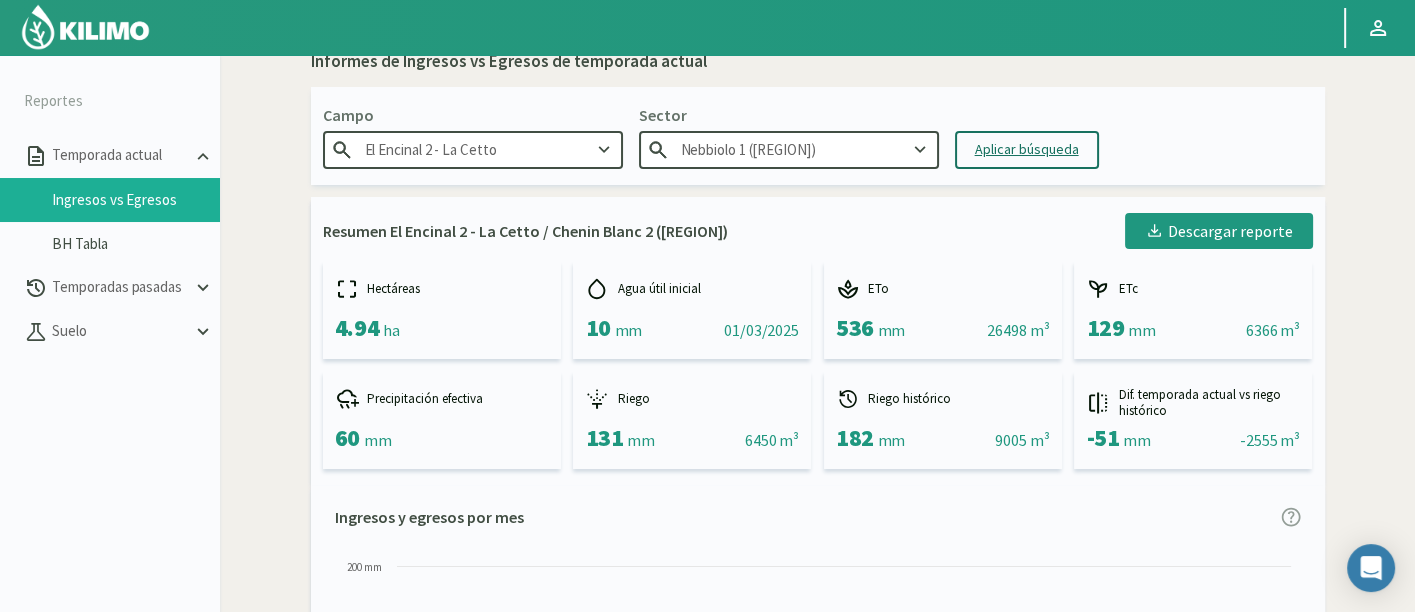 click on "Aplicar búsqueda" at bounding box center [1027, 149] 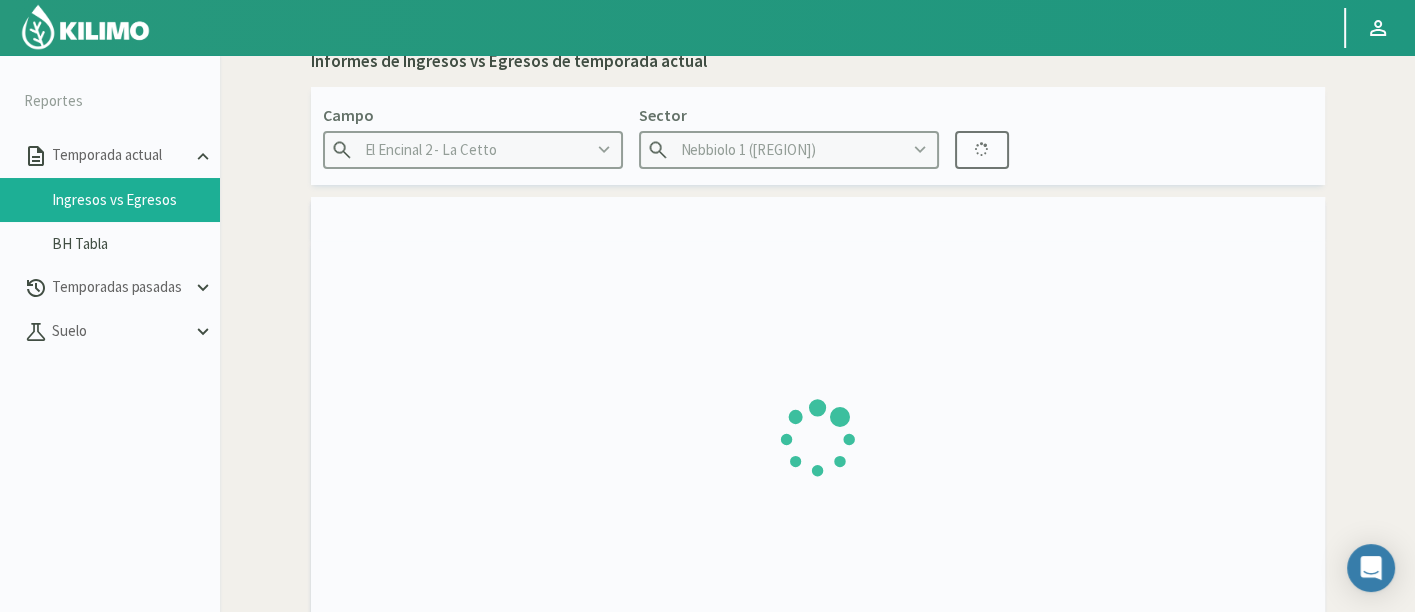 click at bounding box center (818, 219) 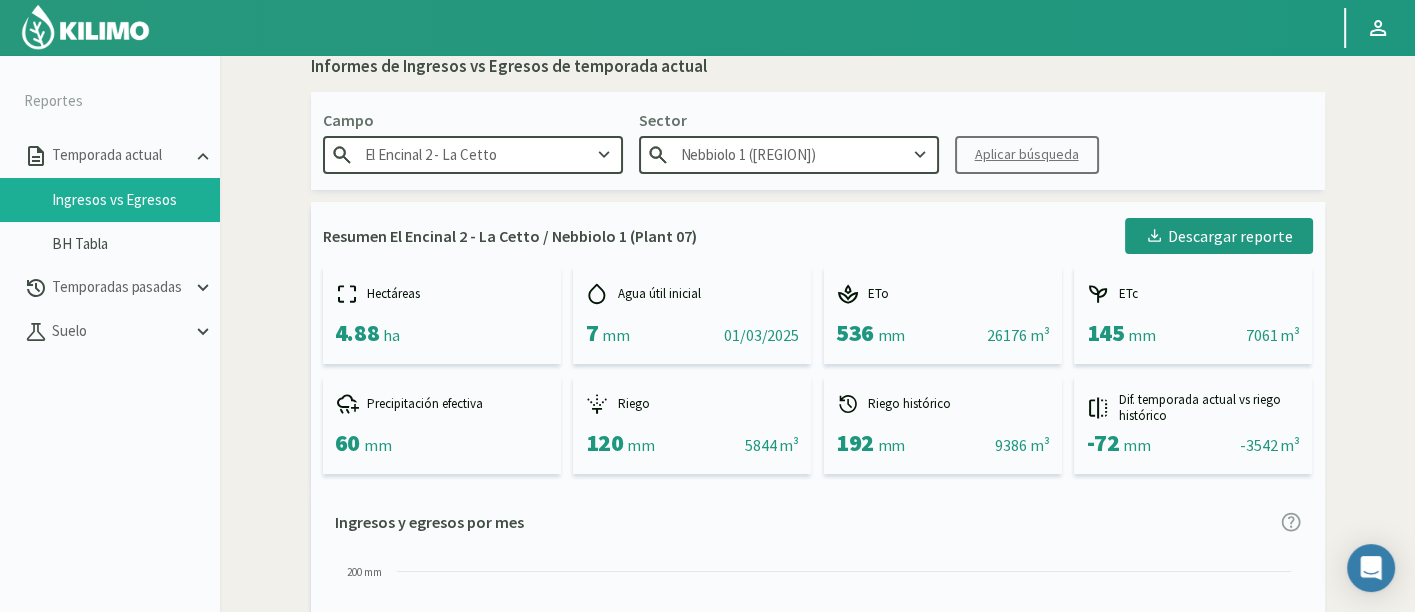scroll, scrollTop: 0, scrollLeft: 0, axis: both 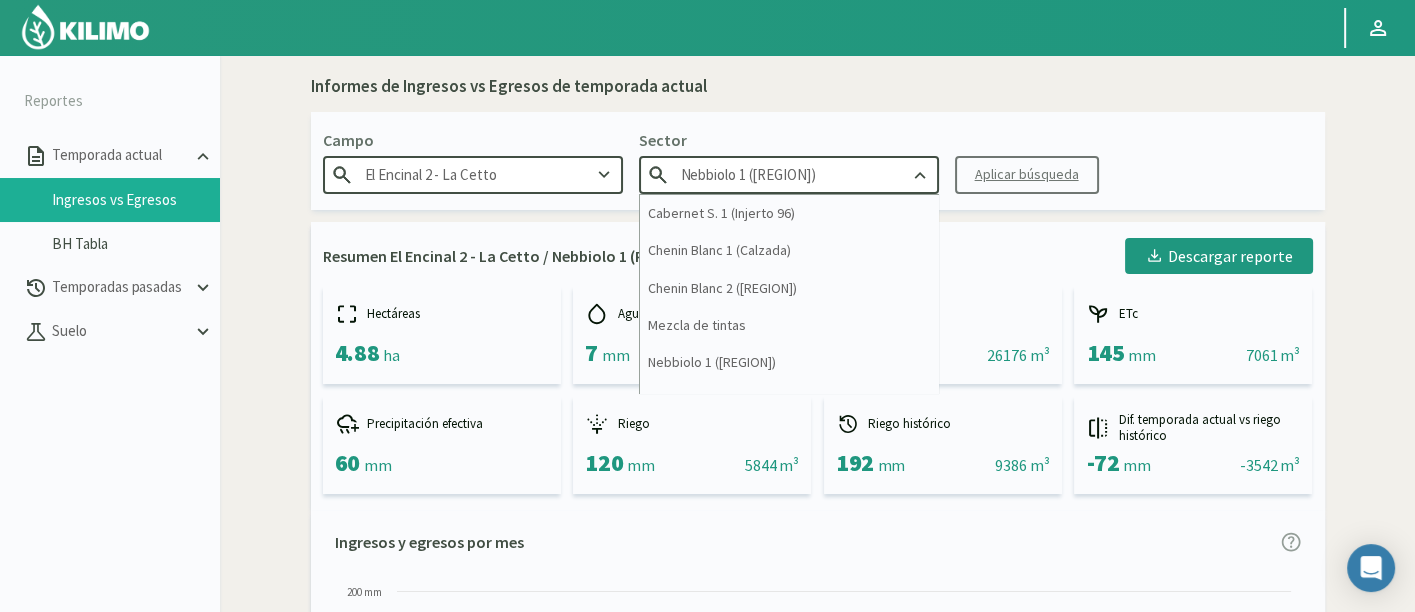 click on "Nebbiolo 1 (Plant 07)" at bounding box center [789, 174] 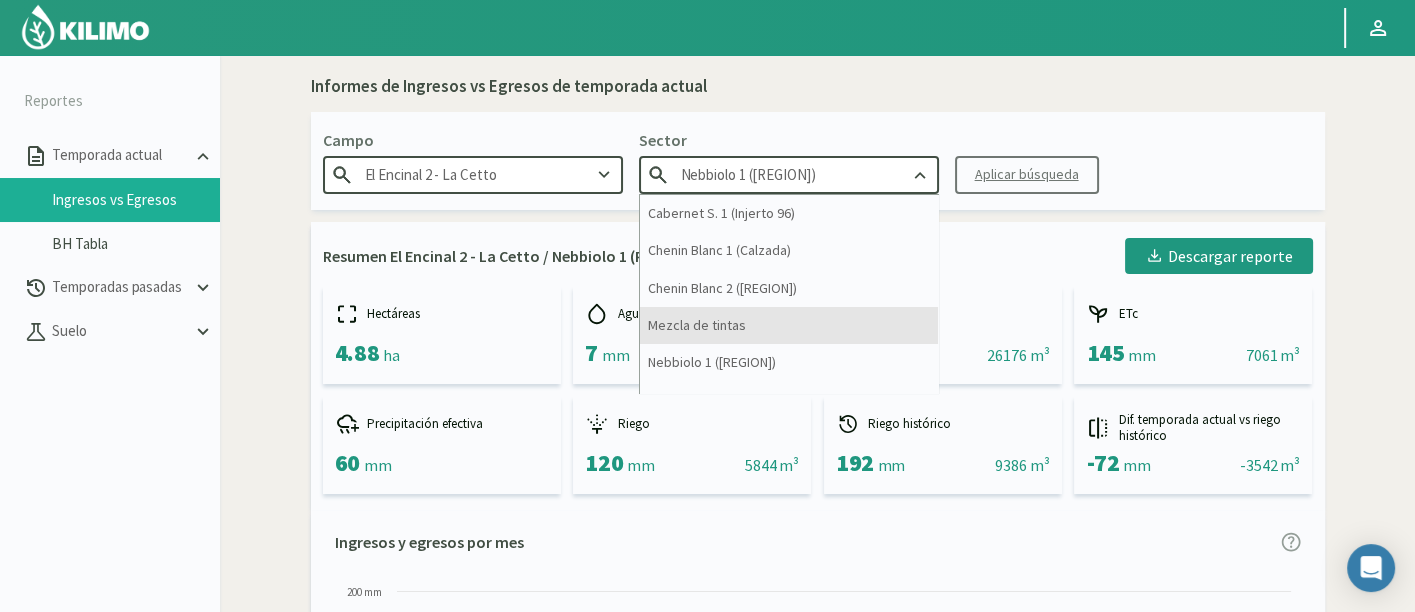 scroll, scrollTop: 111, scrollLeft: 0, axis: vertical 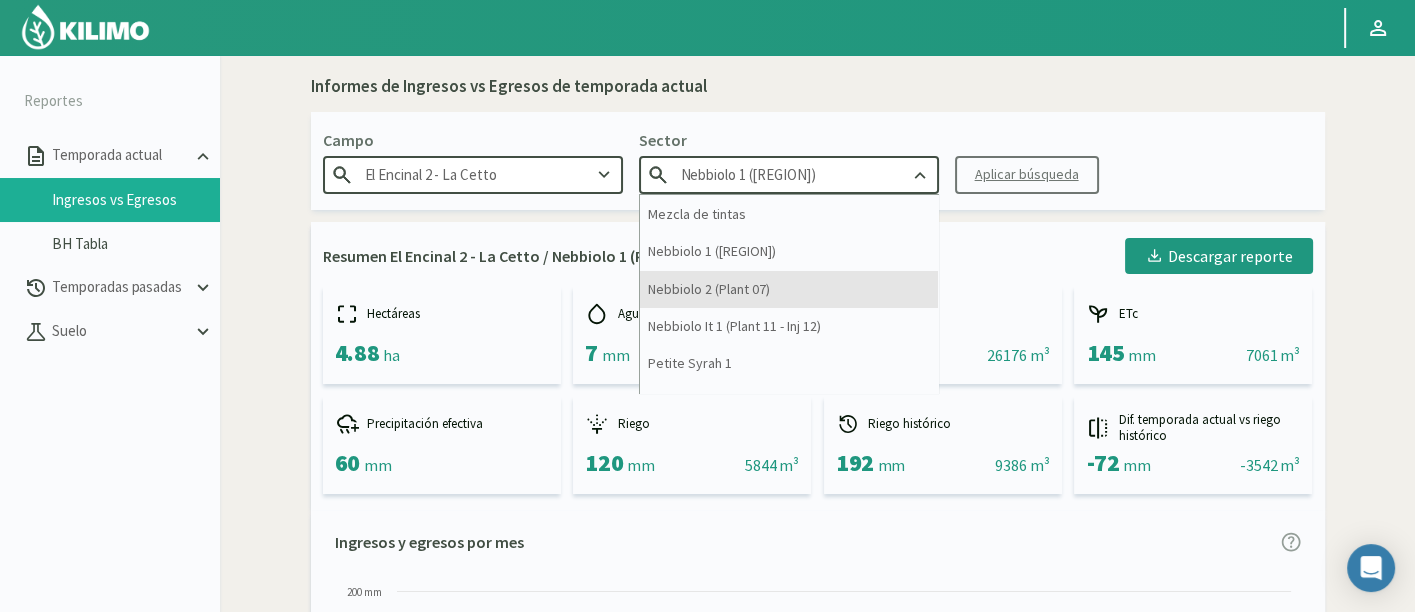 click on "Nebbiolo 2 (Plant 07)" at bounding box center [789, 289] 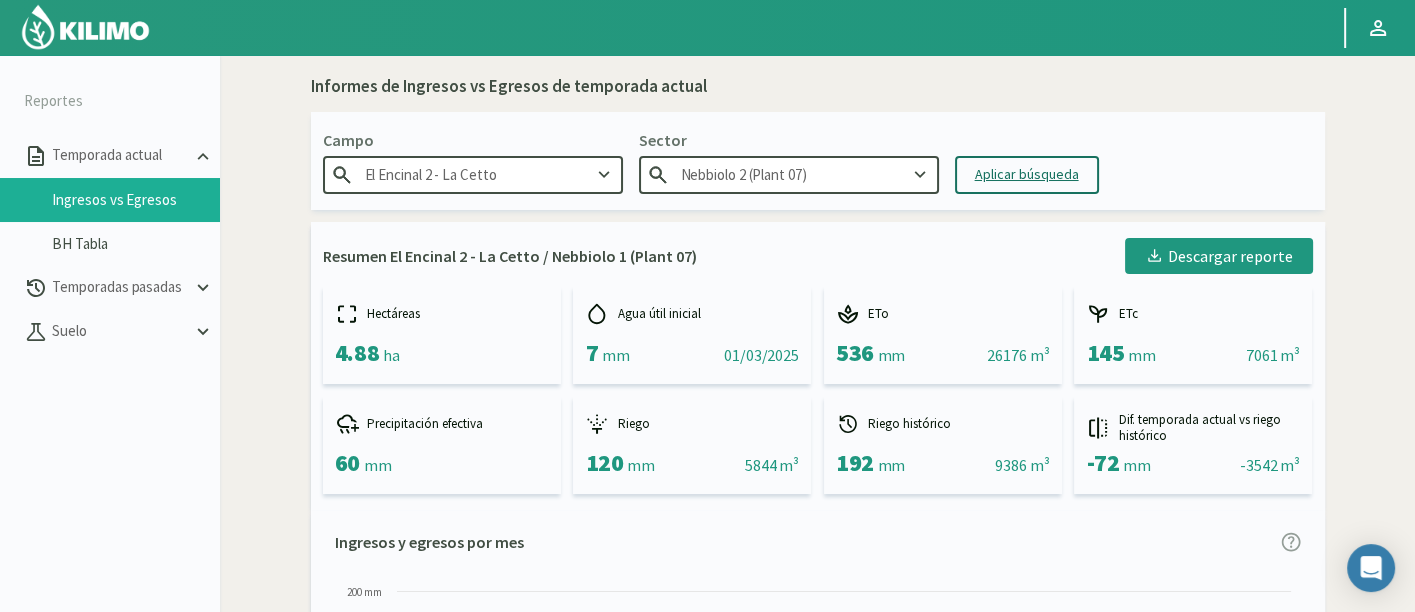 click on "Aplicar búsqueda" at bounding box center (1027, 174) 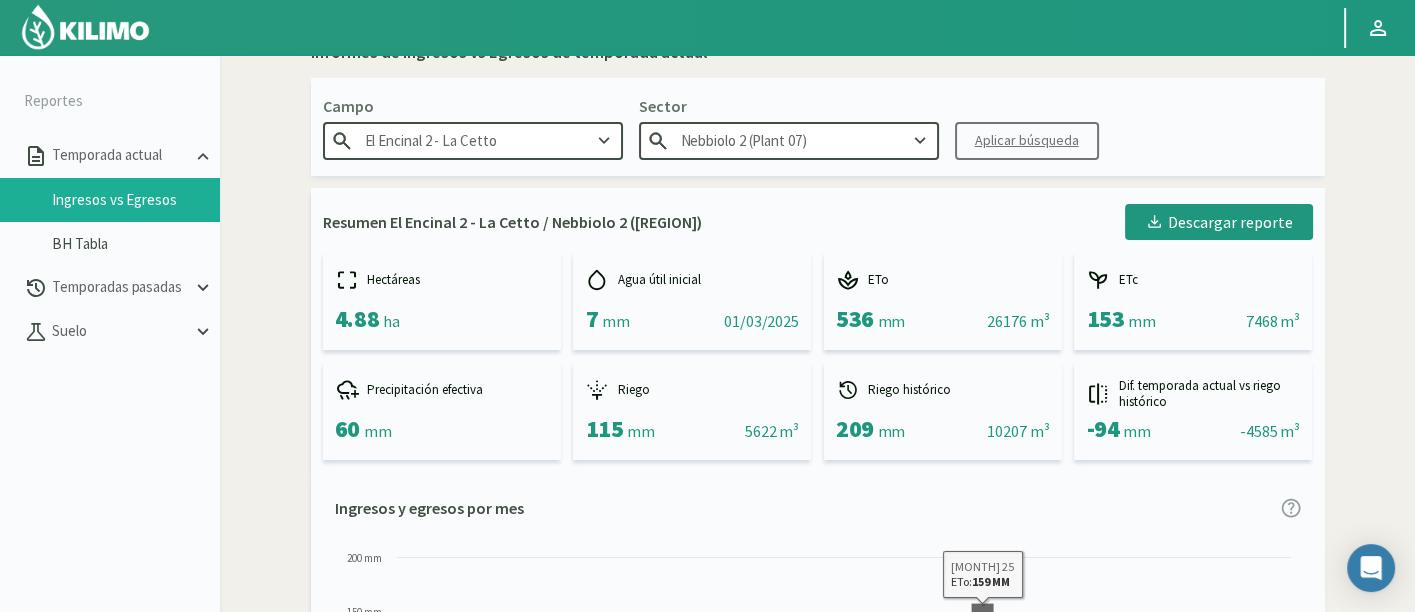 scroll, scrollTop: 0, scrollLeft: 0, axis: both 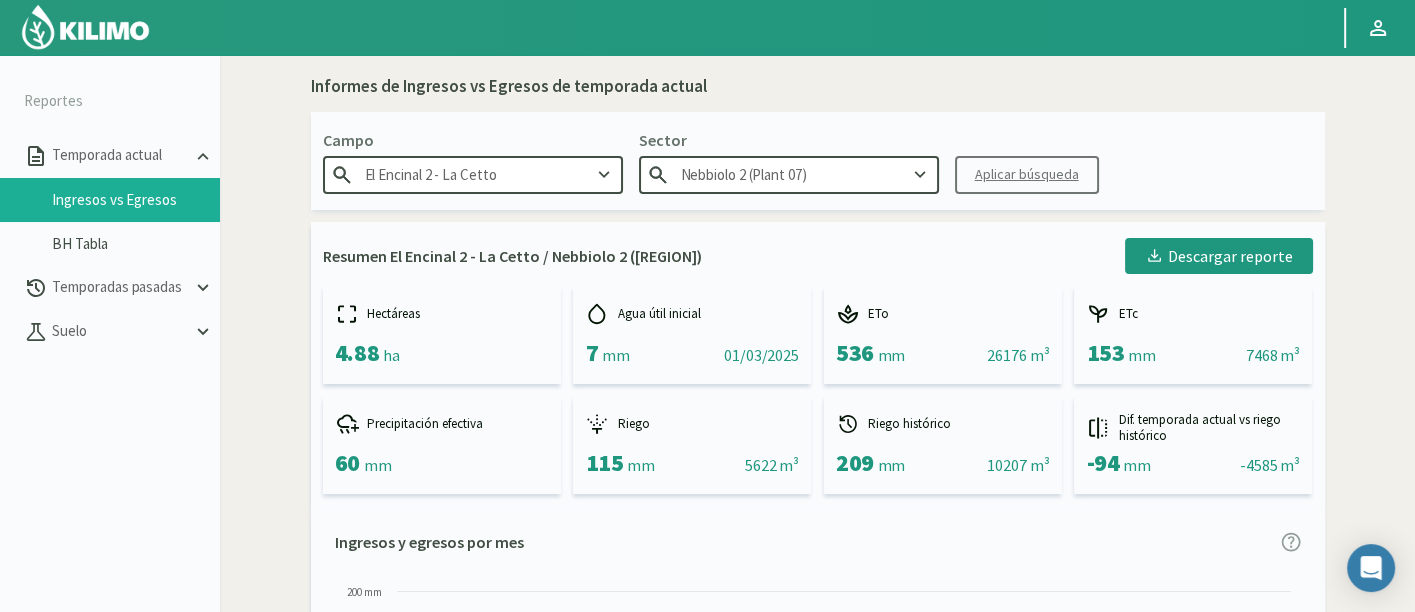 click on "Nebbiolo 2 (Plant 07)" at bounding box center [789, 174] 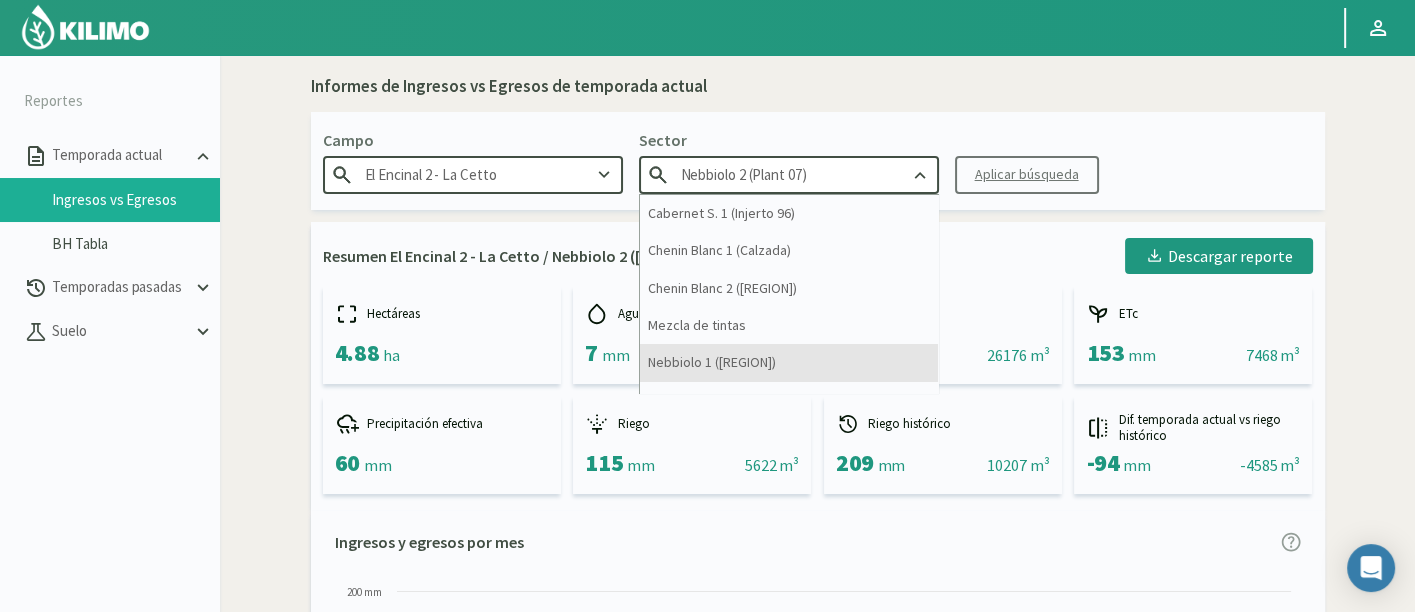 scroll, scrollTop: 111, scrollLeft: 0, axis: vertical 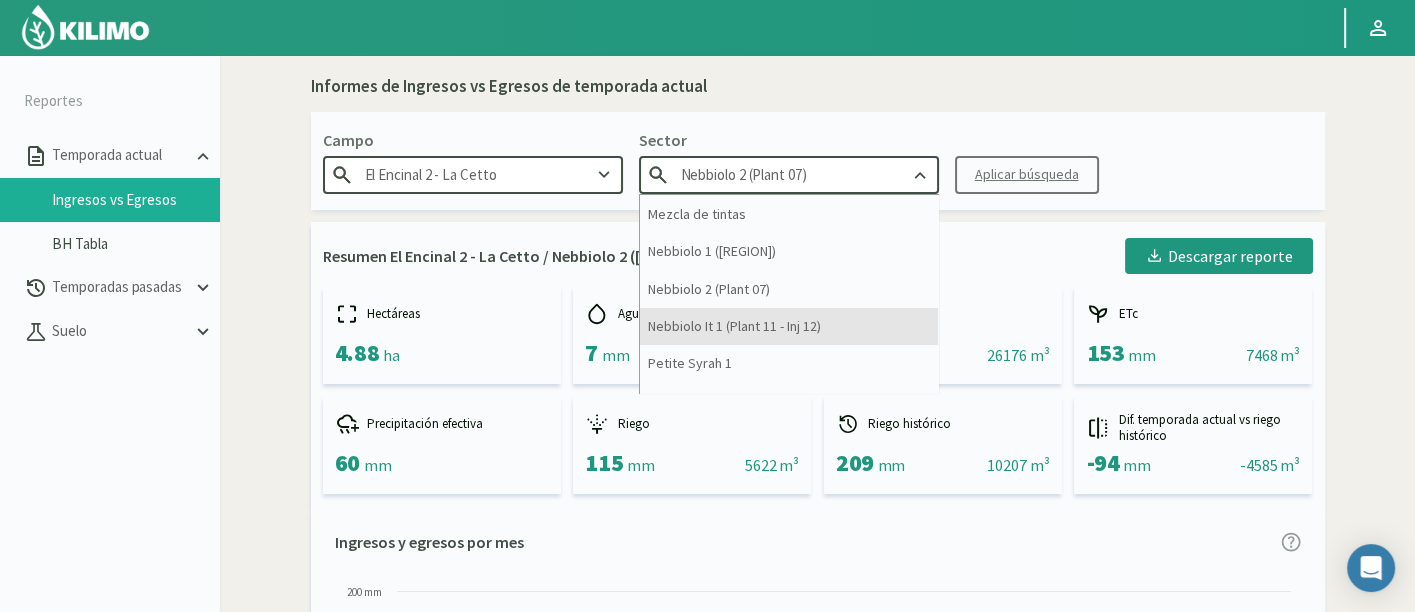 click on "[VARIETAL] ([PLANT_ID] - Inj [NUMBER])" at bounding box center [789, 326] 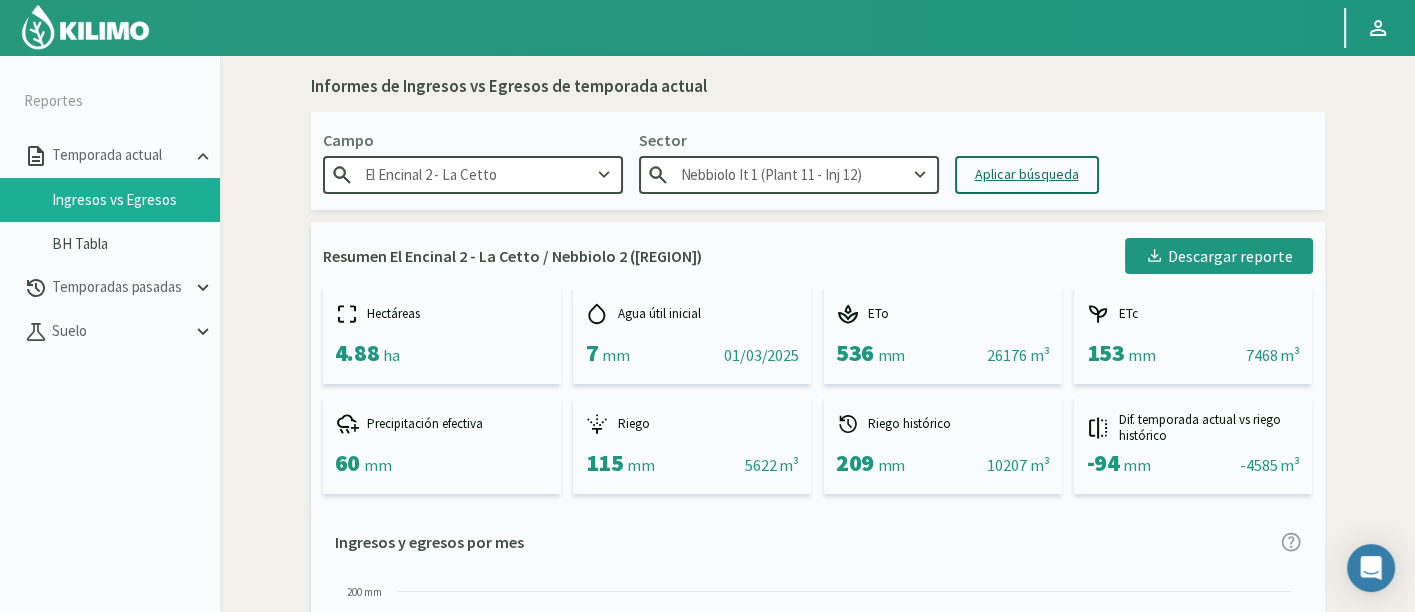 click on "Aplicar búsqueda" at bounding box center (1027, 175) 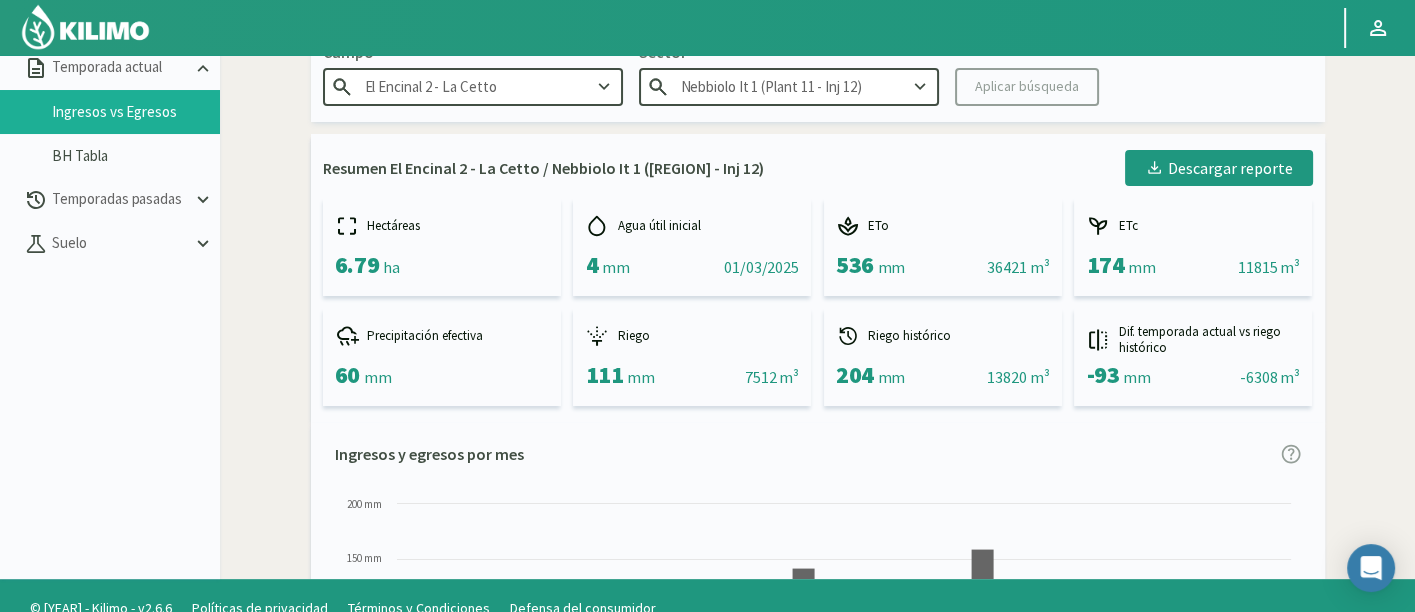 scroll, scrollTop: 114, scrollLeft: 0, axis: vertical 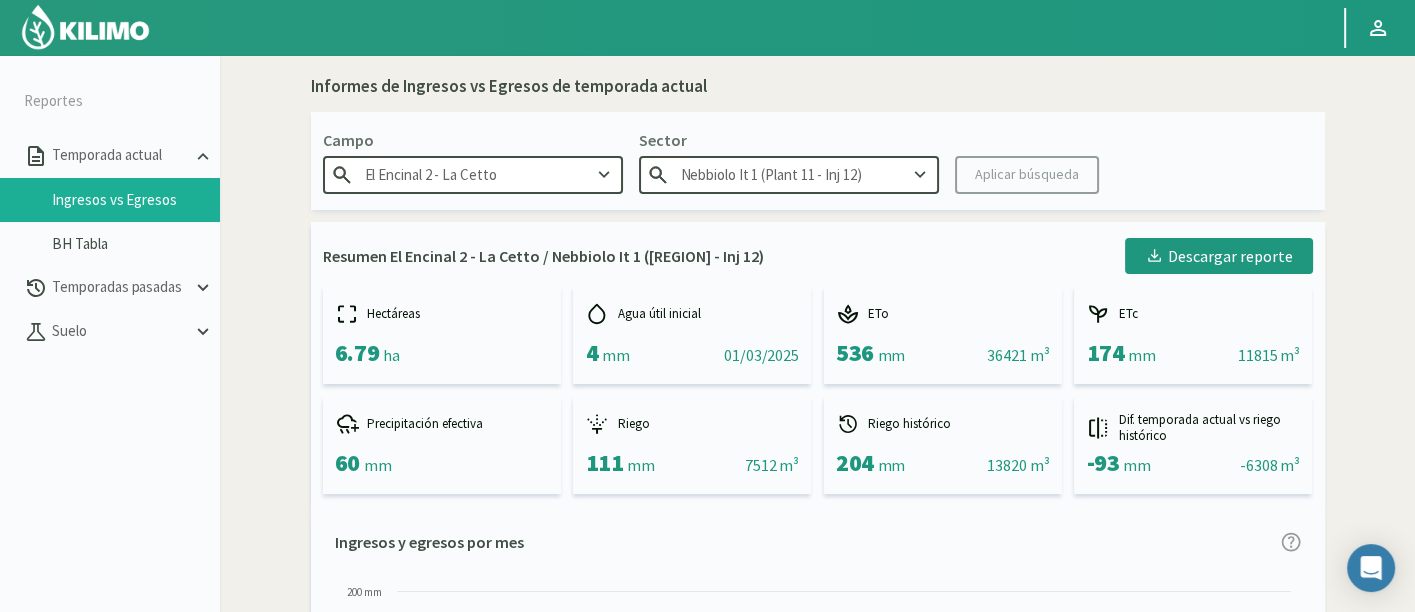 click on "[VARIETAL] ([PLANT_ID] - Inj [NUMBER])" at bounding box center (789, 174) 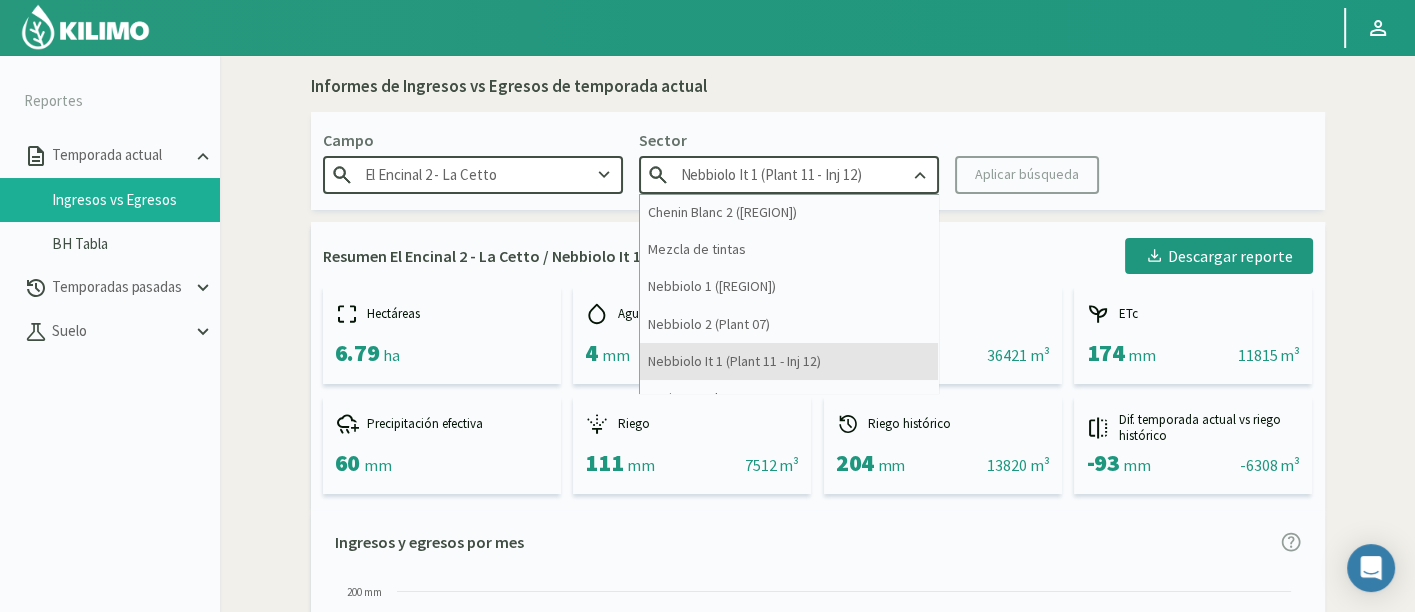 scroll, scrollTop: 111, scrollLeft: 0, axis: vertical 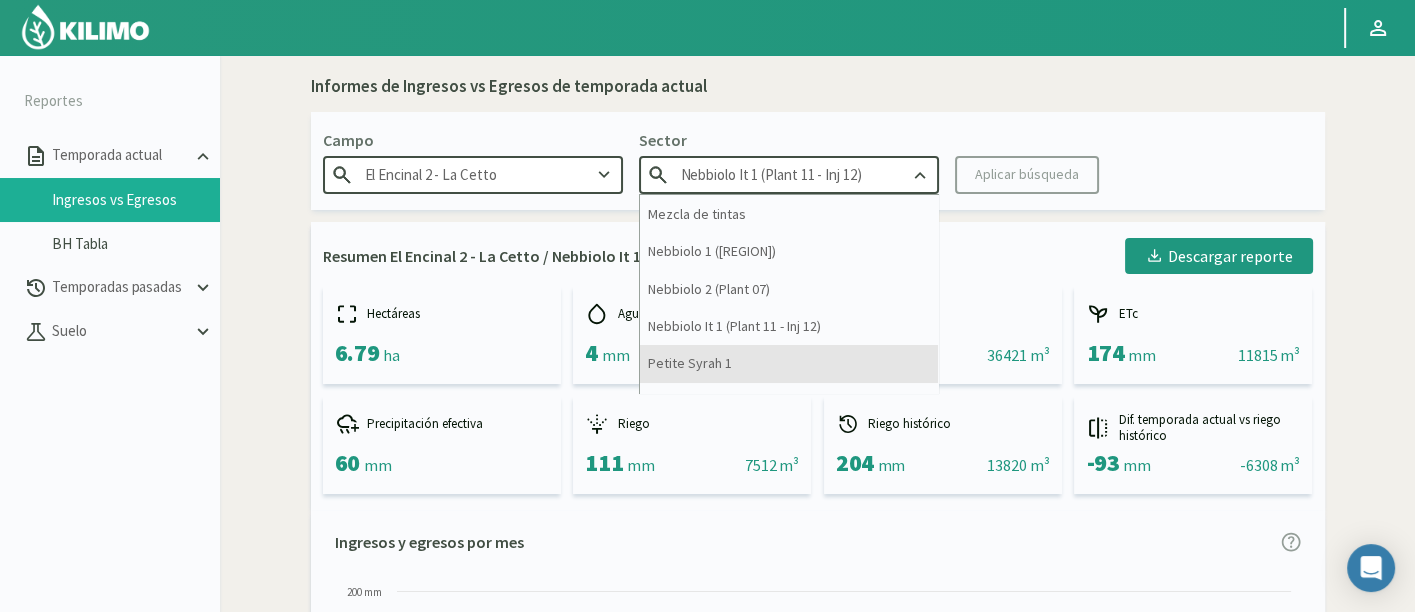 click on "Petite Syrah 1" at bounding box center [789, 363] 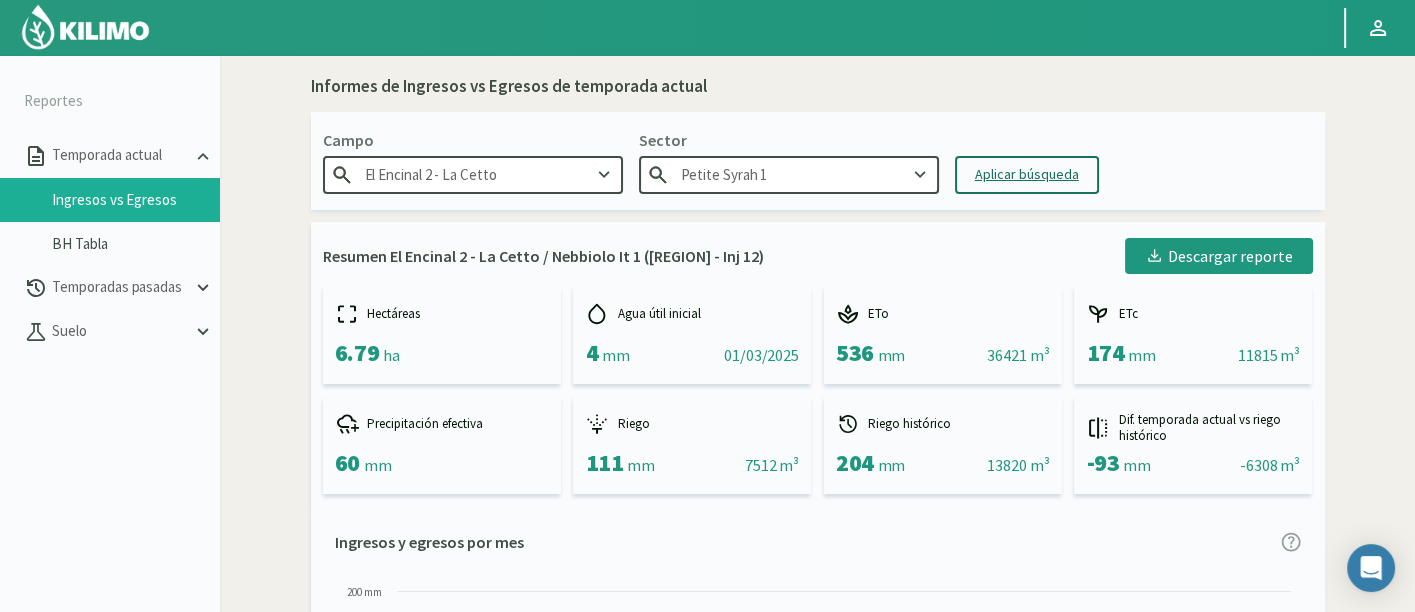 click on "Aplicar búsqueda" at bounding box center (1027, 174) 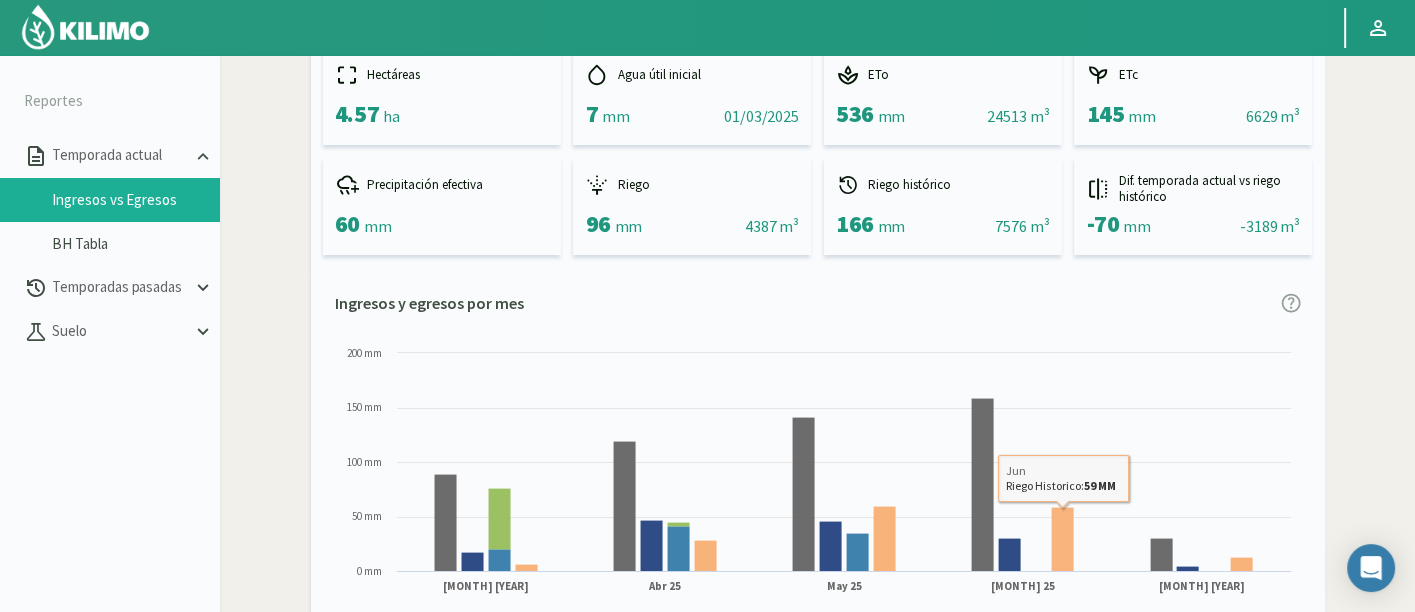 scroll, scrollTop: 0, scrollLeft: 0, axis: both 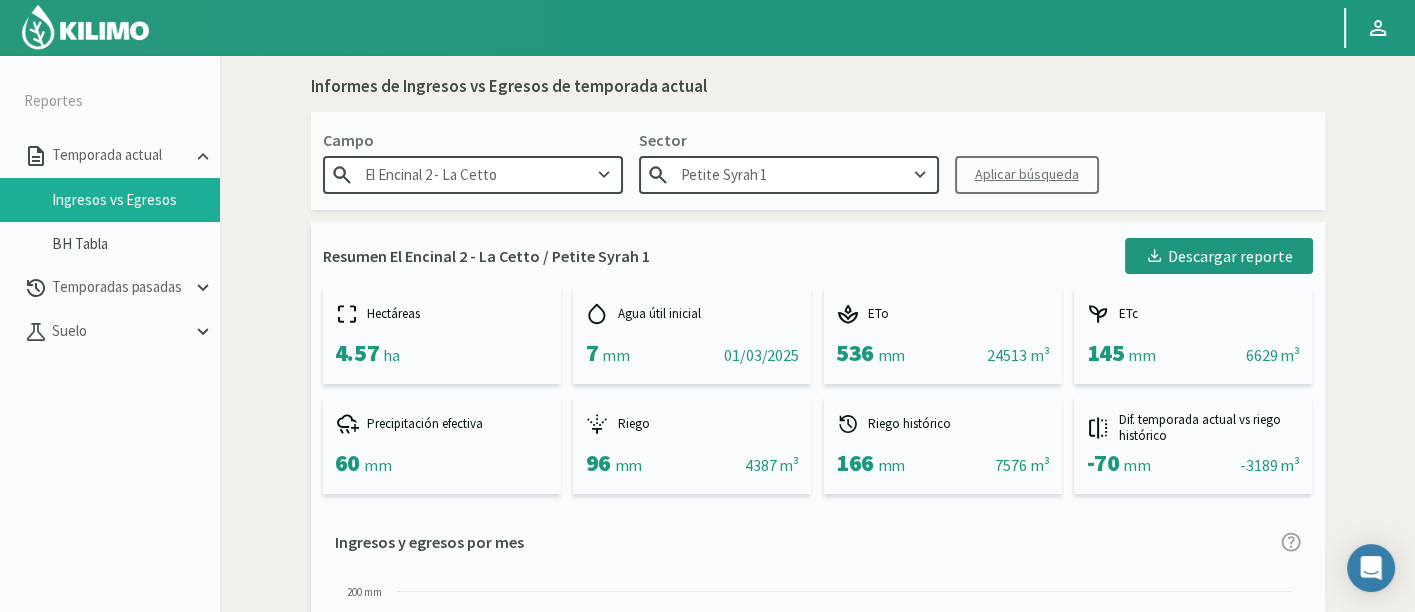 click on "Petite Syrah 1" at bounding box center (789, 174) 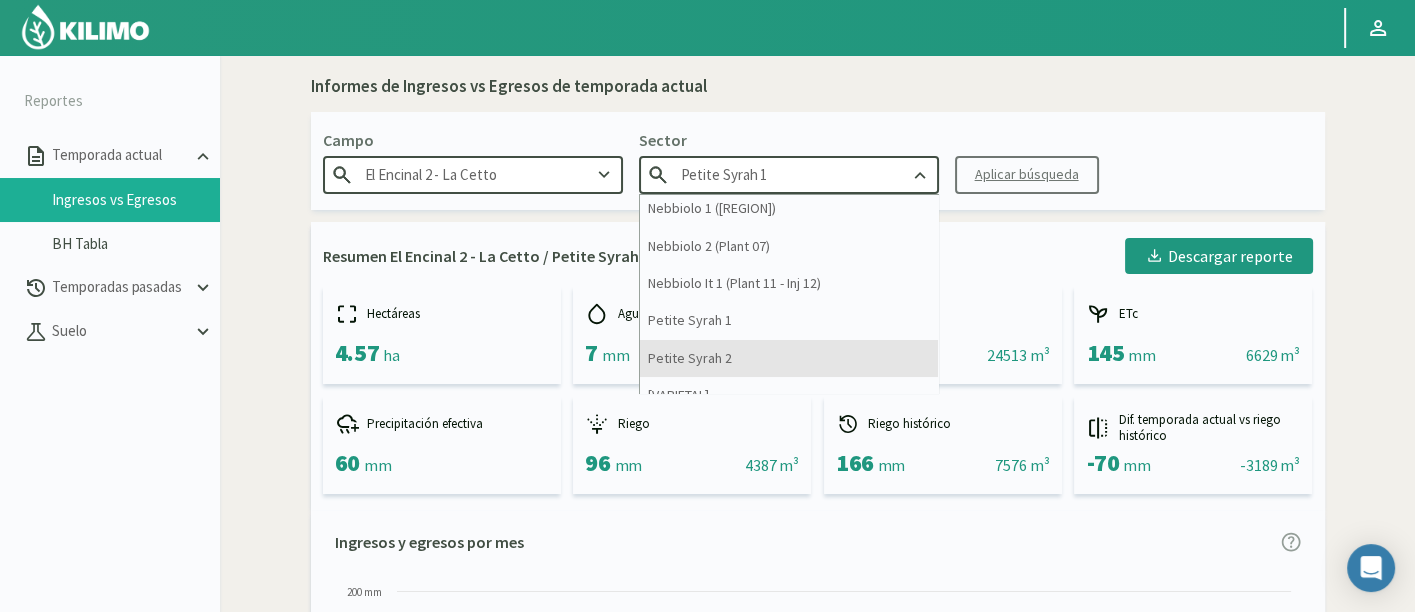 scroll, scrollTop: 175, scrollLeft: 0, axis: vertical 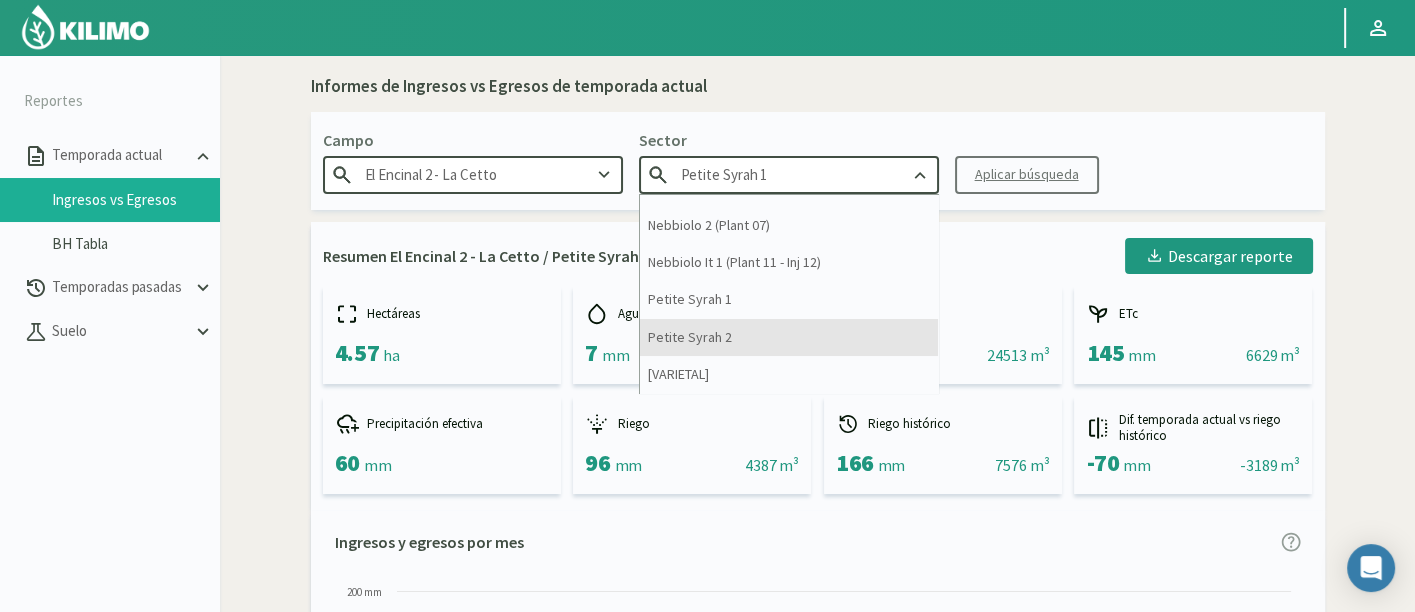click on "[WINE_VARIETAL] 2" at bounding box center [789, 337] 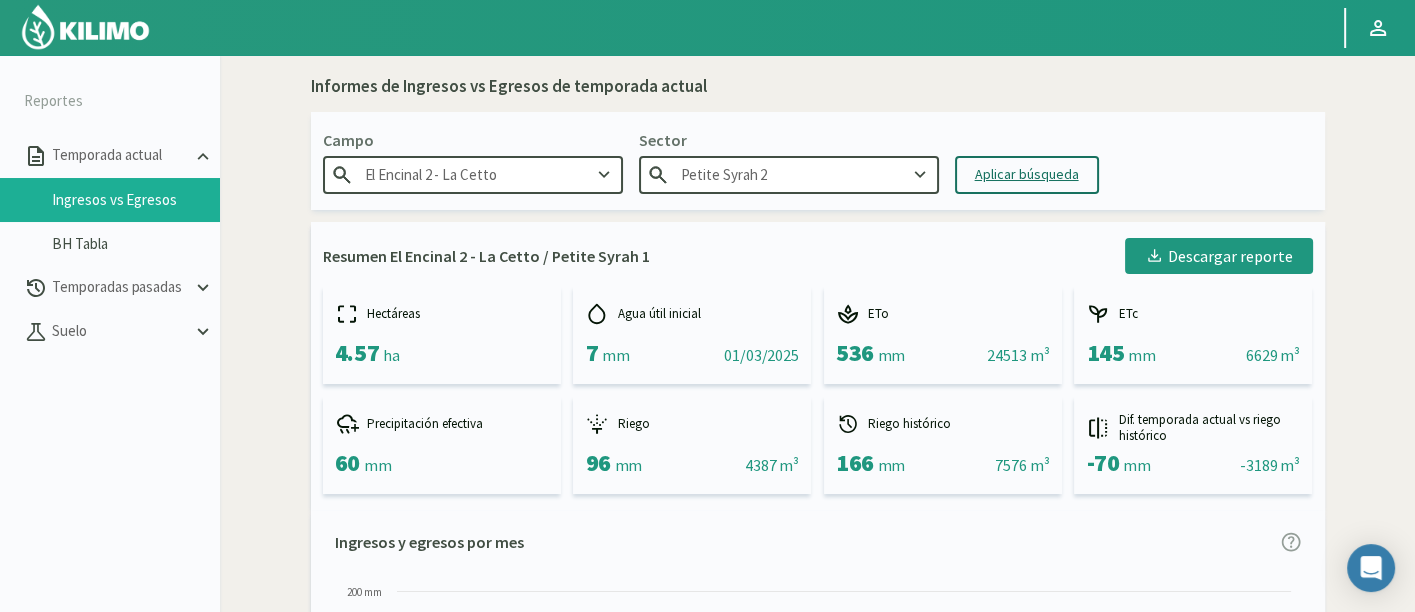 click on "Aplicar búsqueda" at bounding box center (1027, 174) 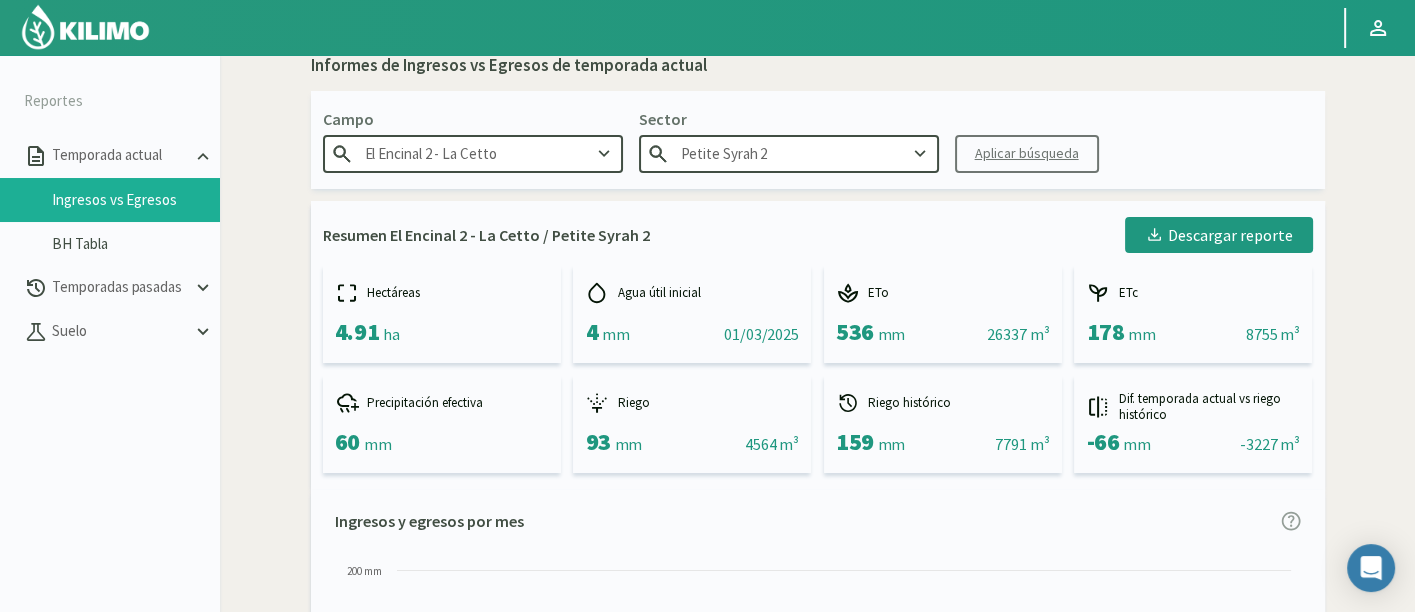 scroll, scrollTop: 0, scrollLeft: 0, axis: both 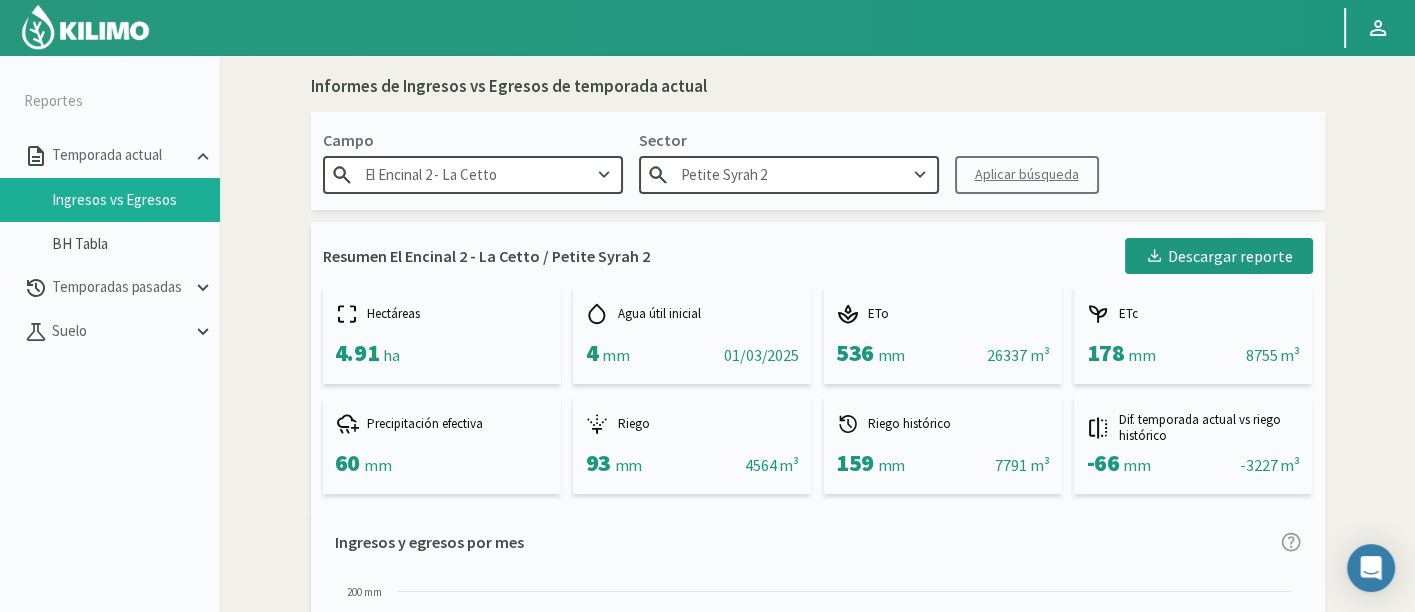 click on "[WINE_VARIETAL] 2" at bounding box center (789, 174) 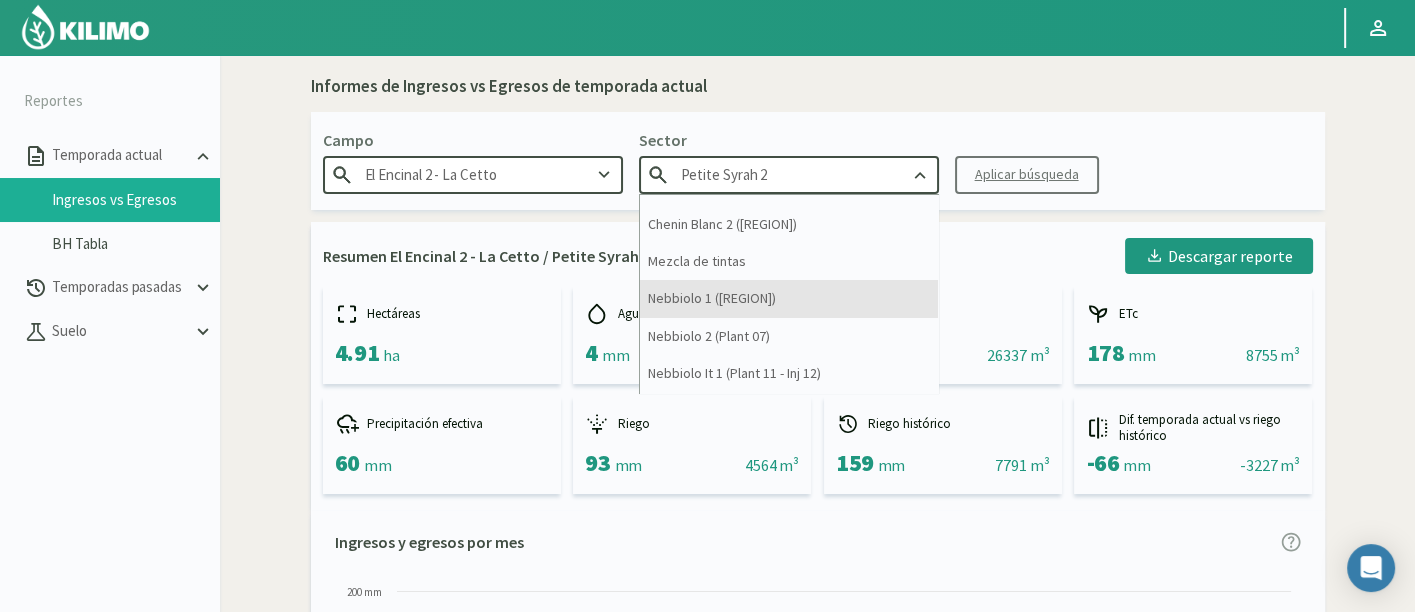 scroll, scrollTop: 175, scrollLeft: 0, axis: vertical 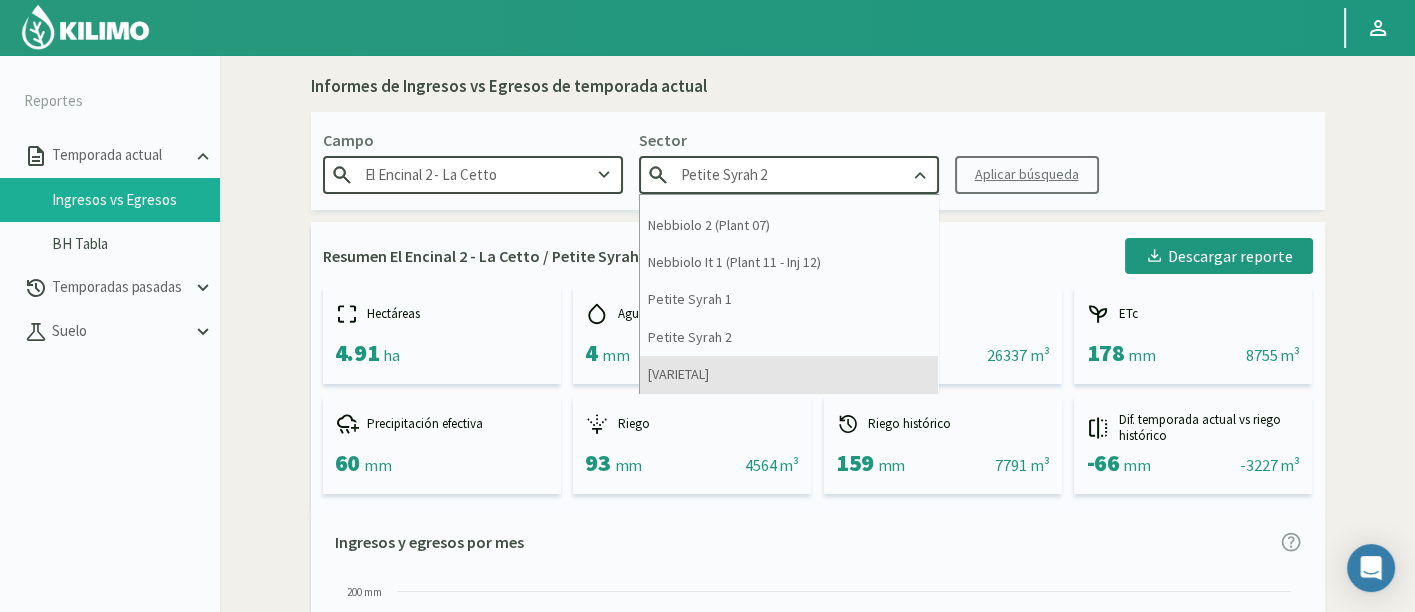 click on "Petite Syrah 3" at bounding box center [789, 374] 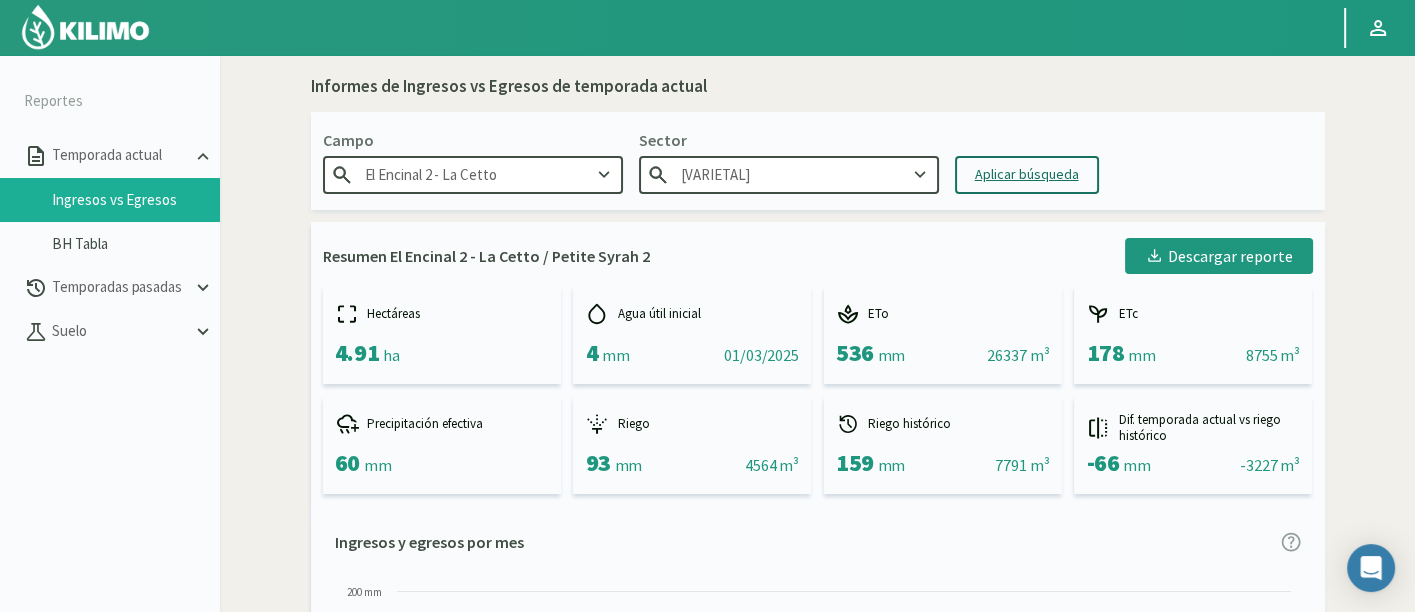 click on "Aplicar búsqueda" at bounding box center (1027, 174) 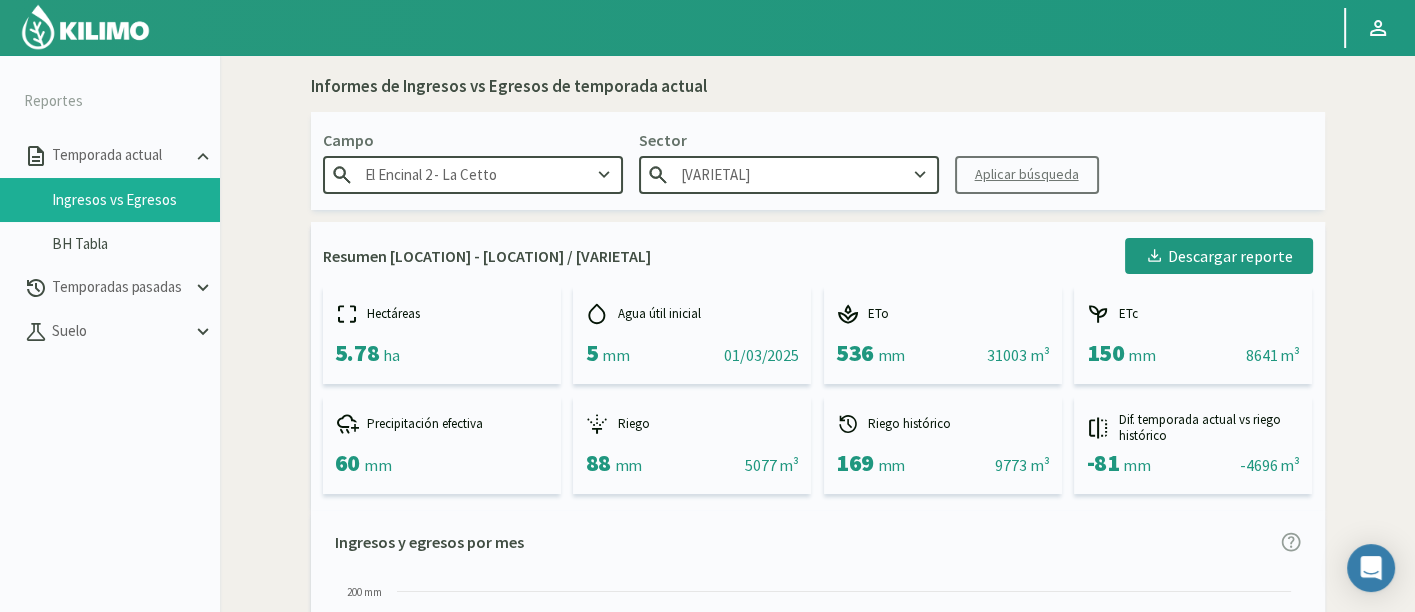click on "Resumen El Encinal 2 - La Cetto / Petite Syrah 3
Descargar reporte
Hectáreas   5.78   ha
Agua útil inicial   5   mm    ||    01/03/2025
ETo   536   mm    ||    31003 m³
ETc   150   mm    ||    8641 m³
Precipitación efectiva   60   mm
Riego   88   mm    ||    5077 m³
Riego histórico   169   mm    ||    9773 m³
Dif. temporada actual vs riego histórico   -81   mm    ||    -4696 m³" at bounding box center (818, 366) 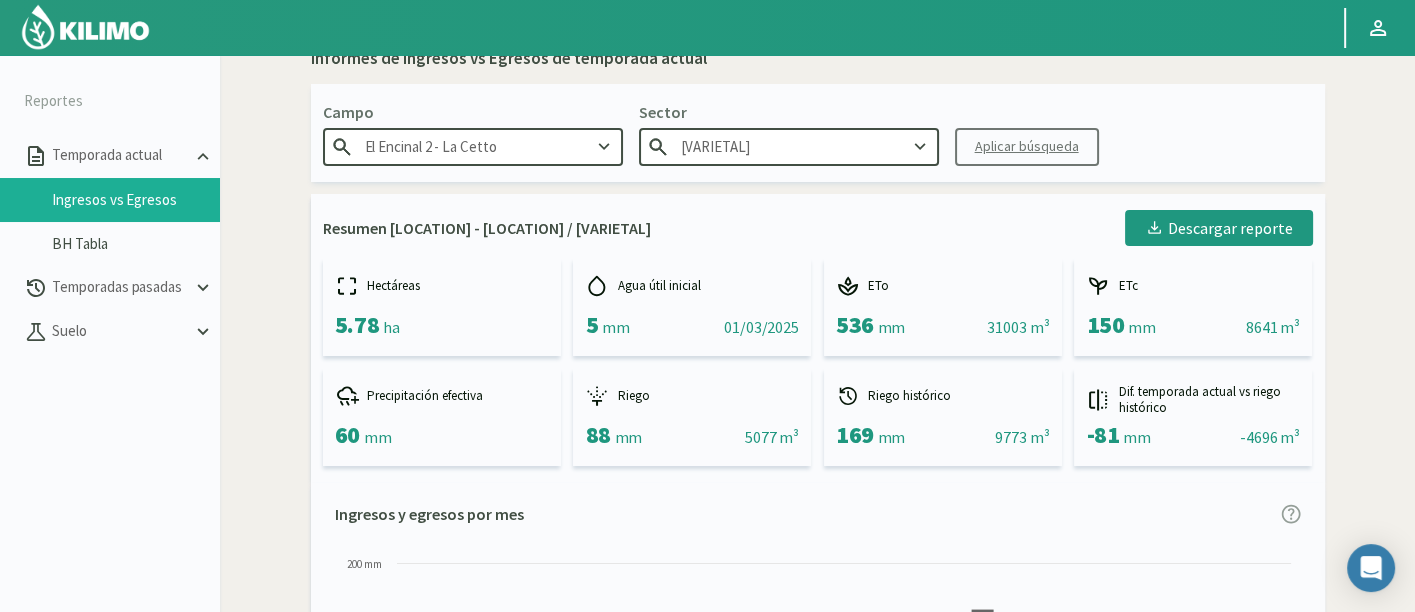 scroll, scrollTop: 0, scrollLeft: 0, axis: both 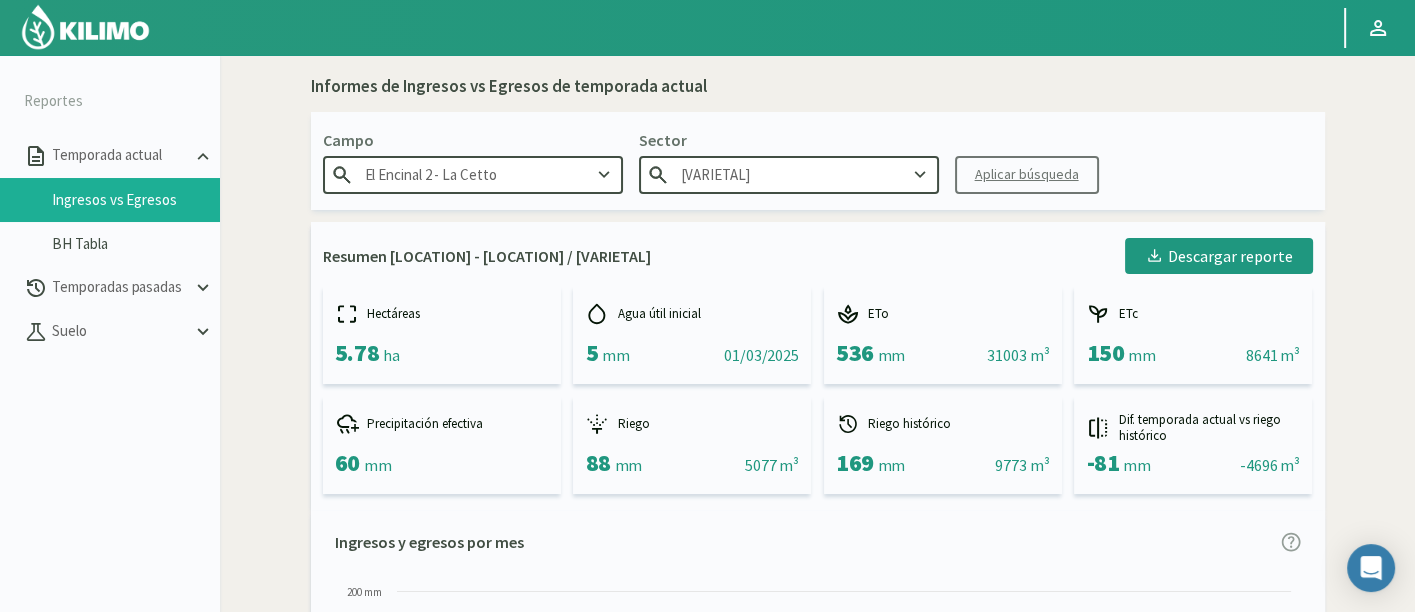 click on "Petite Syrah 3" at bounding box center [789, 174] 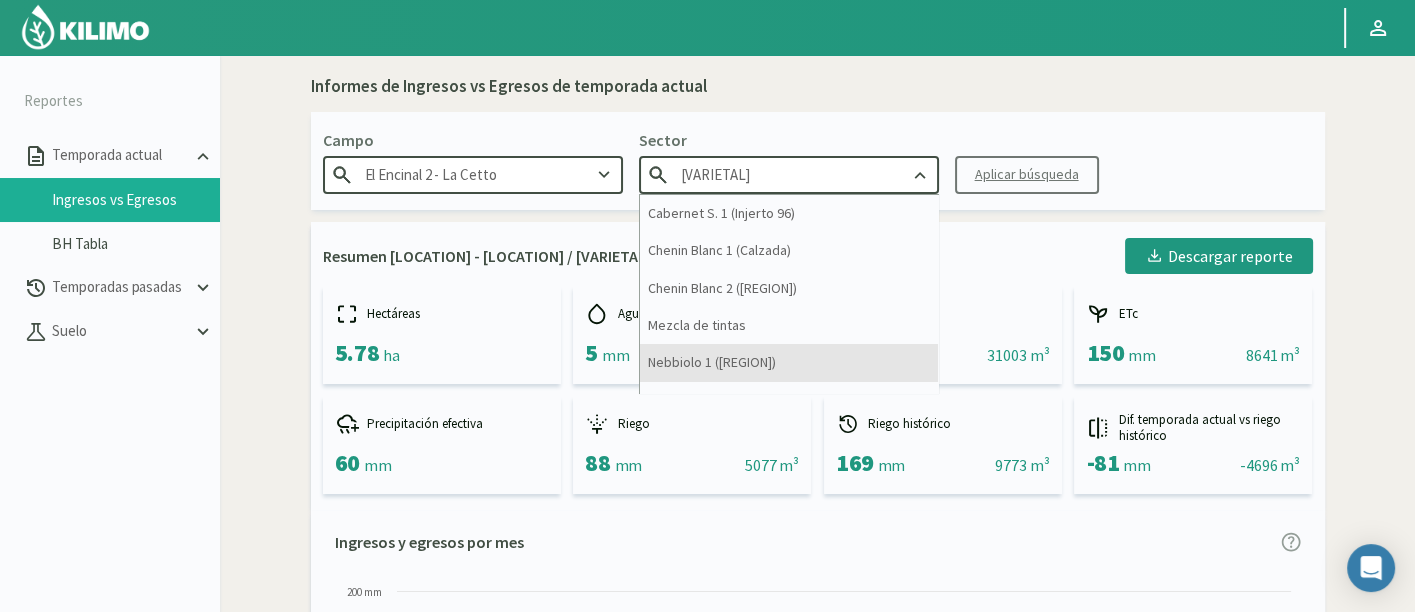 scroll, scrollTop: 175, scrollLeft: 0, axis: vertical 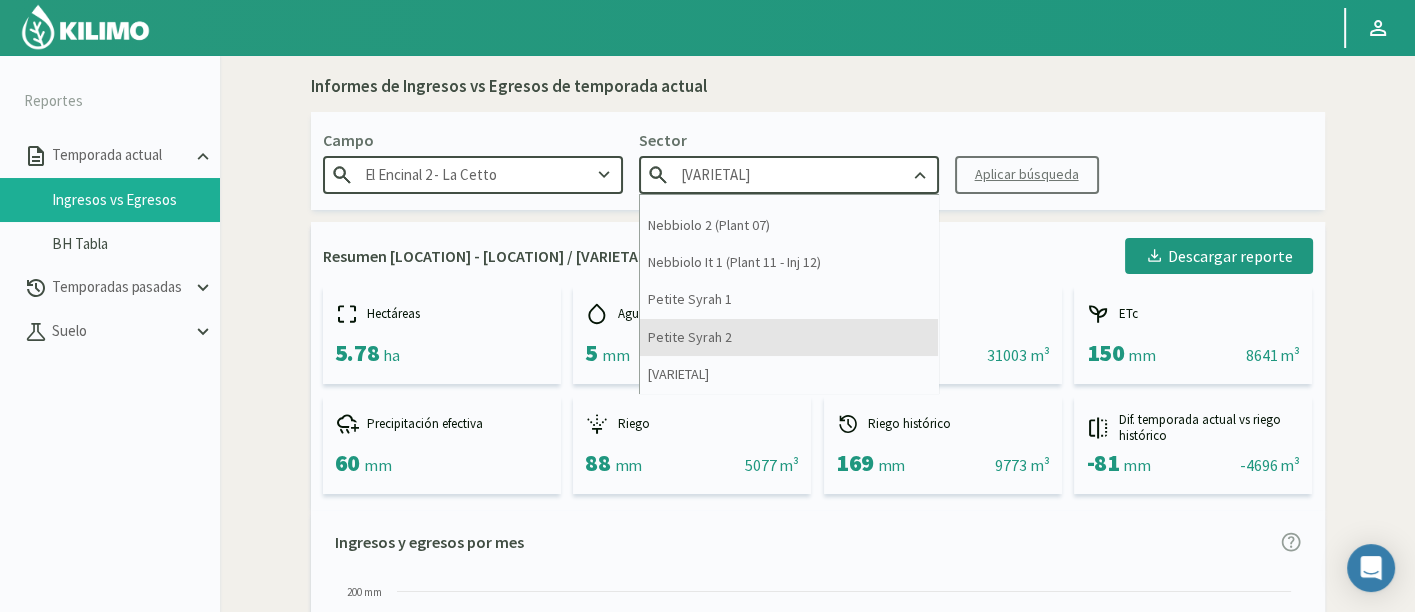 click on "[WINE_VARIETAL] 2" at bounding box center [789, 337] 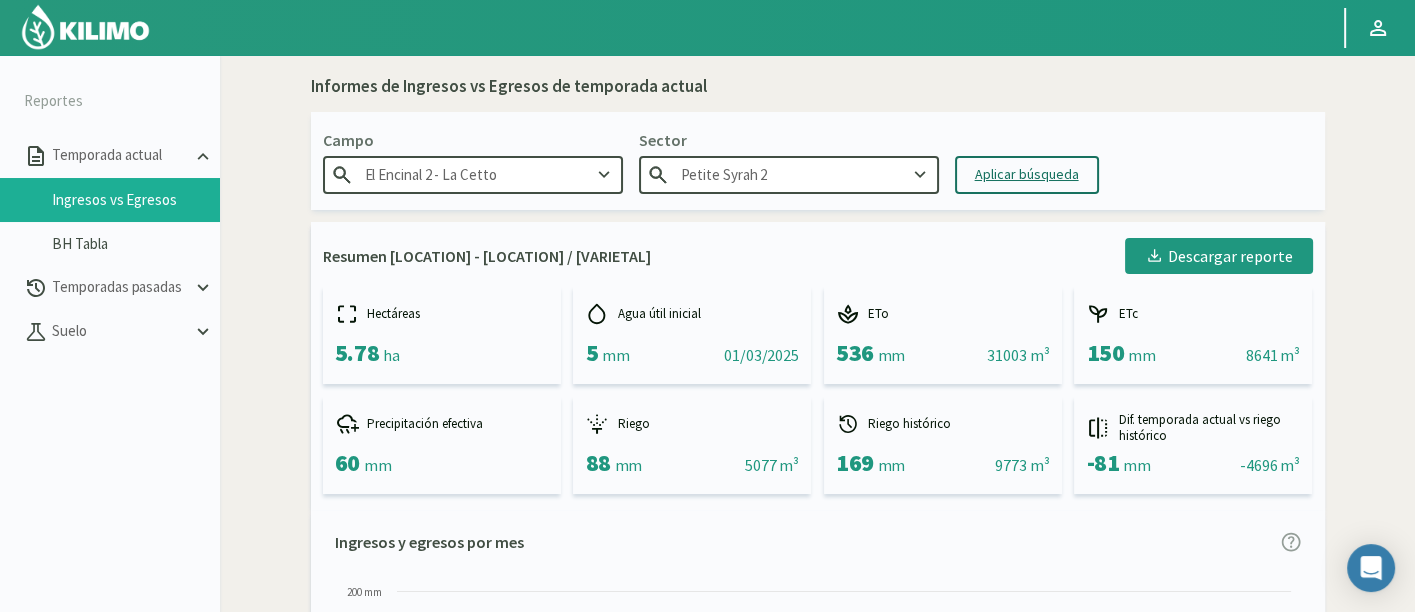 click on "Aplicar búsqueda" at bounding box center [1027, 174] 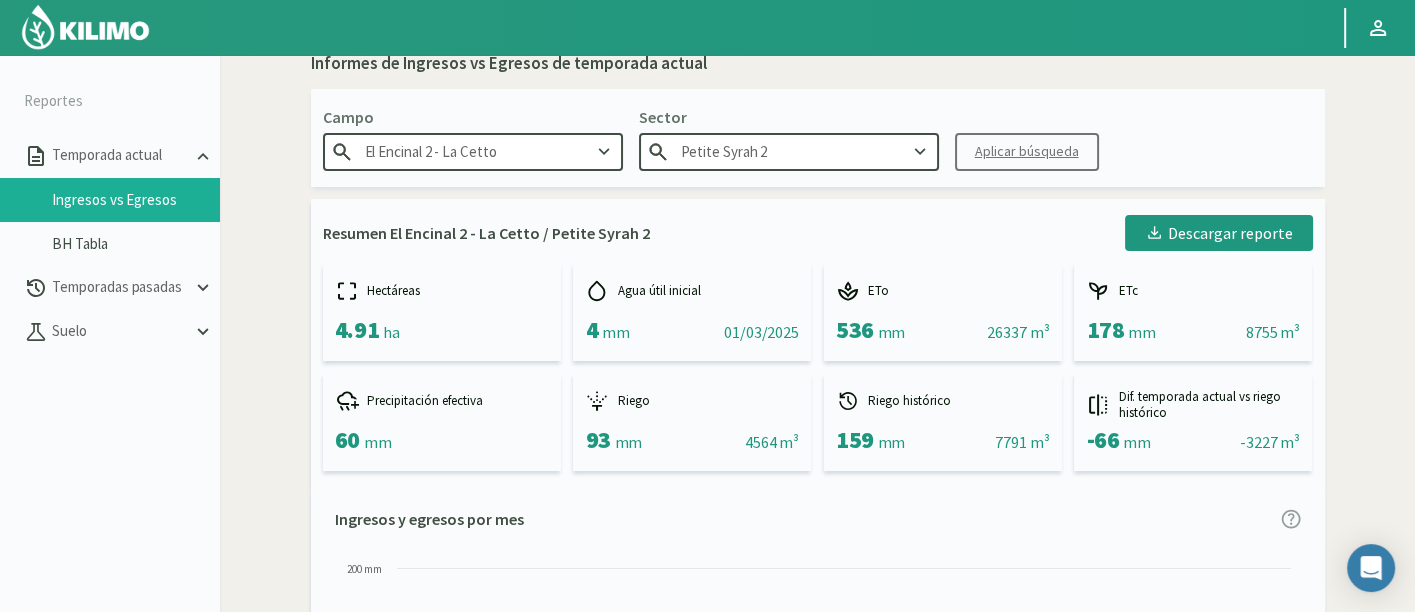 scroll, scrollTop: 111, scrollLeft: 0, axis: vertical 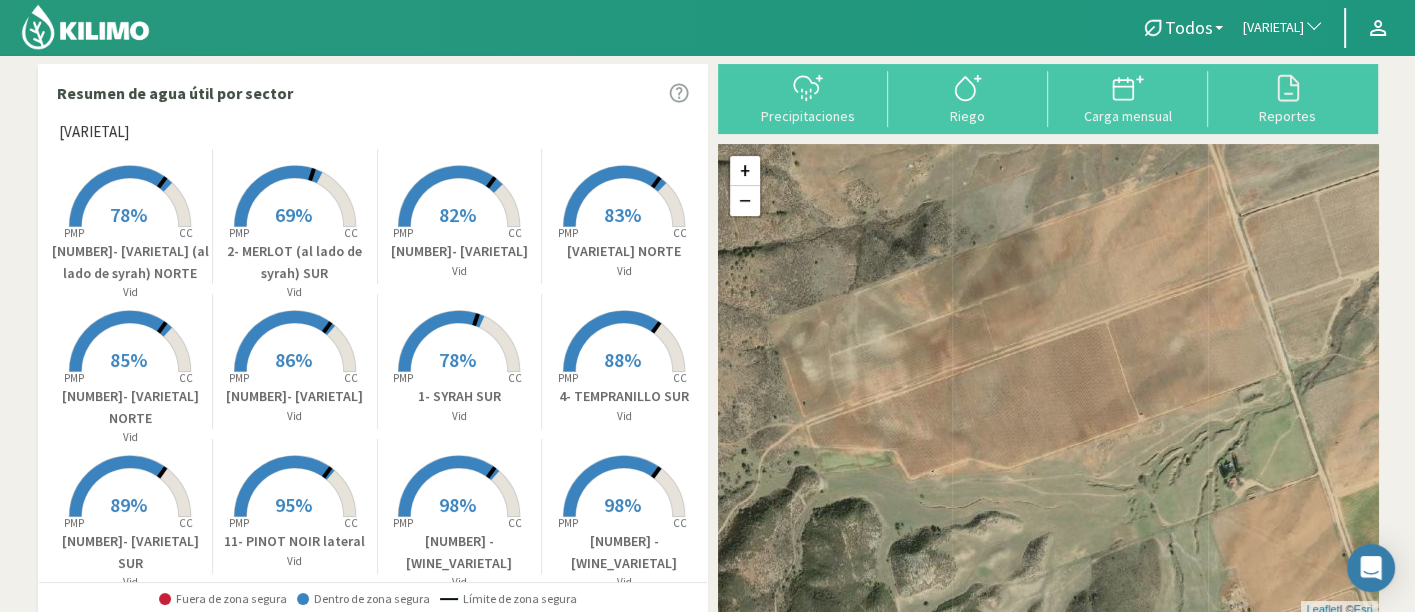 click on "[VARIETAL]" at bounding box center (1273, 28) 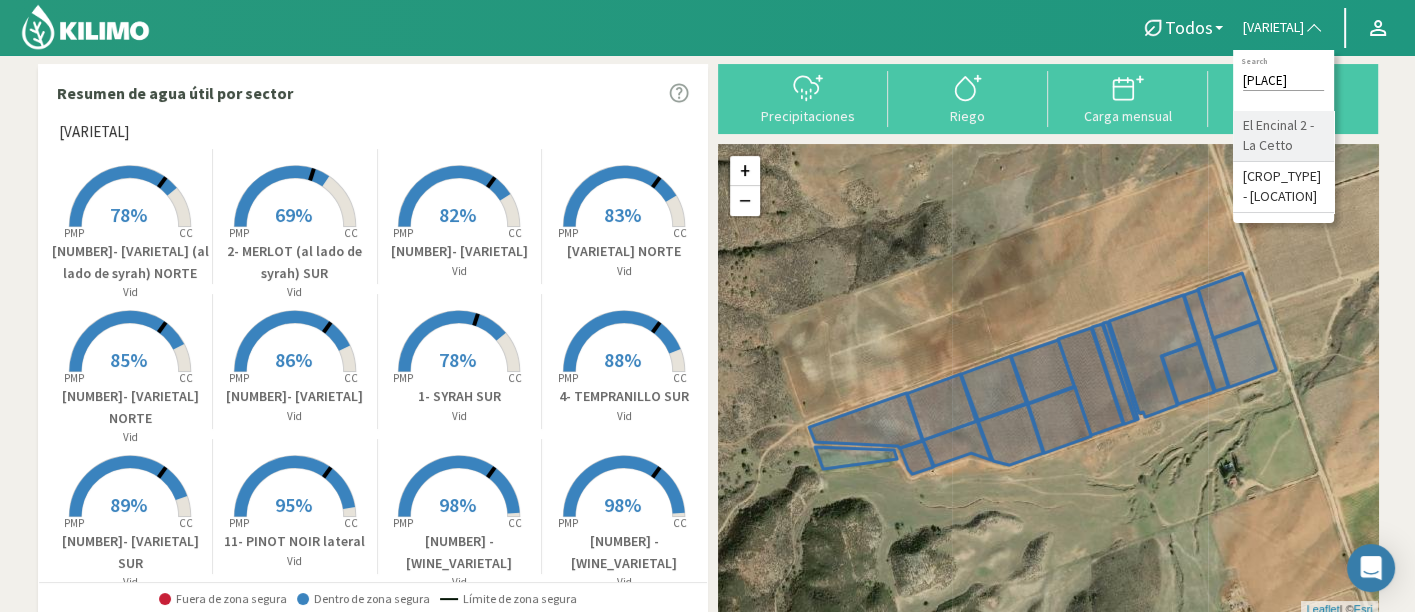 type on "[PLACE]" 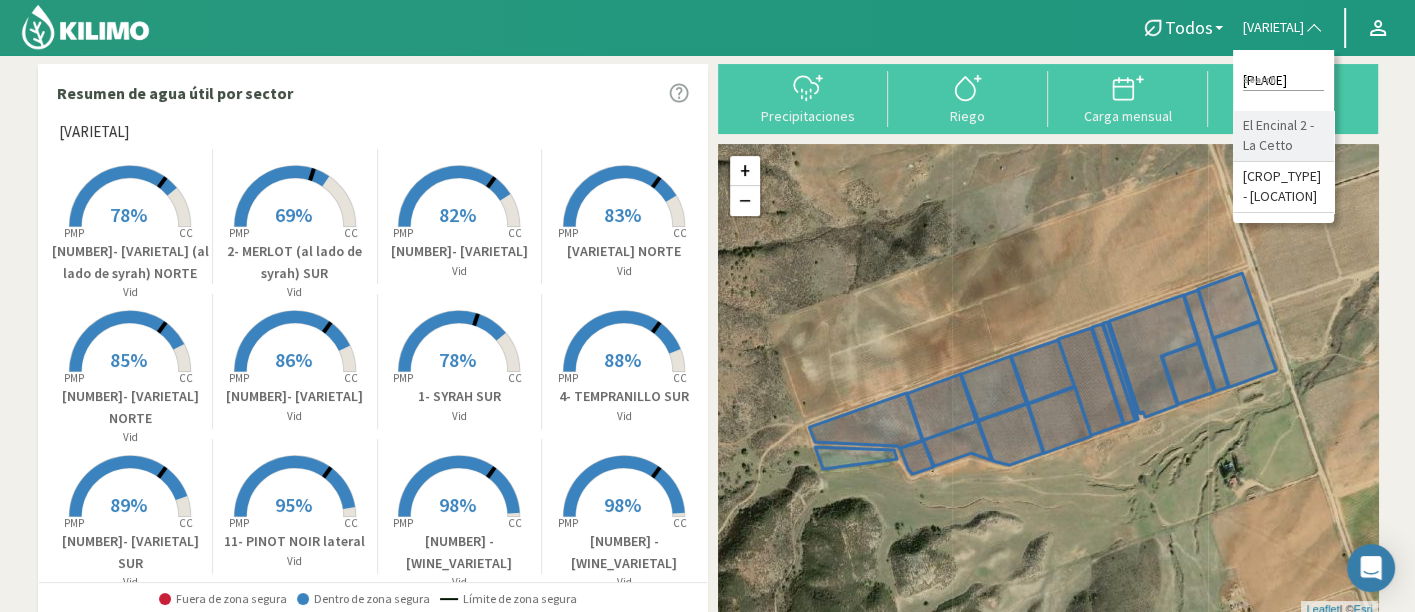 click on "El Encinal 2 - La Cetto" at bounding box center [1283, 136] 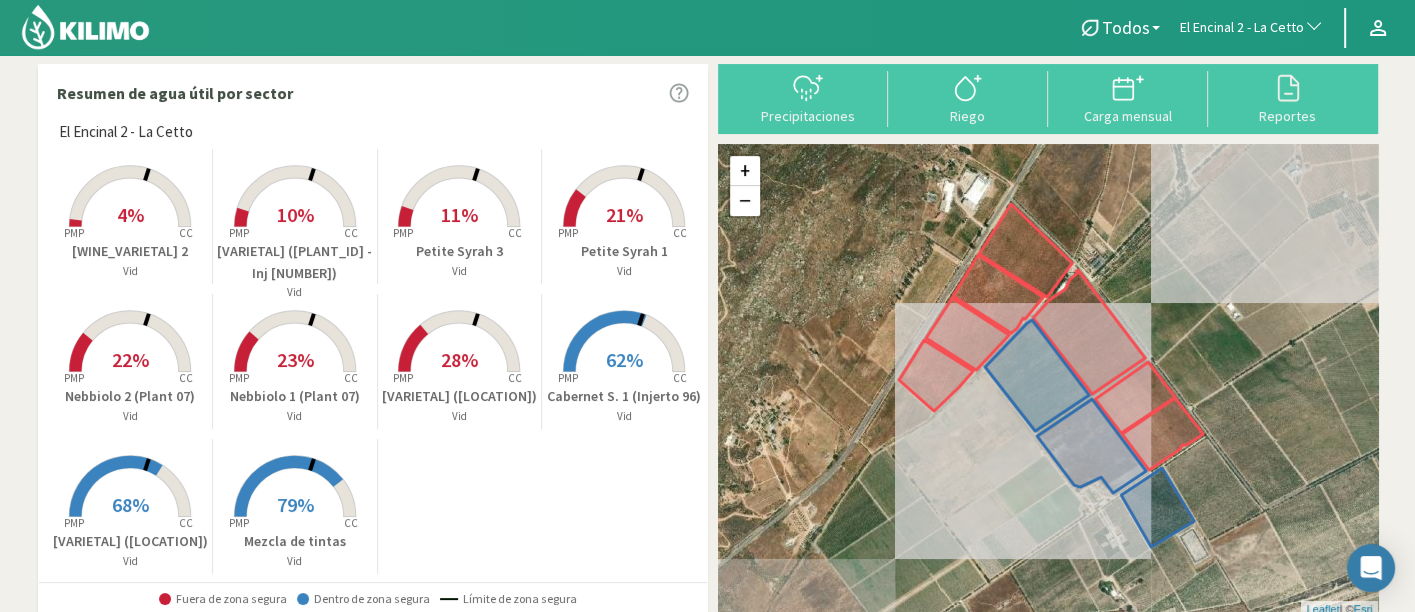 click on "Cabernet S. 1 (Injerto 96)" at bounding box center (131, 251) 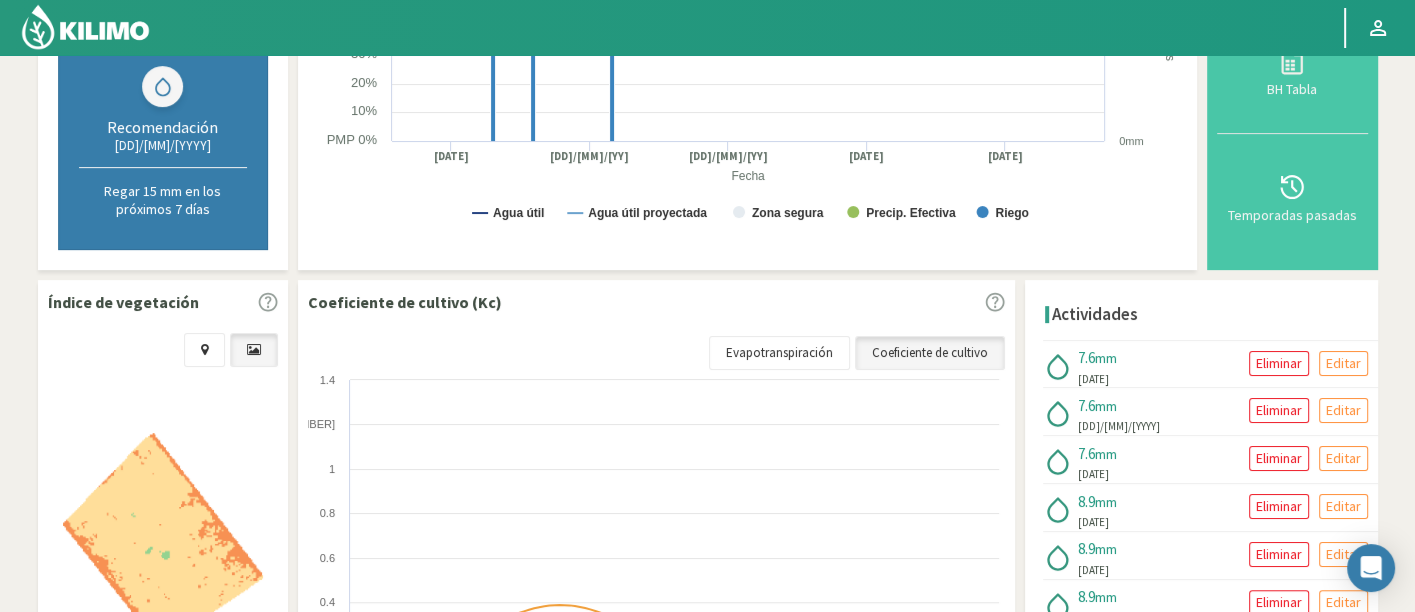 scroll, scrollTop: 666, scrollLeft: 0, axis: vertical 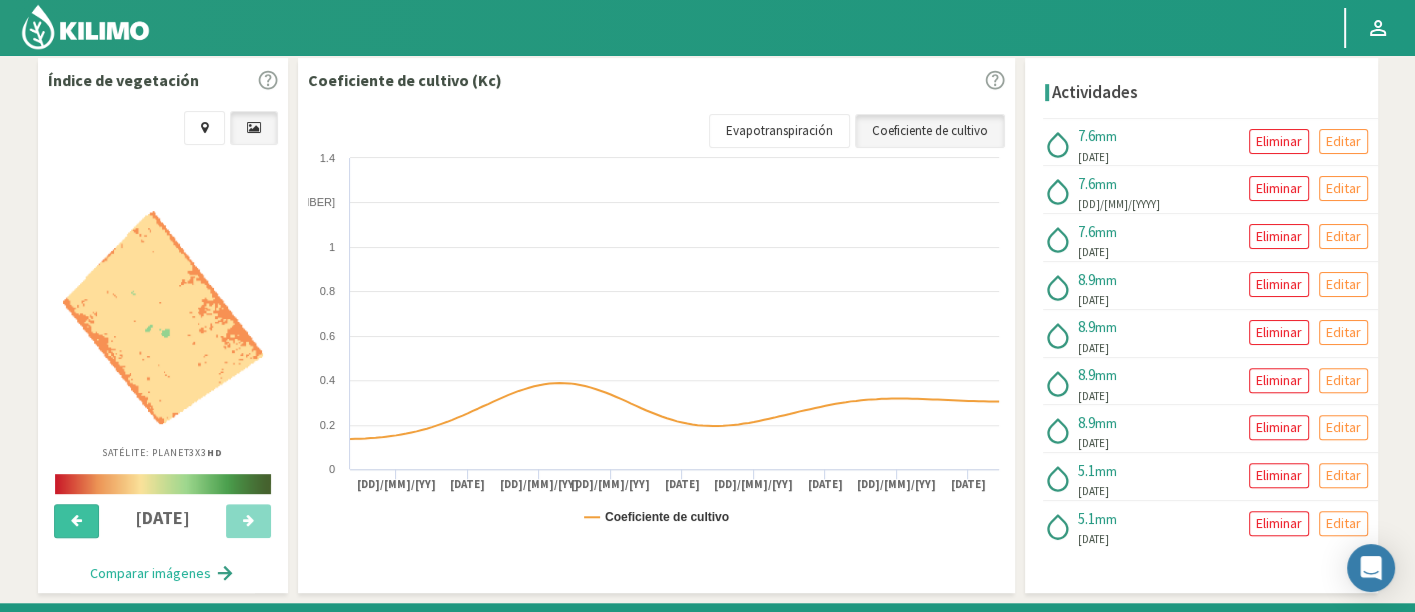 click at bounding box center [76, 521] 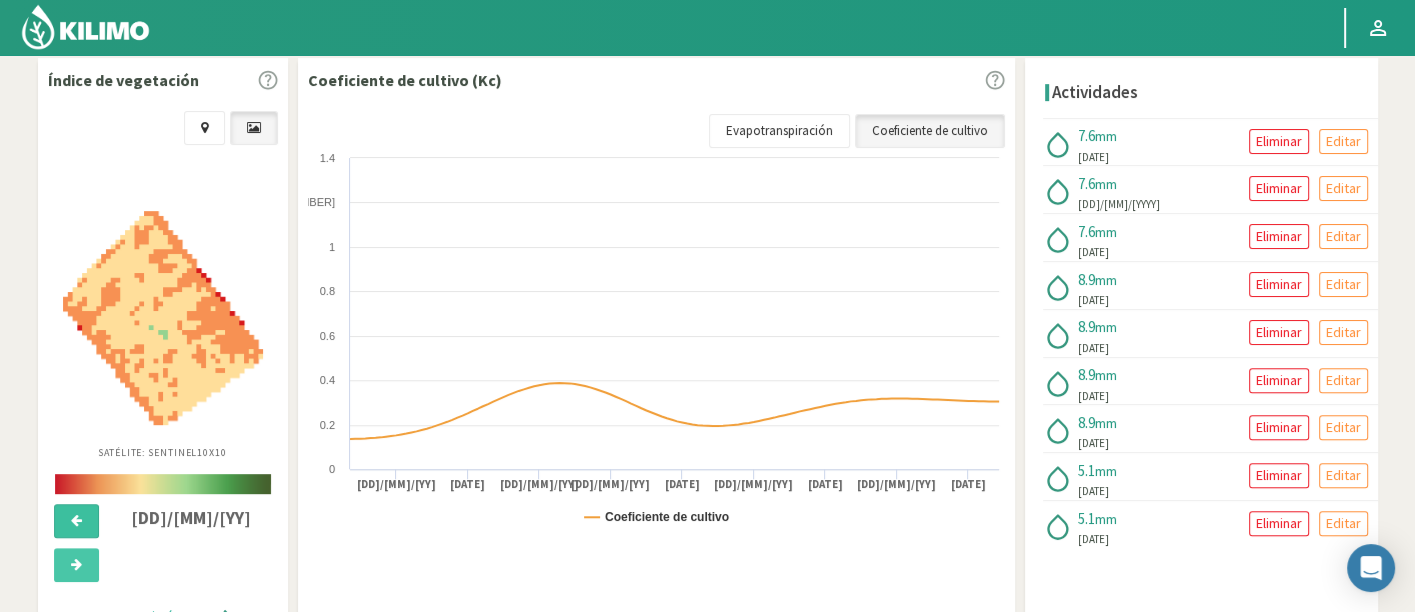 click at bounding box center (76, 521) 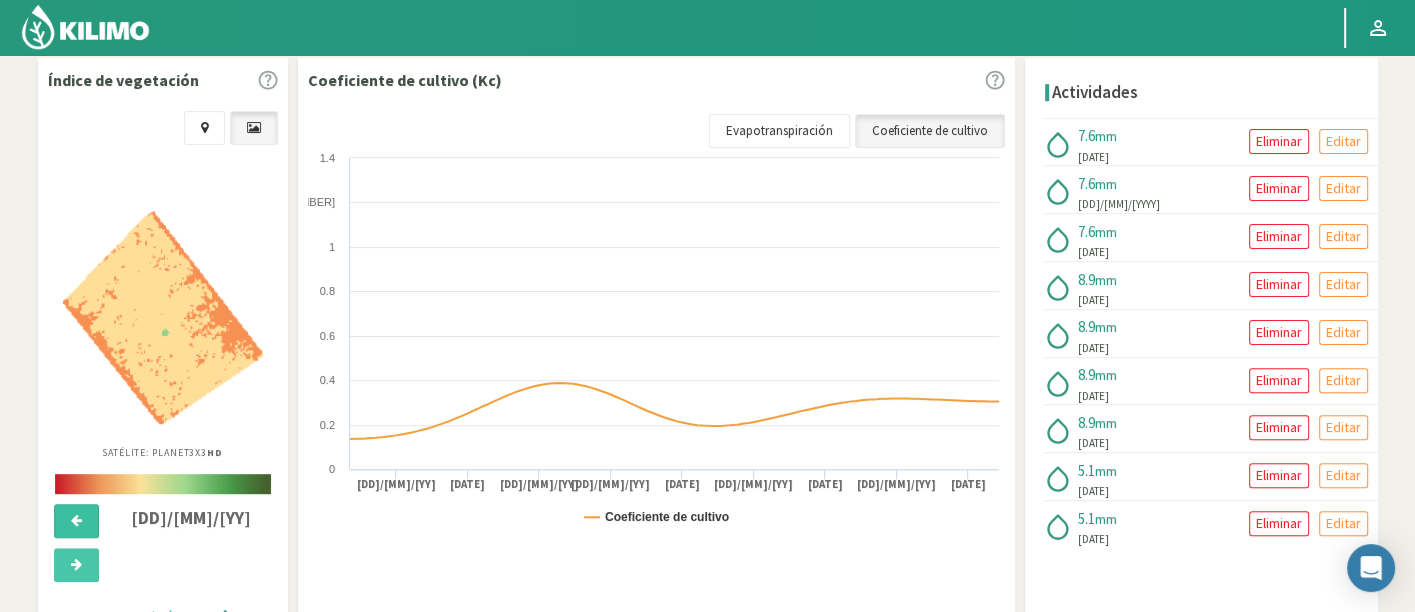 click at bounding box center [76, 521] 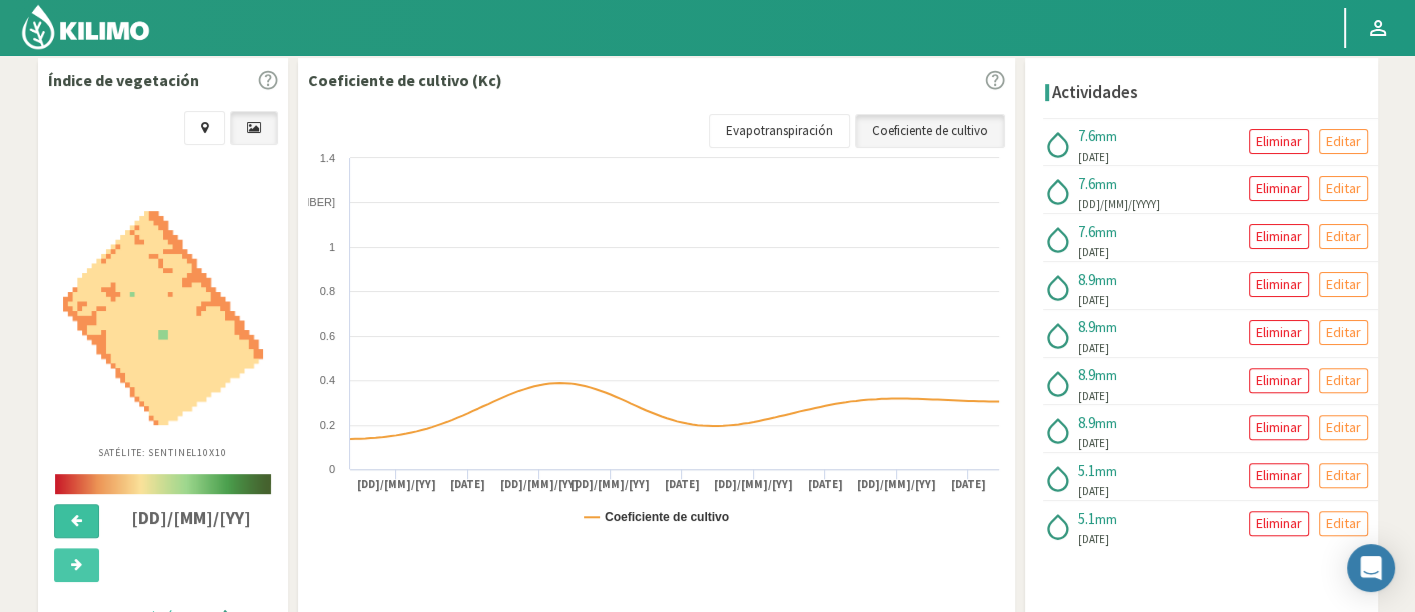 click at bounding box center [76, 521] 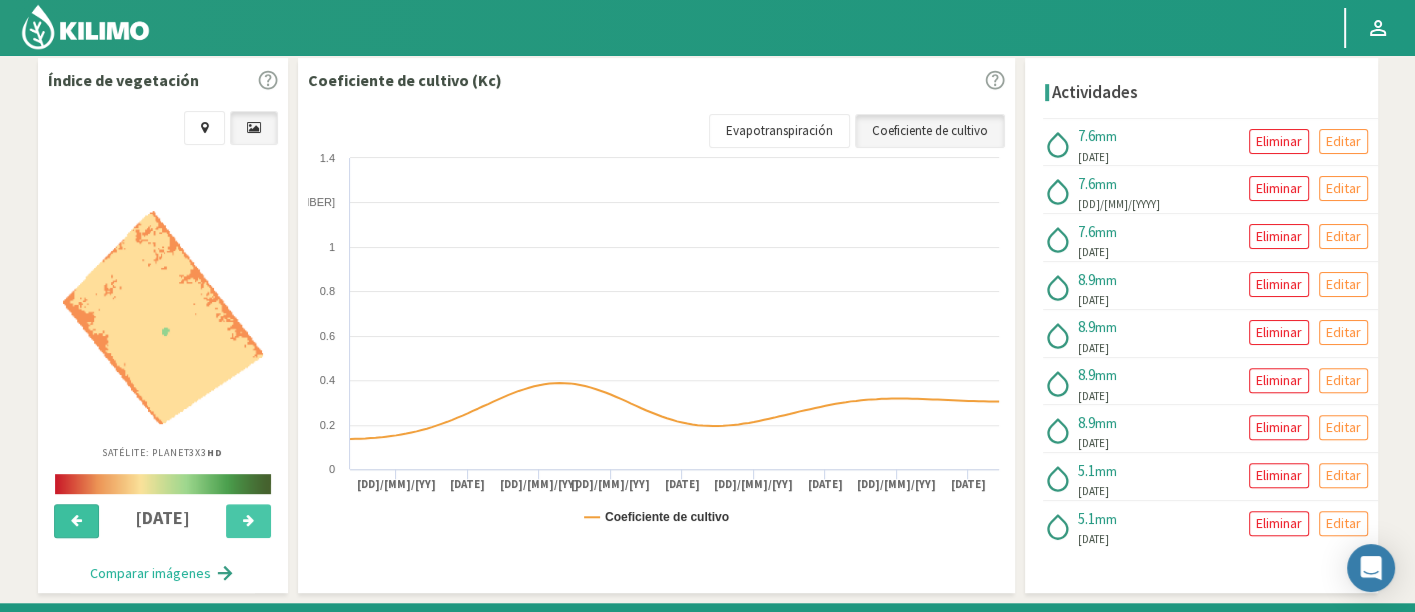 click at bounding box center [76, 521] 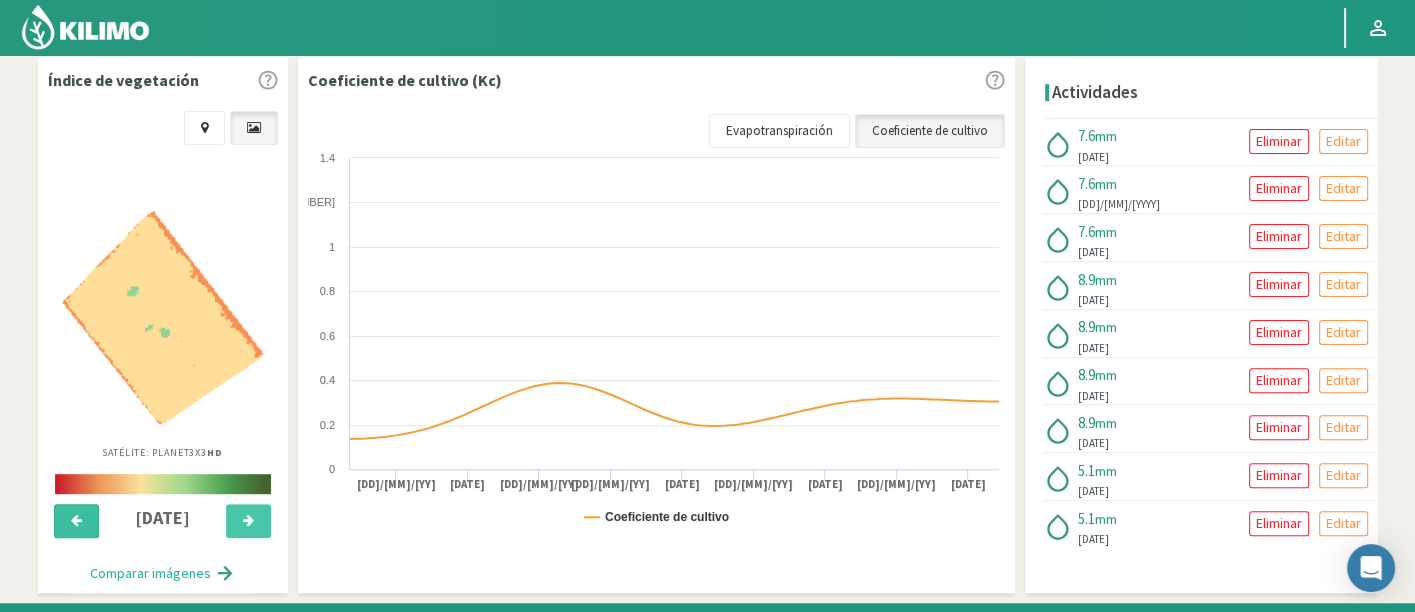 click at bounding box center [76, 521] 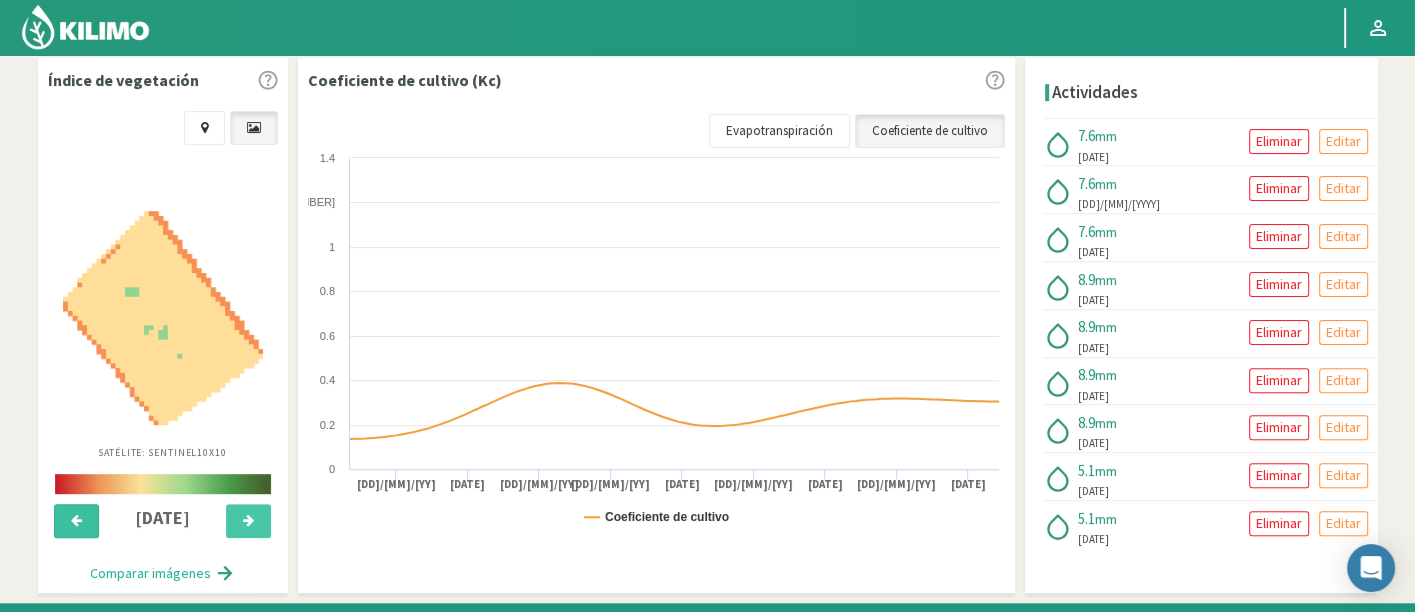 click at bounding box center (76, 521) 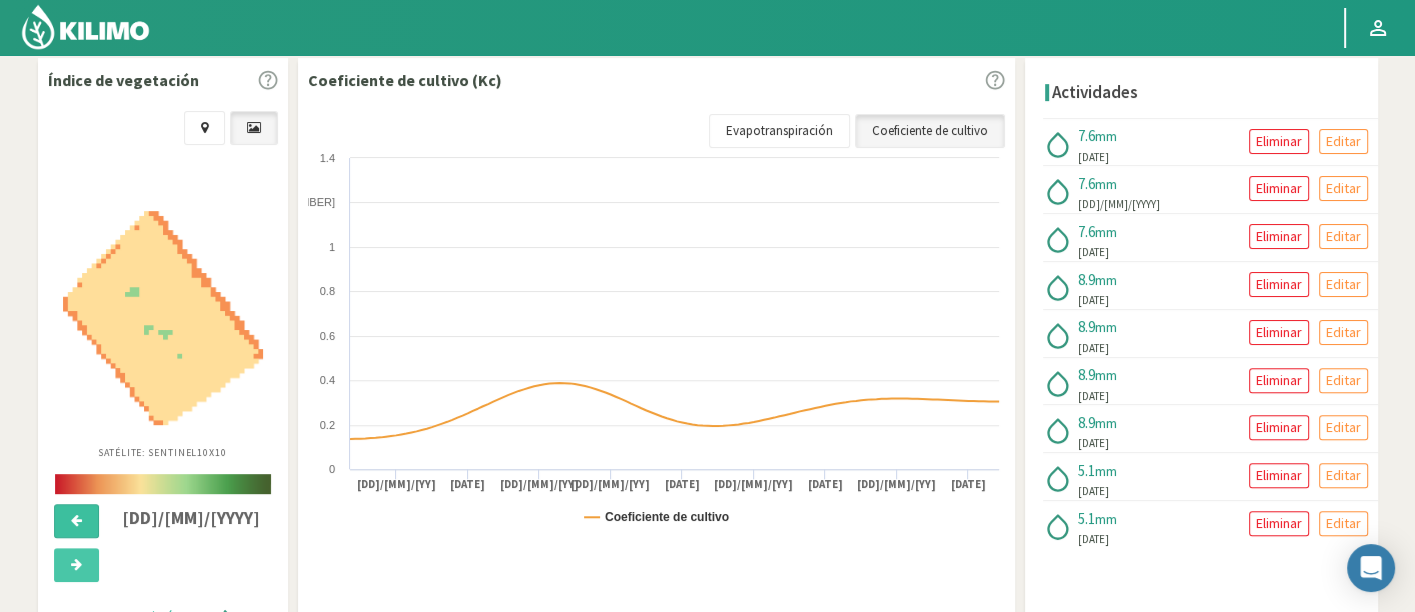 click at bounding box center (76, 521) 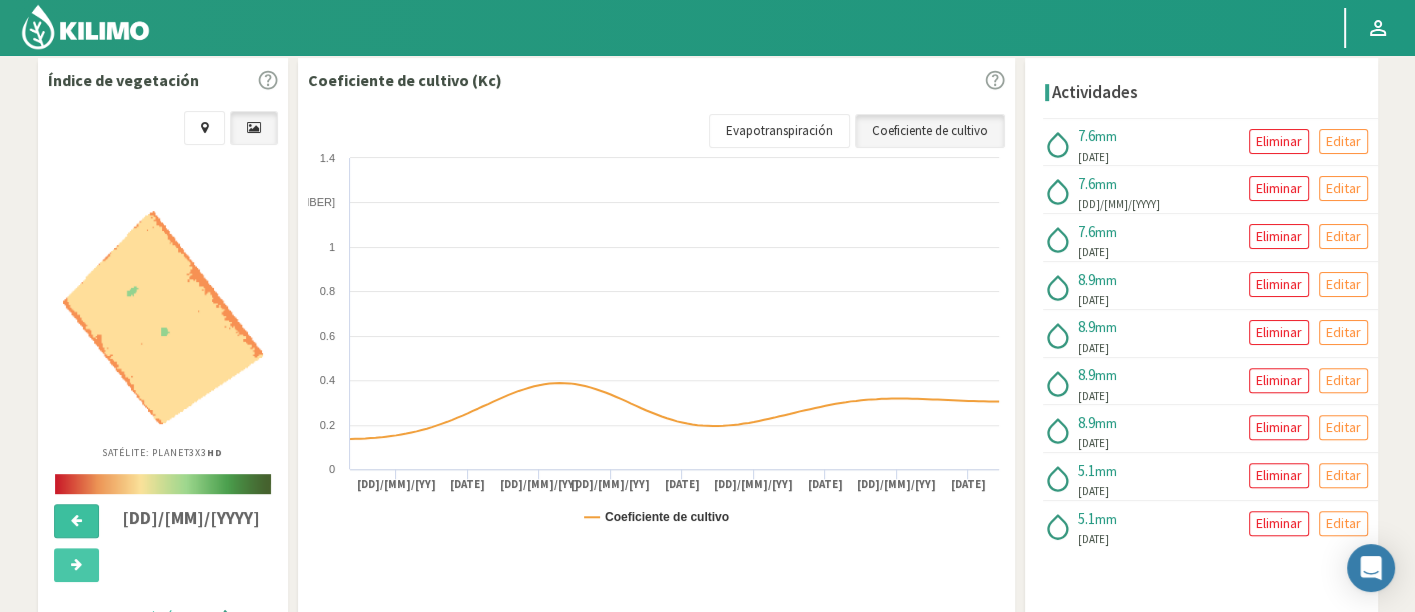 click at bounding box center (76, 521) 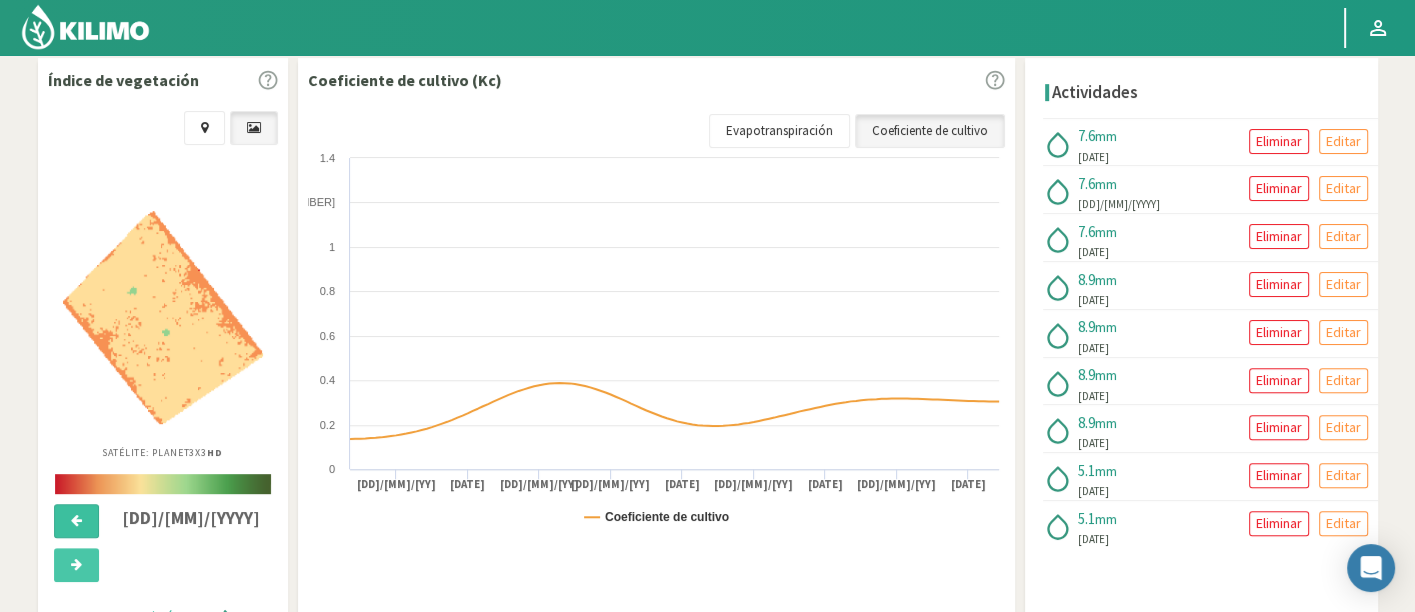 click at bounding box center [76, 521] 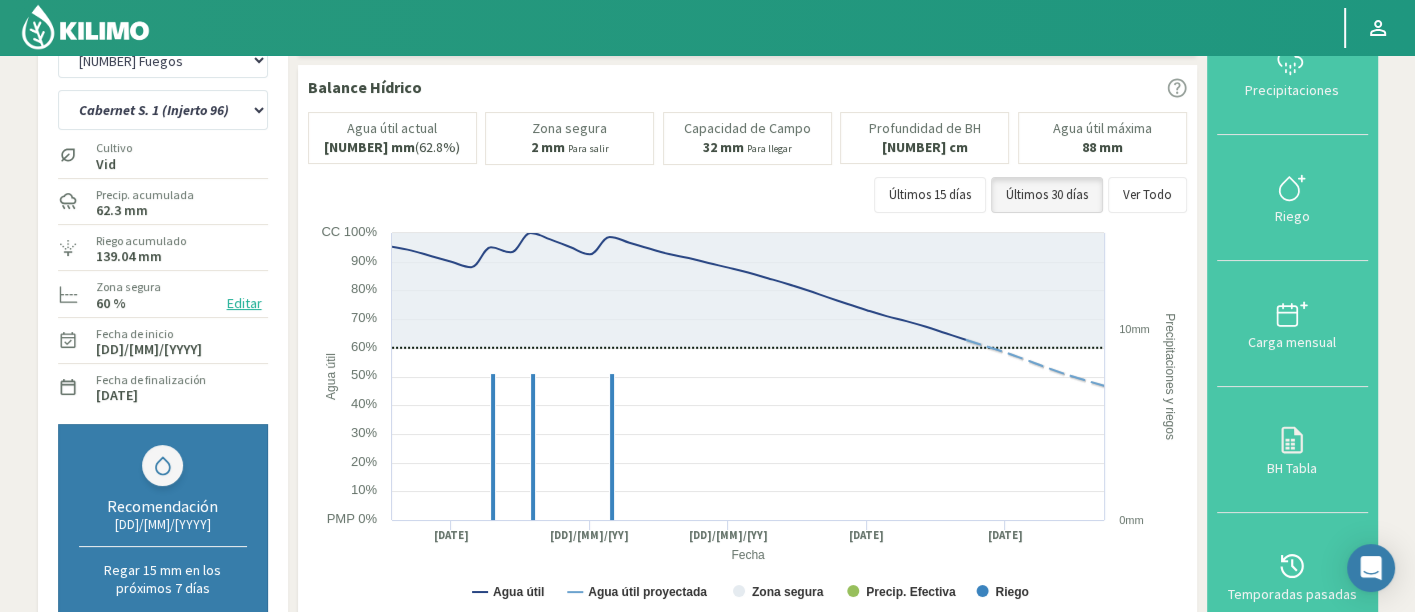 scroll, scrollTop: 0, scrollLeft: 0, axis: both 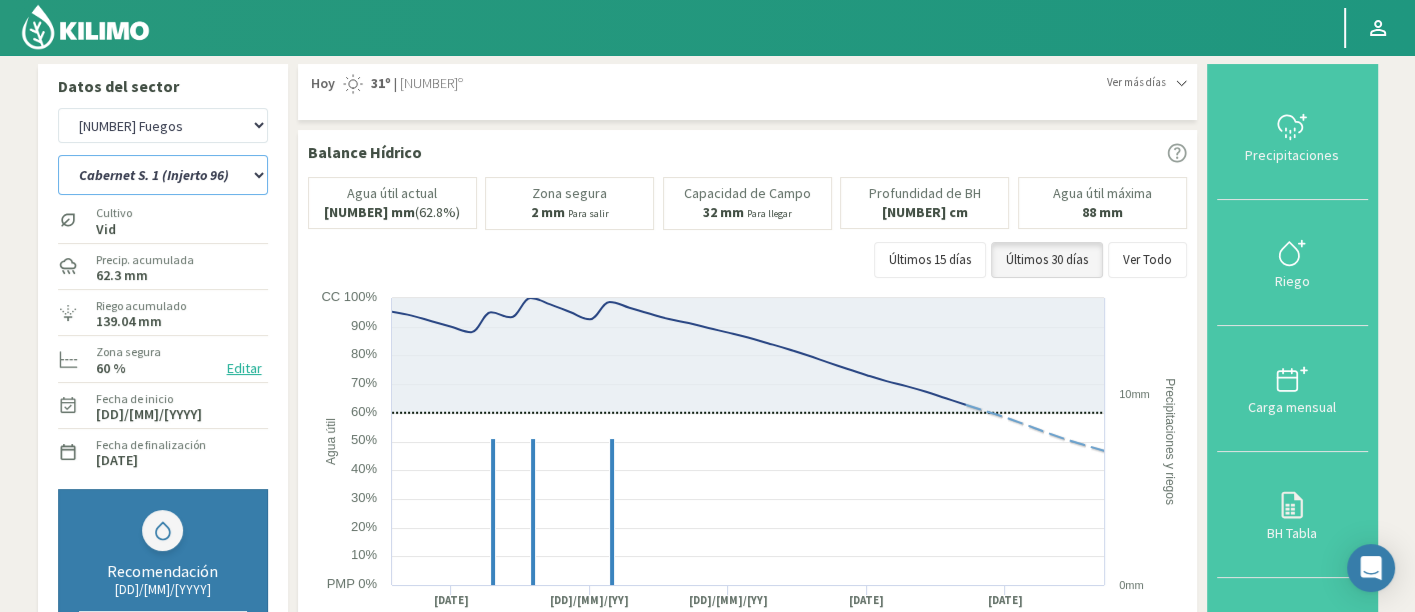 click on "[VARIETAL] [NUMBER] ([LOCATION])   [VARIETAL] ([LOCATION])   [VARIETAL] ([LOCATION])   Mezcla de tintas   [VARIETAL] ([PLANT_ID])   [VARIETAL] ([PLANT_ID])   [VARIETAL] ([PLANT_ID] - Inj [NUMBER])   [VARIETAL] [NUMBER]   [VARIETAL] [NUMBER]   [VARIETAL] [NUMBER]" at bounding box center (163, 175) 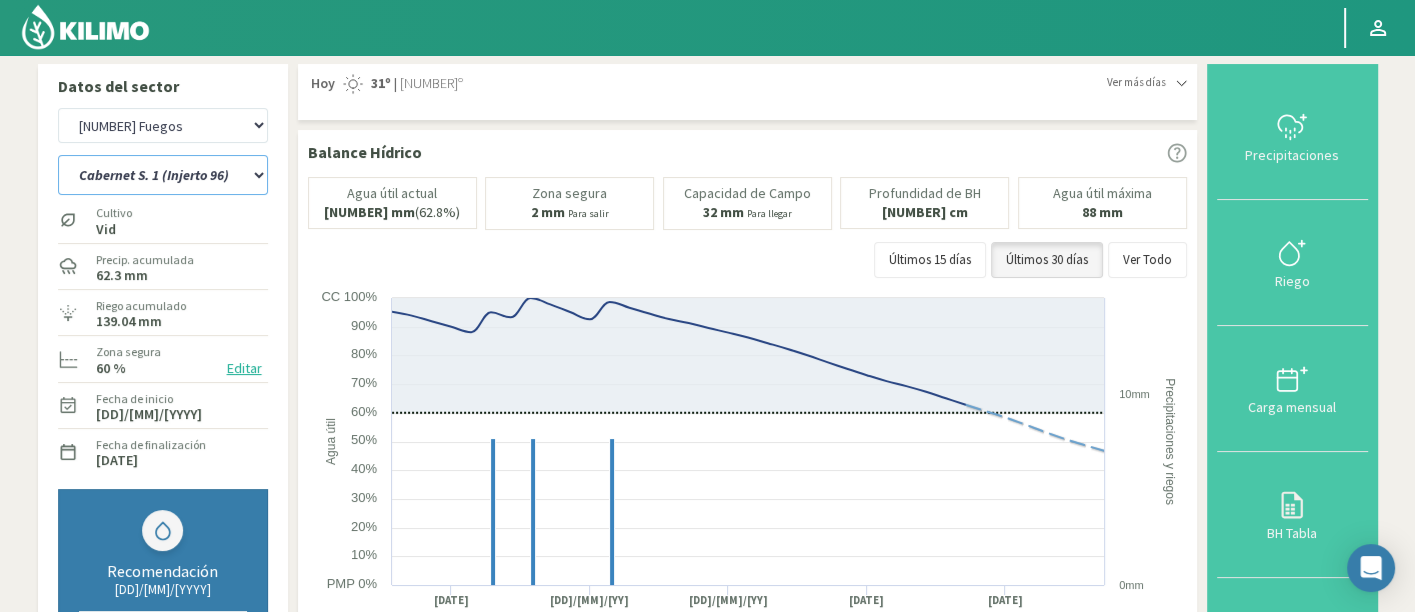 select on "4: Object" 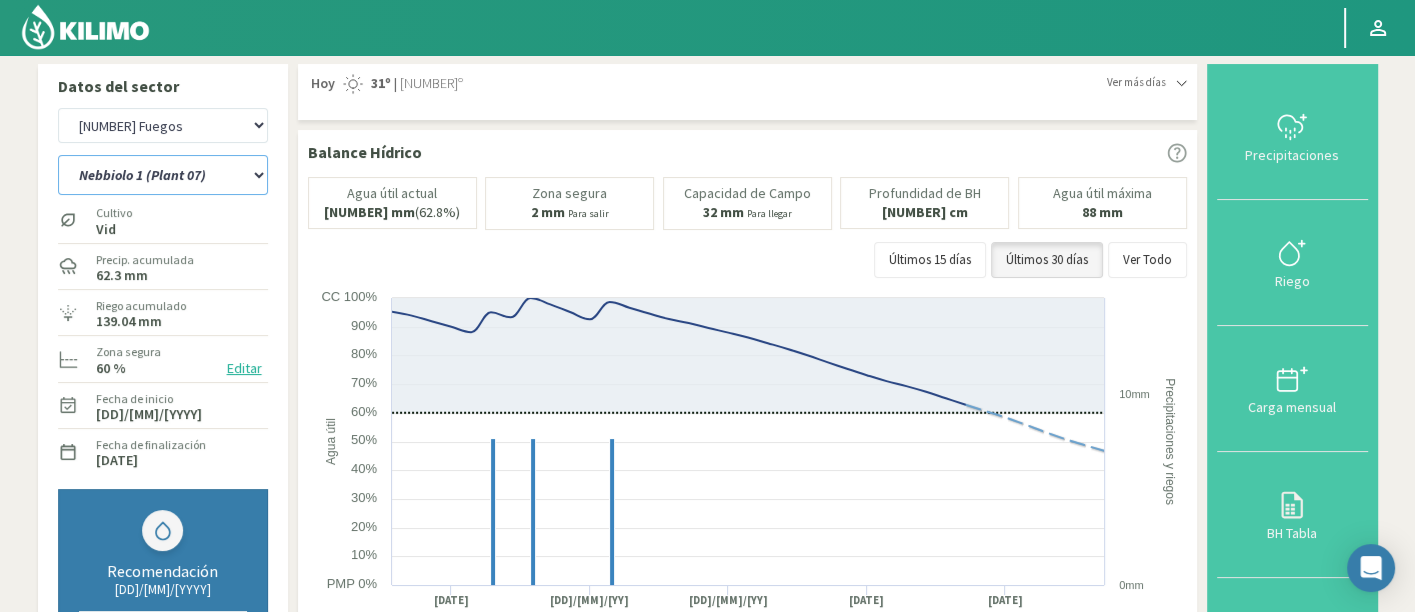 click on "[VARIETAL] [NUMBER] ([LOCATION])   [VARIETAL] ([LOCATION])   [VARIETAL] ([LOCATION])   Mezcla de tintas   [VARIETAL] ([PLANT_ID])   [VARIETAL] ([PLANT_ID])   [VARIETAL] ([PLANT_ID] - Inj [NUMBER])   [VARIETAL] [NUMBER]   [VARIETAL] [NUMBER]   [VARIETAL] [NUMBER]" at bounding box center (163, 175) 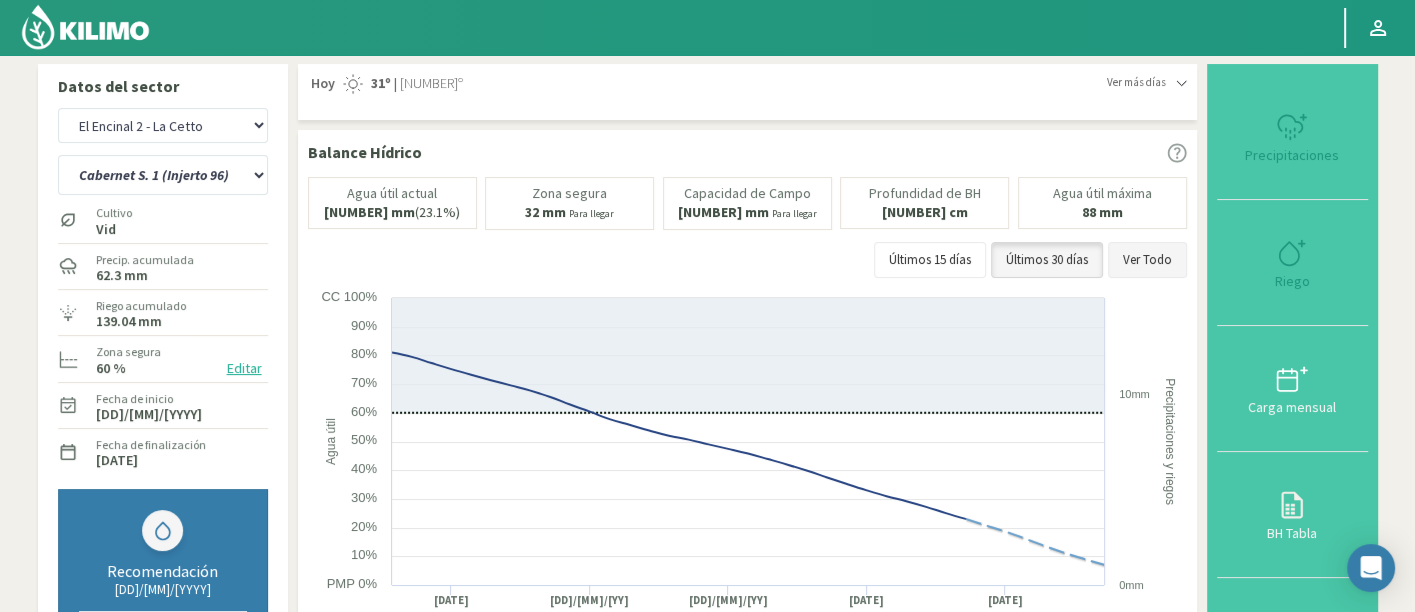 click on "Ver Todo" at bounding box center [1147, 260] 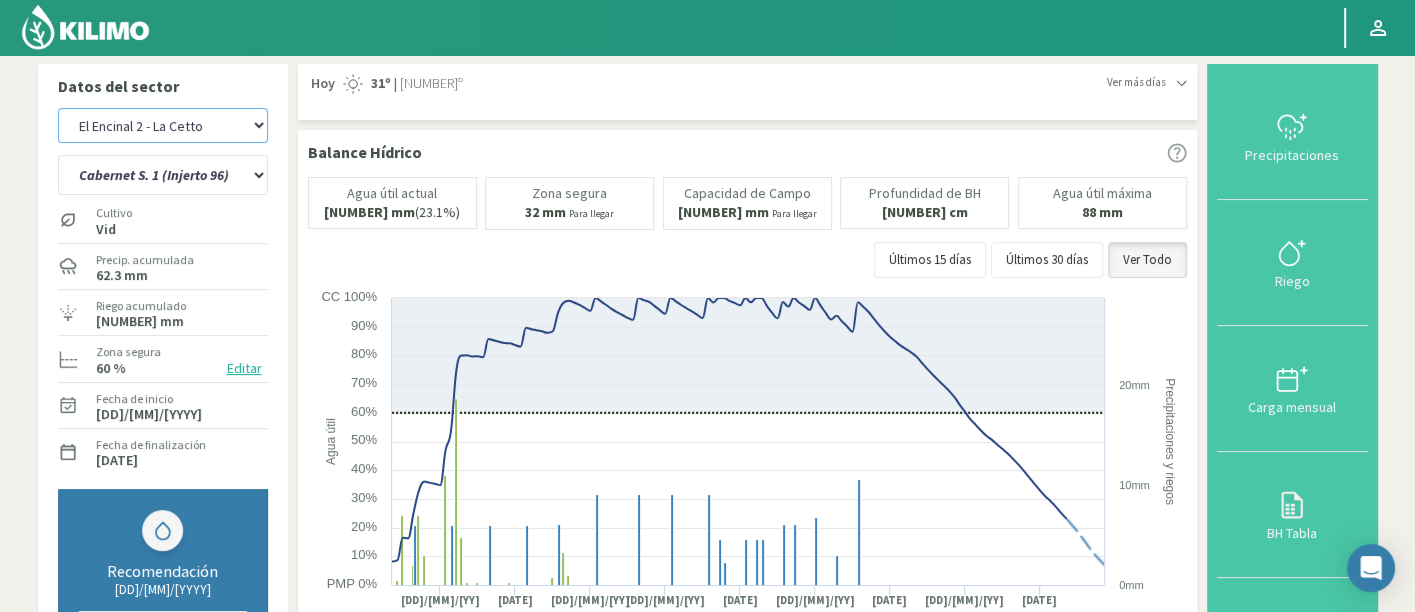 click on "8 Fuegos   Agr. Andres Paul Errazuriz   Agr. Cardonal   Agr. El Carmelo   Agr. Huertos de Chocalan   Agrícola AJL   Agrícola Bakia   Agrícola Bakia - IC   Agrícola Exser - Campo Los Andes   Agricola FM Hermanos   Agrícola La Laguna ([PERSON]) - IC   Agrícola Santa Magdalena ([PERSON]) - IC   Agr. Las Riendas   Agr. Nieto - Florencia   Agr. Nieto - San Andrés   Agrorreina Parcela 27   Agrorreina Parcela 42   Agrorreina Parcela 44   Agrorreina Parcela 46   Agrorreina Parcela 47   Agrorreina San Ramon   AgroUC - IC   Agr. Pabellón   Agr. Pelvin   Agr. San José   Agr. Santa Elena - Colina   Agr. Santa Laura - Romanini - Cítricos   Agr. Santa Magdalena   Agr. Sutil   Agr. Varagui - Rosario 2   Agr. Viconto Campo Maipo   Agr. Viconto Campo Viluco   Ag. Santa Laura -Cas1   Ag. Santa Laura -Cas2   Ag. Santa Laura -Cas3   Ag. Santa Laura - Santa Teresa   Agua del Valle - San Gregorio   Agua del Valle - San Lorenzo   Agua del Valle - Santa Emilia   Albigasta - 1m   Albigasta - 2m   BaFarms   [PERSON]" at bounding box center (163, 125) 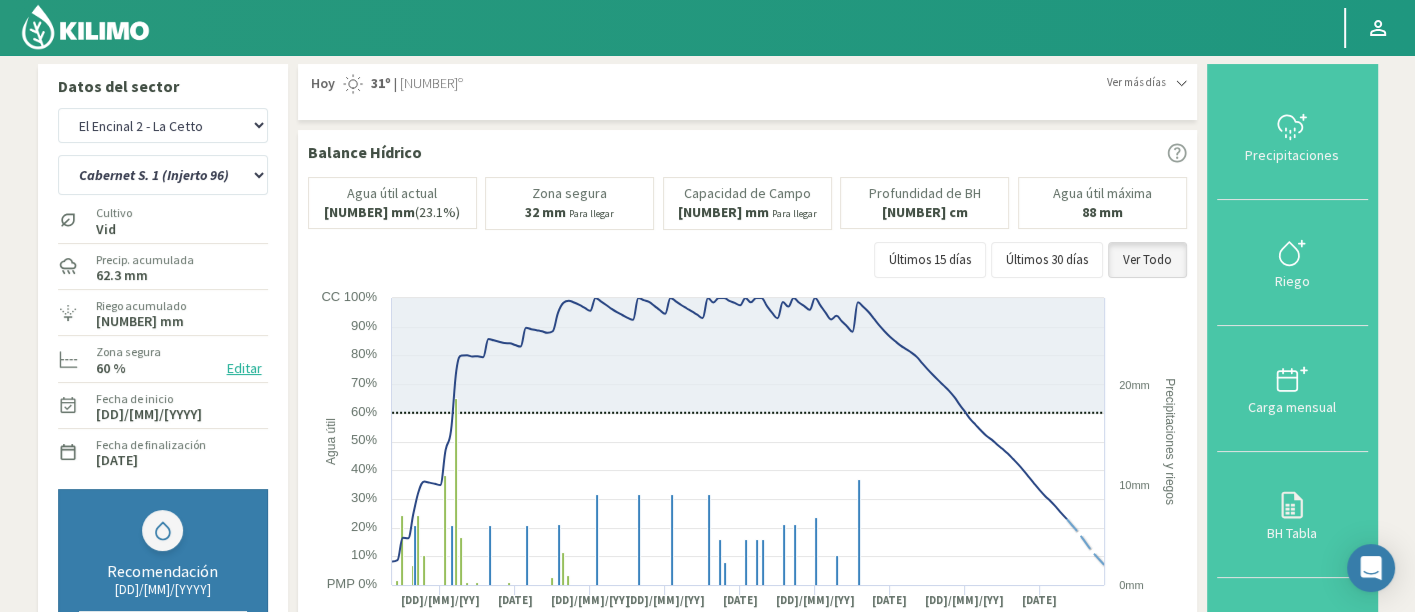 click on "Datos del sector   [NUMBER] Fuegos   [FARM_NAME]   [FARM_NAME]   [FARM_NAME]   [FARM_NAME]   [FARM_NAME]   [FARM_NAME] - IC   [FARM_NAME] - Campo Los Andes   [FARM_NAME] Hermanos   [FARM_NAME] (Samuel Ovalle) - IC   [FARM_NAME] (E. Ovalle) - IC   [FARM_NAME]   [FARM_NAME] - Florencia   [FARM_NAME] - San Andrés   [FARM_NAME] Parcela [NUMBER]   [FARM_NAME] Parcela [NUMBER]   [FARM_NAME] Parcela [NUMBER]   [FARM_NAME] Parcela [NUMBER]   [FARM_NAME] Parcela [NUMBER]   [FARM_NAME] San Ramon   [FARM_NAME] - IC   [FARM_NAME]   [FARM_NAME]   [FARM_NAME]   [FARM_NAME] - Colina   [FARM_NAME] - Romanini - Cítricos   [FARM_NAME]   [FARM_NAME]   [FARM_NAME] - Rosario [NUMBER]   [FARM_NAME] Campo Maipo   [FARM_NAME] Campo Viluco   Ag. Santa Laura -Cas[NUMBER]   Ag. Santa Laura -Cas[NUMBER]   Ag. Santa Laura -Cas[NUMBER]   Ag. Santa Laura - Santa Teresa   Agua del Valle - San Gregorio   Agua del Valle - San Lorenzo   Agua del Valle - Santa Emilia   Albigasta - [NUMBER]m   Albigasta - [NUMBER]m" at bounding box center (708, 683) 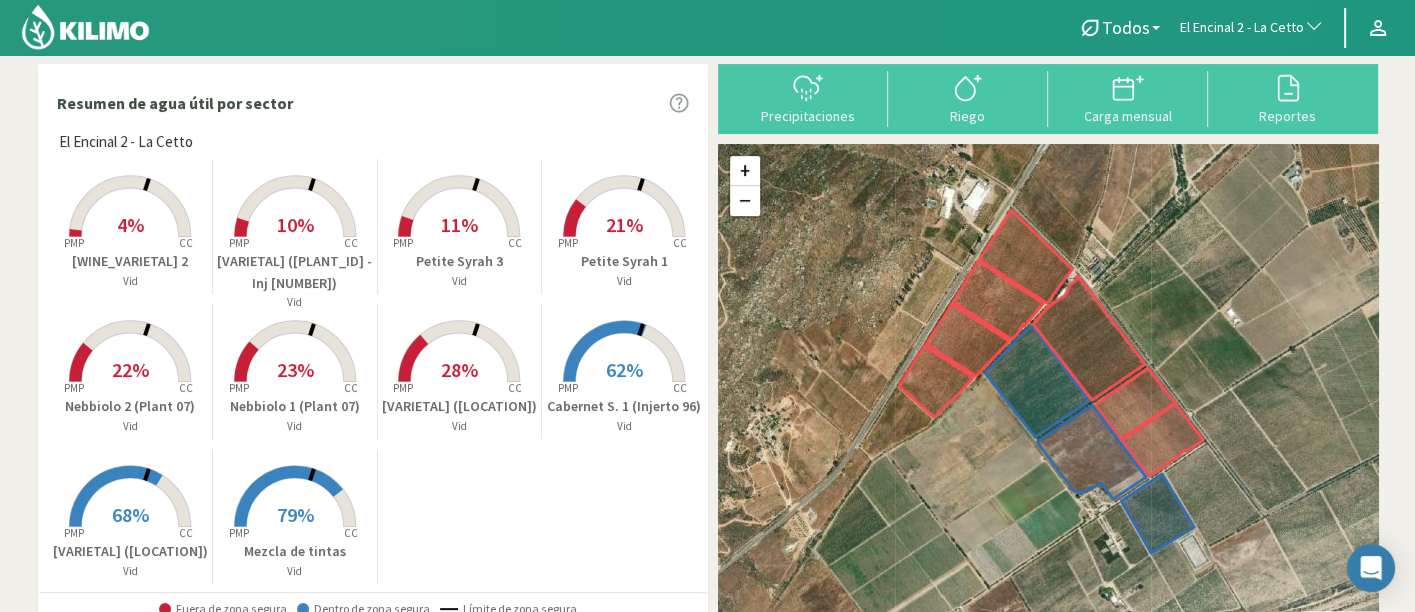 click on "El Encinal 2 - La Cetto" at bounding box center [1242, 28] 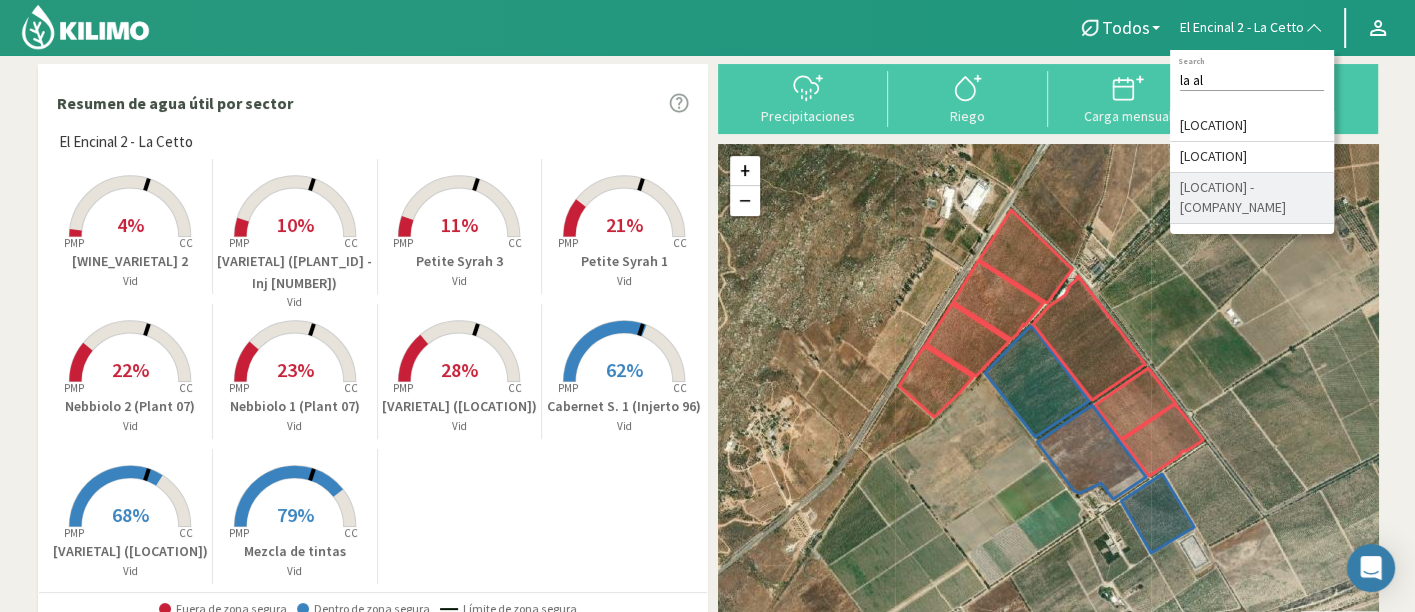 type on "la al" 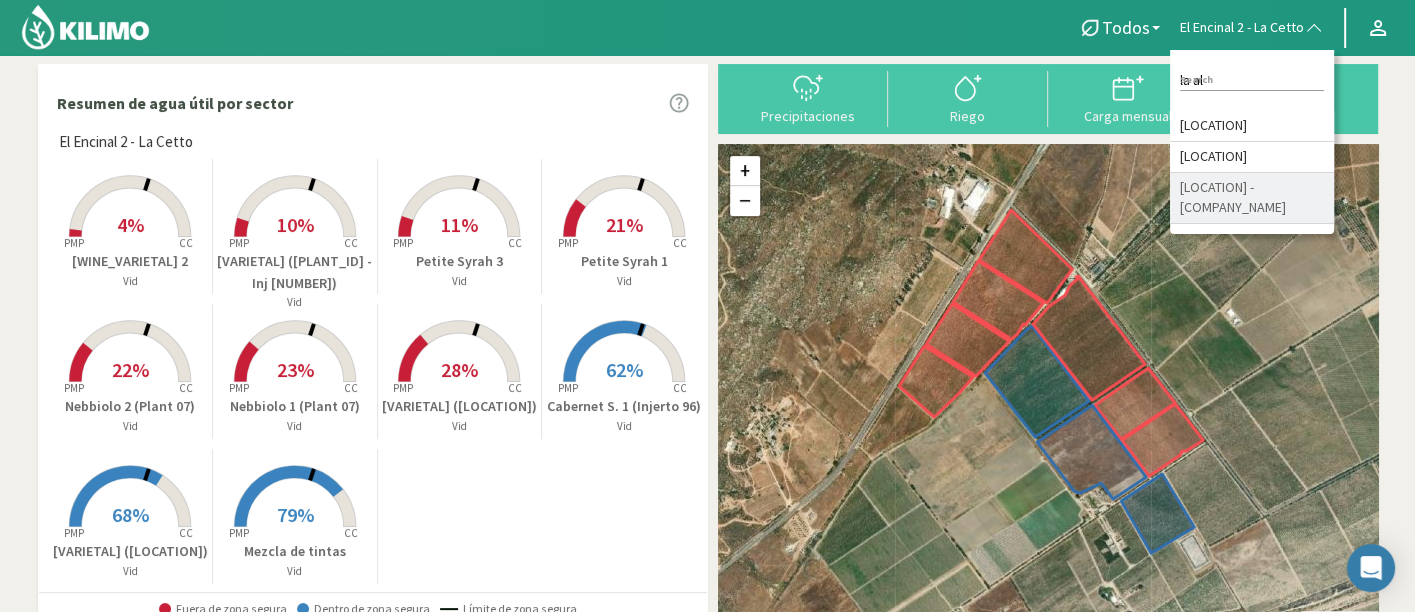 click on "[LOCATION] - [COMPANY_NAME]" at bounding box center (1252, 198) 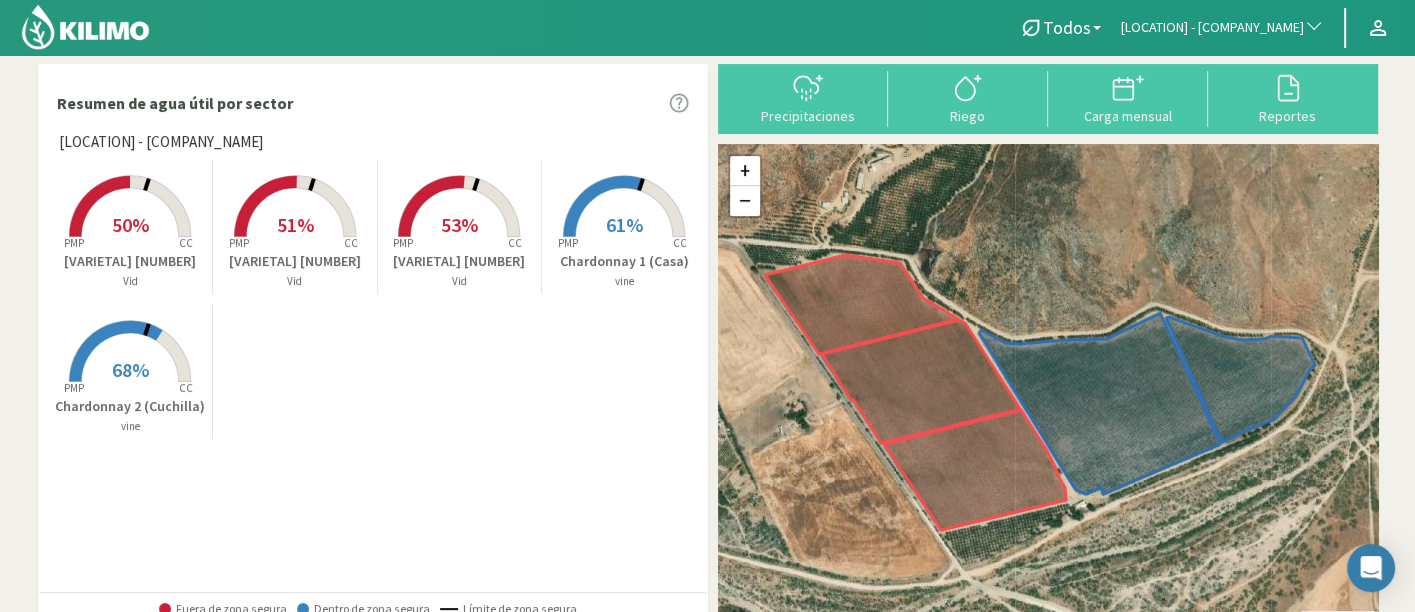 click on "[VARIETAL] [NUMBER]" at bounding box center [131, 261] 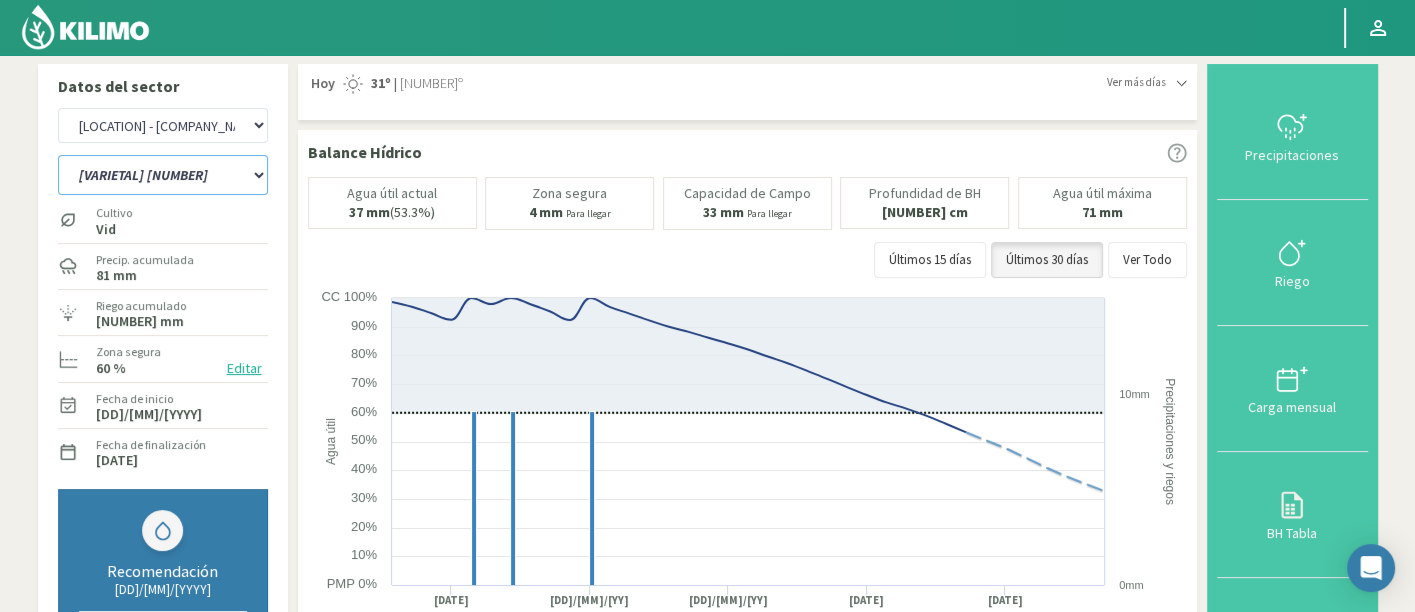 click on "[WINE_VARIETAL] 1 ([PLACE])   [WINE_VARIETAL] 2 ([PLACE])   [WINE_VARIETAL] 1   [WINE_VARIETAL] 2   [WINE_VARIETAL] 3" at bounding box center [163, 175] 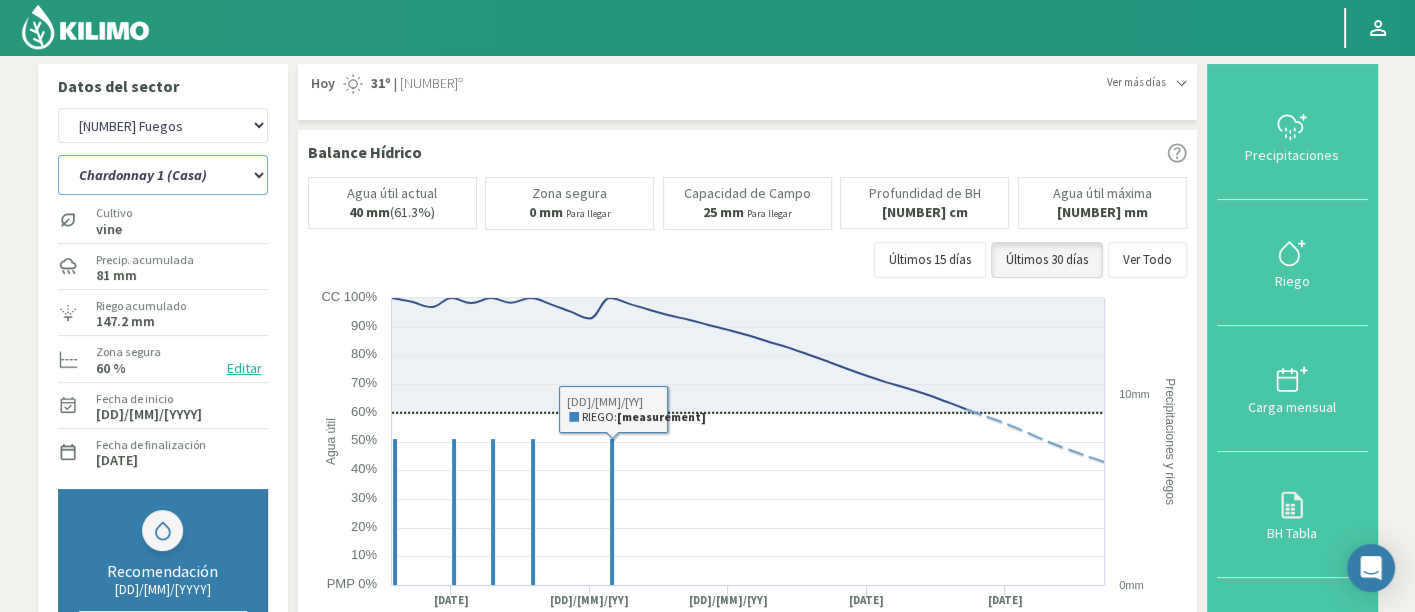 click on "[WINE_VARIETAL] 1 ([PLACE])   [WINE_VARIETAL] 2 ([PLACE])   [WINE_VARIETAL] 1   [WINE_VARIETAL] 2   [WINE_VARIETAL] 3" at bounding box center (163, 175) 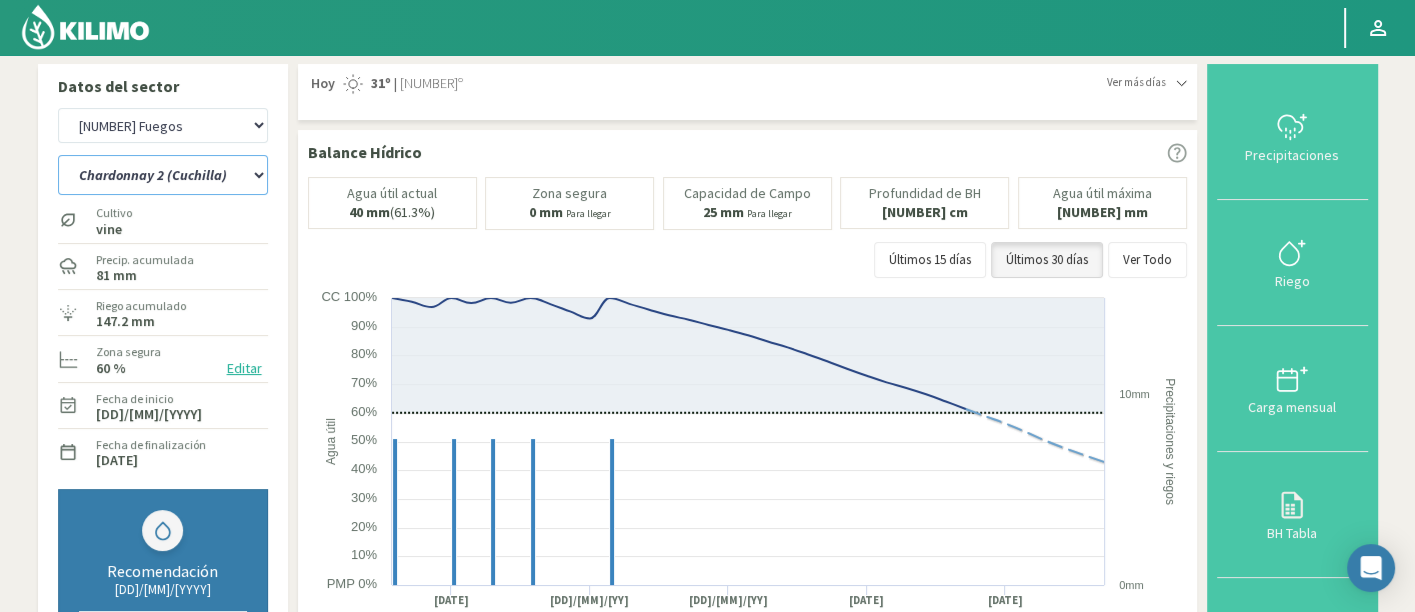 click on "[WINE_VARIETAL] 1 ([PLACE])   [WINE_VARIETAL] 2 ([PLACE])   [WINE_VARIETAL] 1   [WINE_VARIETAL] 2   [WINE_VARIETAL] 3" at bounding box center [163, 175] 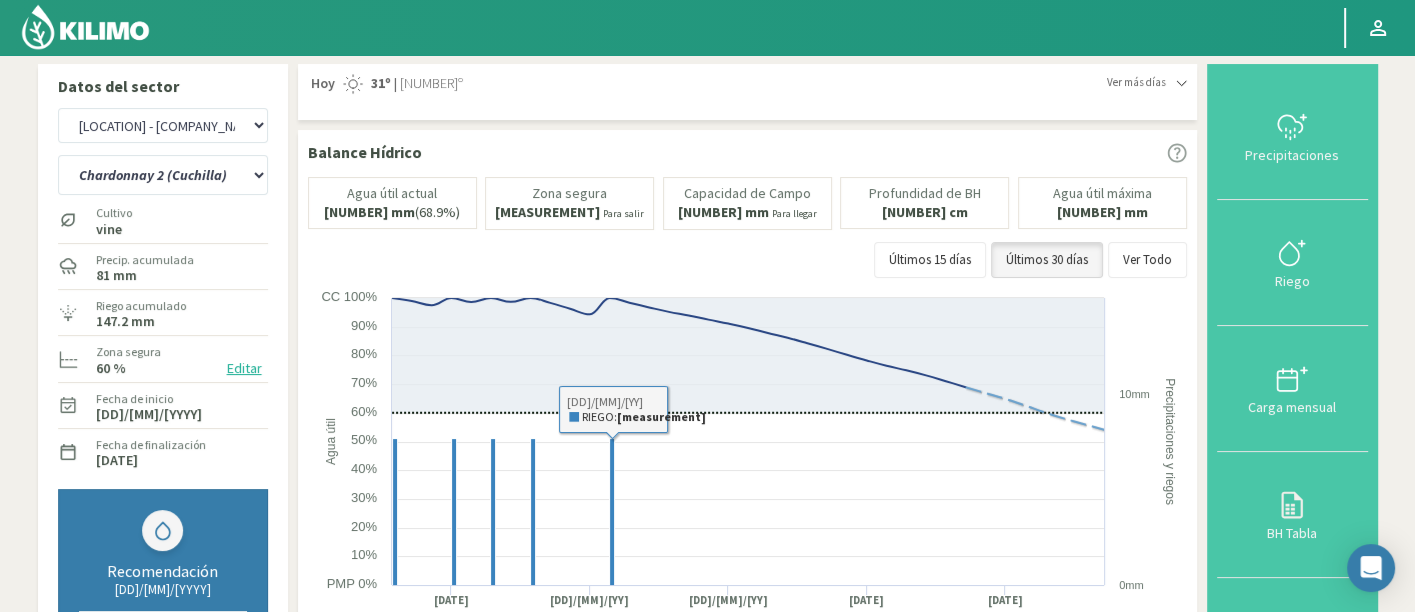 click on "[WINE_VARIETAL] 1 ([PLACE])   [WINE_VARIETAL] 2 ([PLACE])   [WINE_VARIETAL] 1   [WINE_VARIETAL] 2   [WINE_VARIETAL] 3" at bounding box center [163, 125] 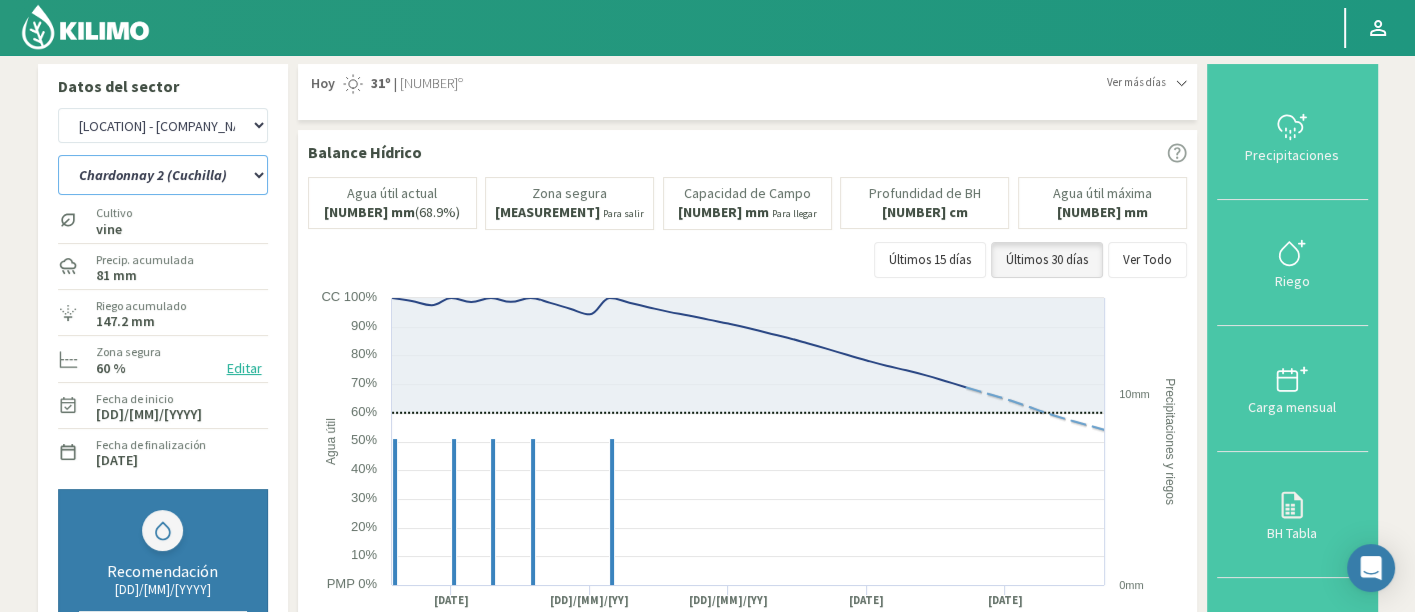 drag, startPoint x: 157, startPoint y: 175, endPoint x: 161, endPoint y: 191, distance: 16.492422 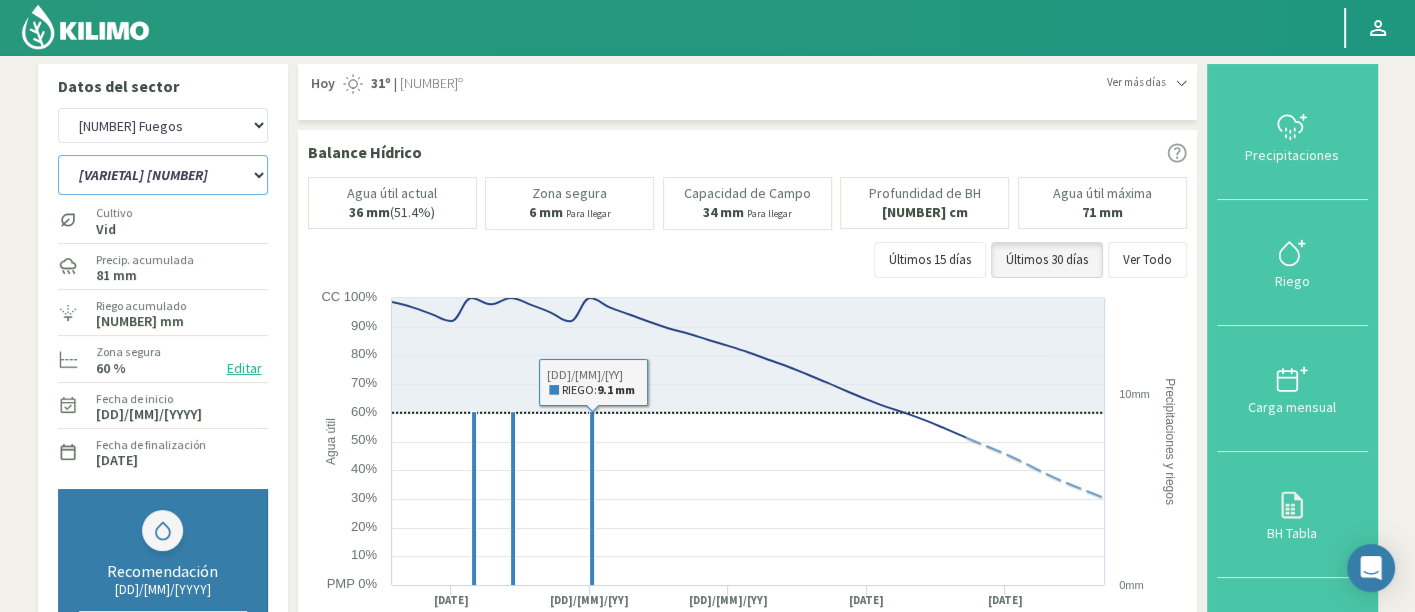 click on "[WINE_VARIETAL] 1 ([PLACE])   [WINE_VARIETAL] 2 ([PLACE])   [WINE_VARIETAL] 1   [WINE_VARIETAL] 2   [WINE_VARIETAL] 3" at bounding box center (163, 175) 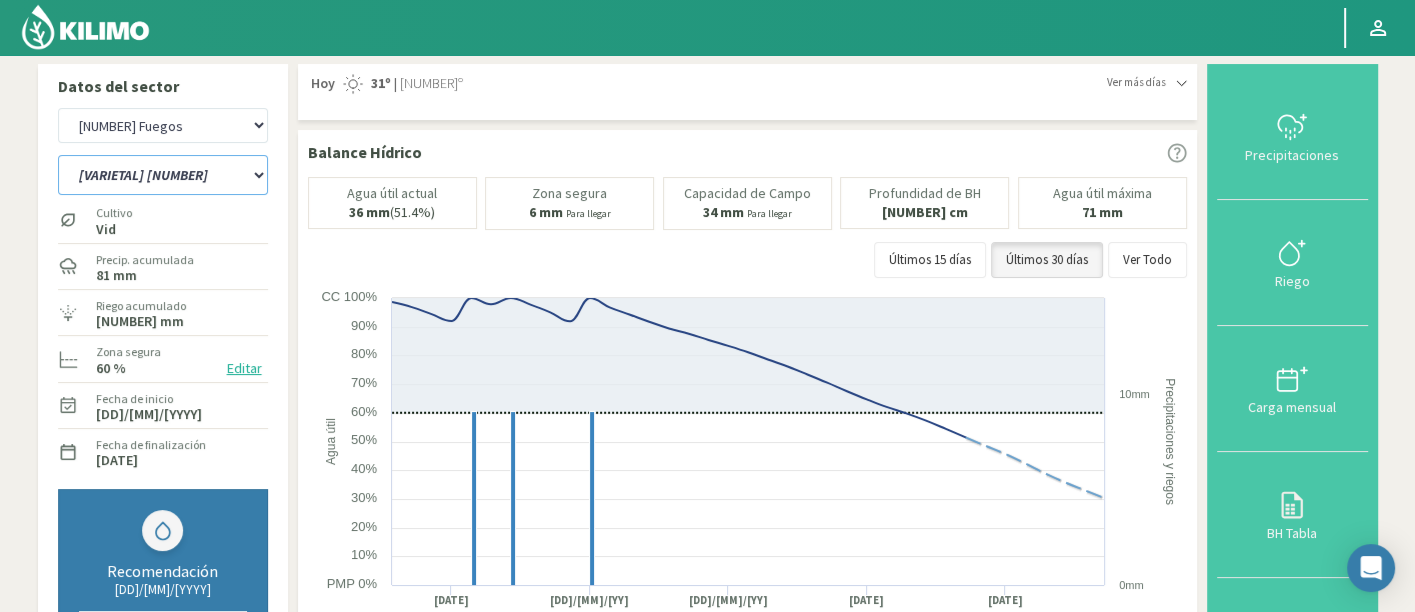 click on "[WINE_VARIETAL] 1 ([PLACE])   [WINE_VARIETAL] 2 ([PLACE])   [WINE_VARIETAL] 1   [WINE_VARIETAL] 2   [WINE_VARIETAL] 3" at bounding box center [163, 175] 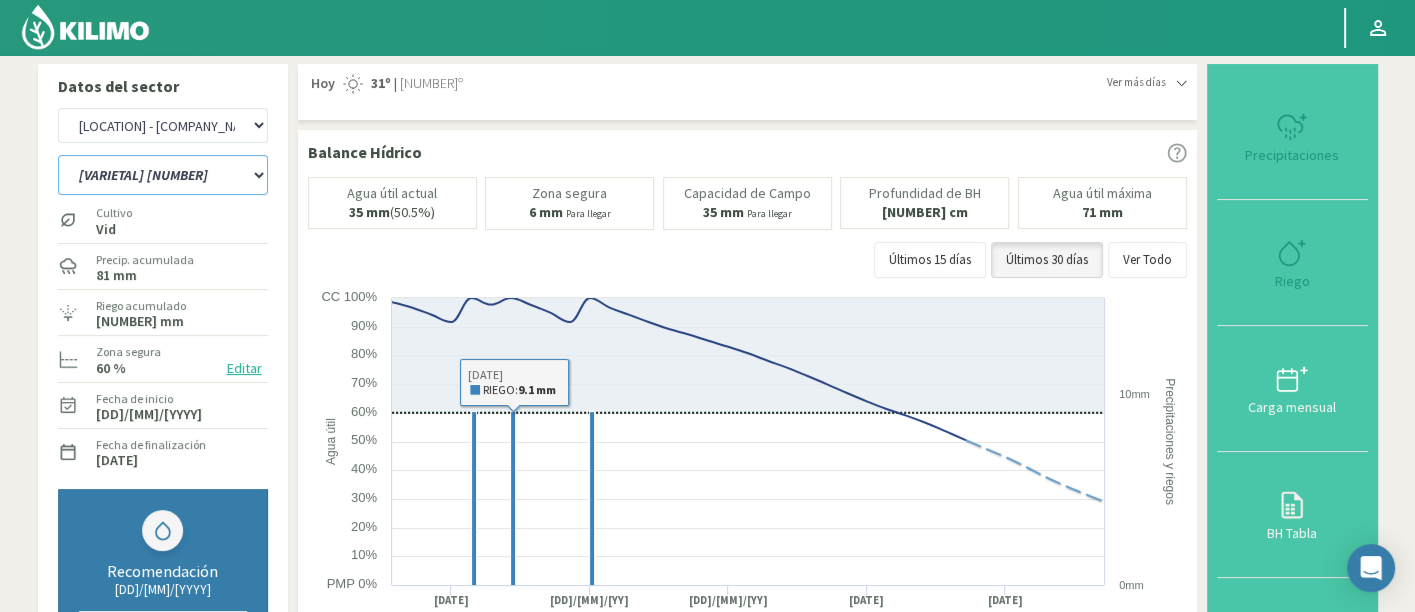 drag, startPoint x: 200, startPoint y: 172, endPoint x: 200, endPoint y: 192, distance: 20 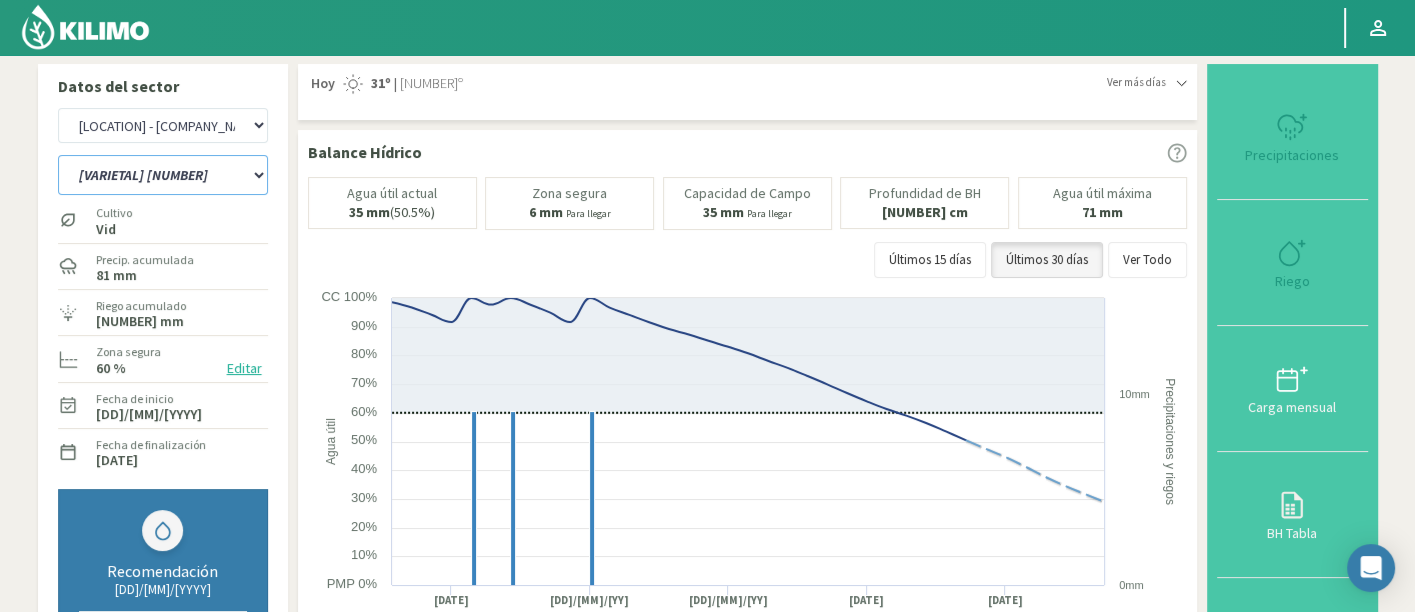 select on "[NUMBER]: Object" 